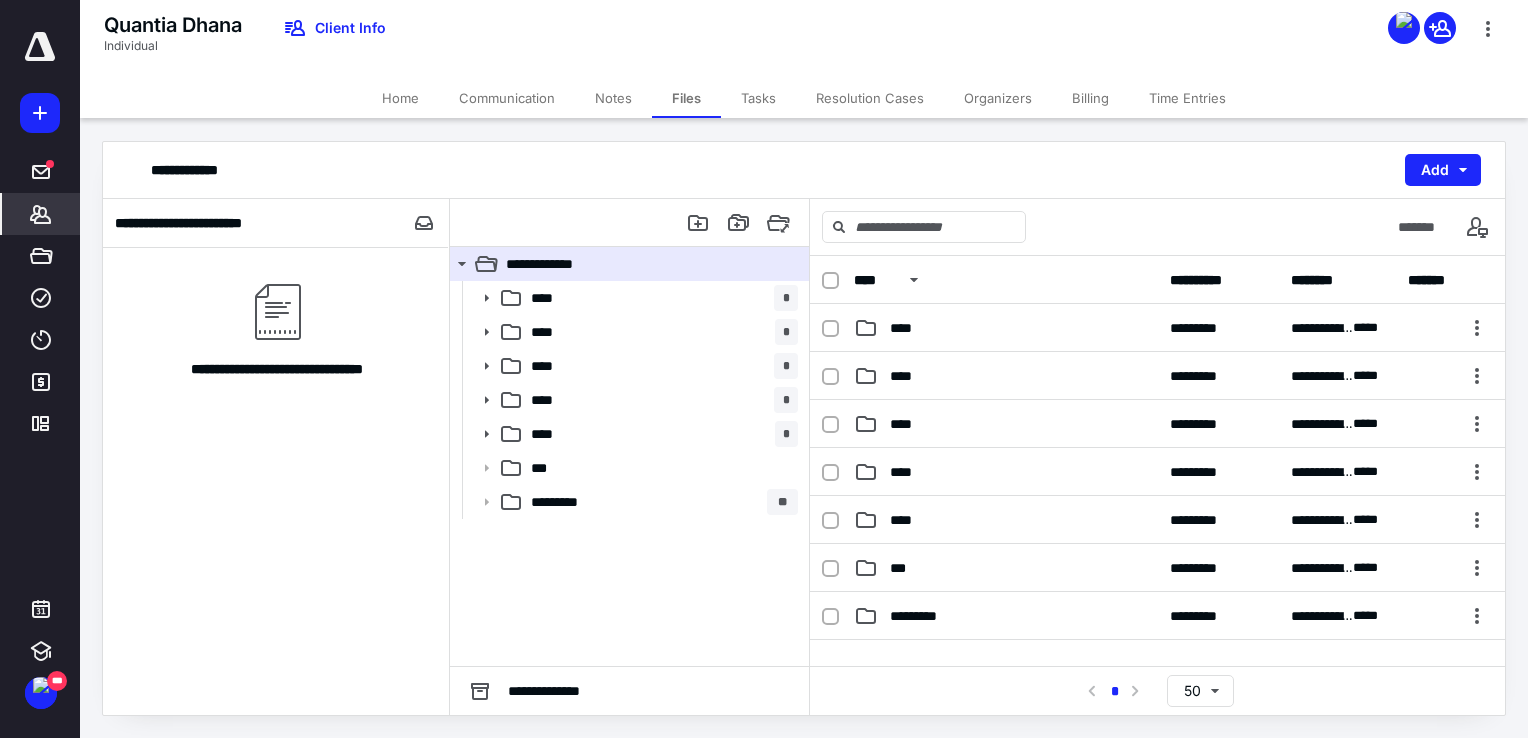 scroll, scrollTop: 0, scrollLeft: 0, axis: both 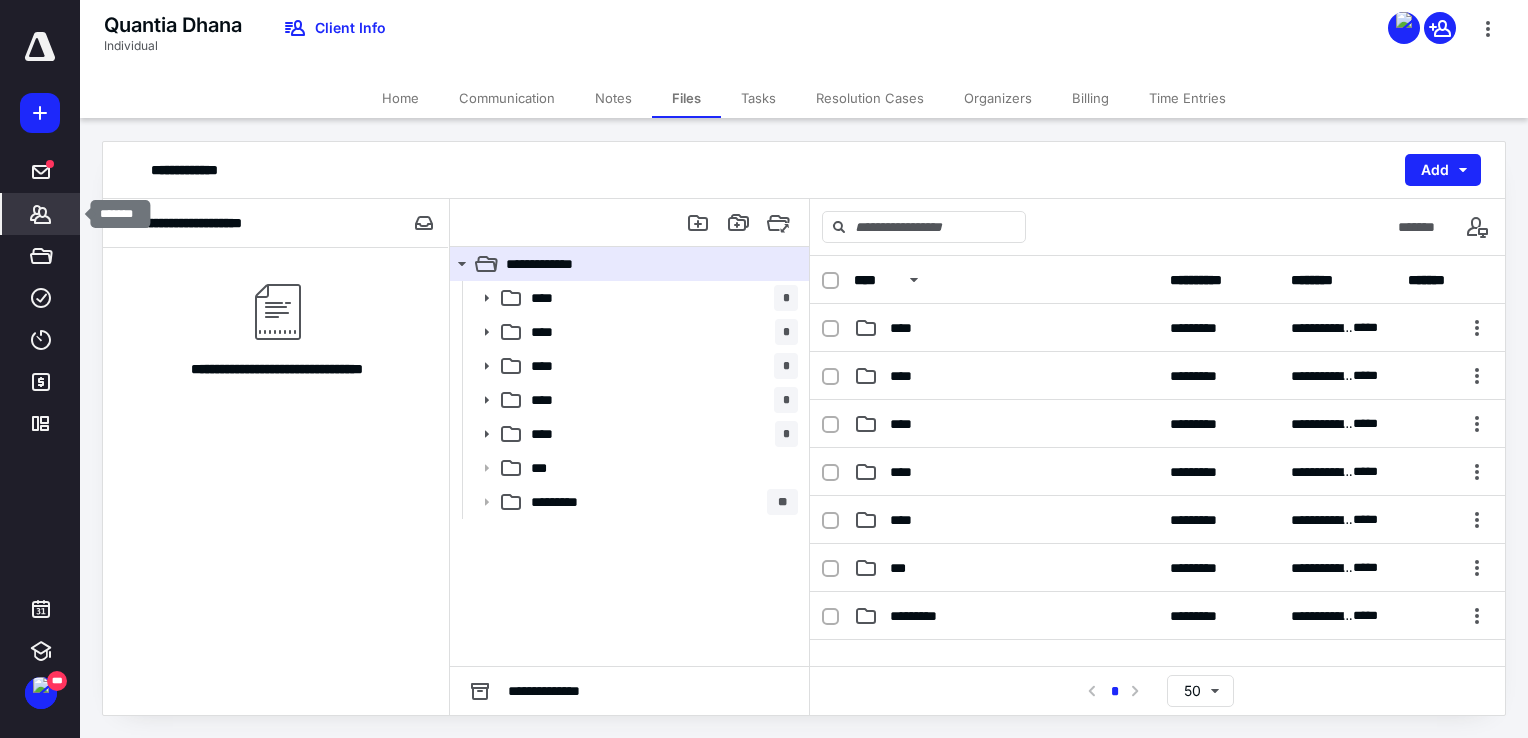 click on "*******" at bounding box center [41, 214] 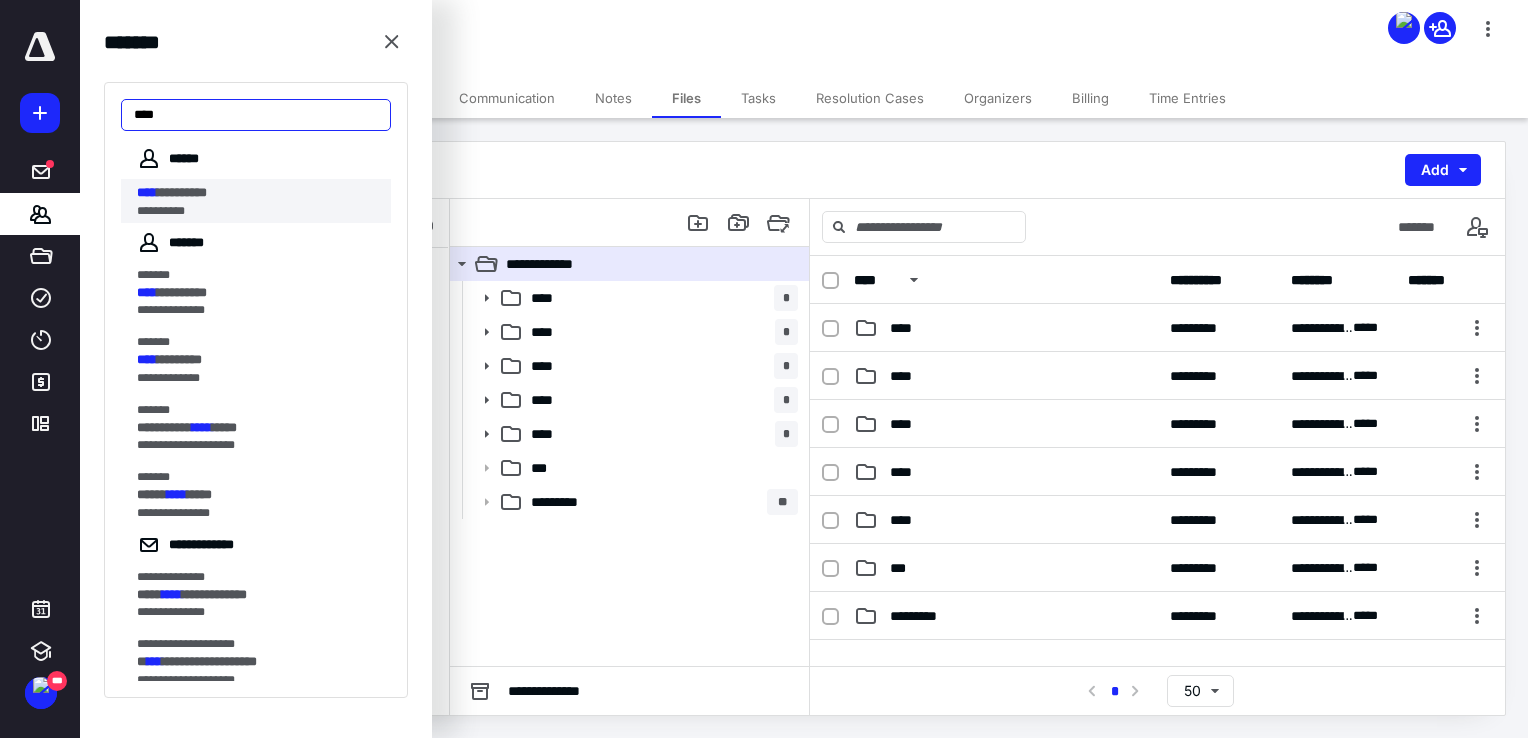 type on "****" 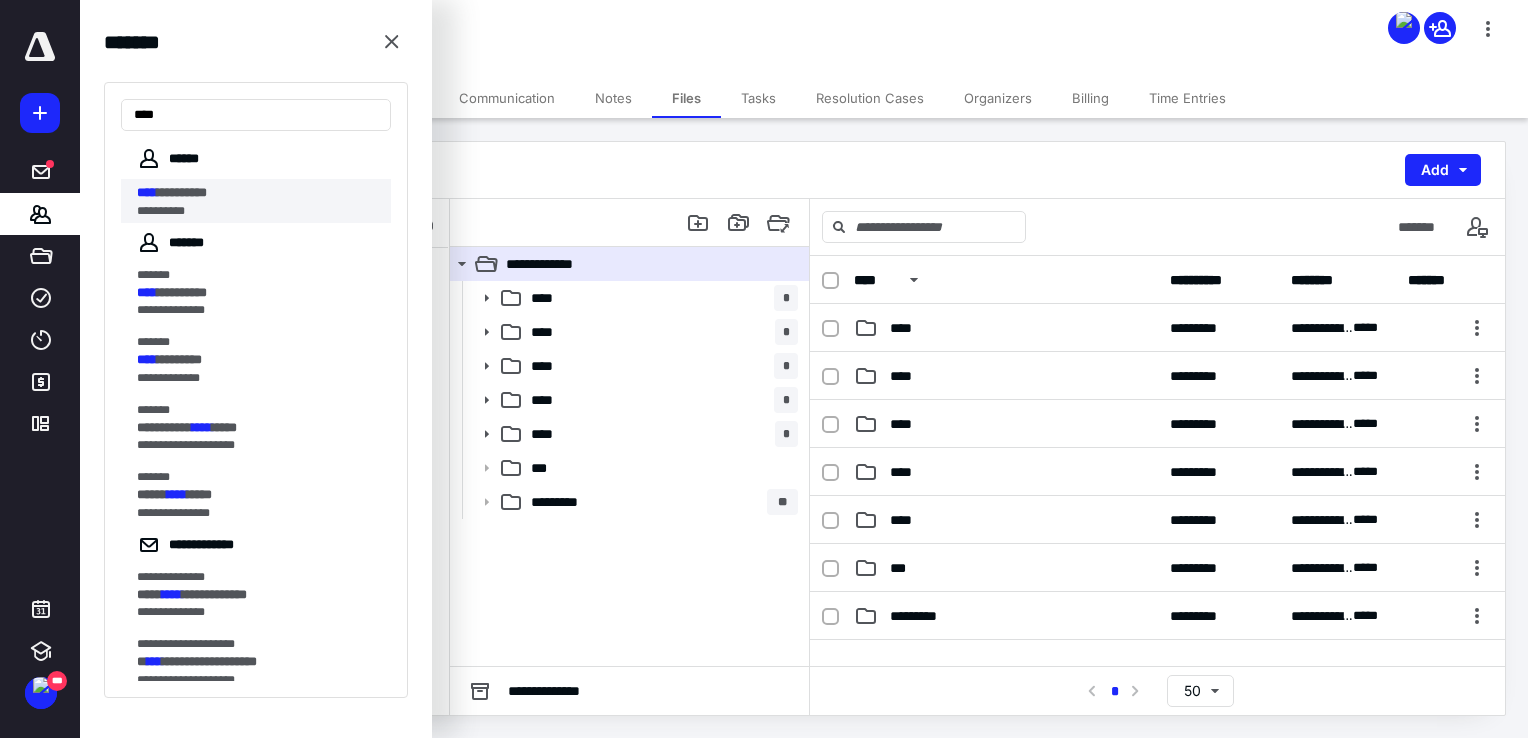click on "**********" at bounding box center (250, 211) 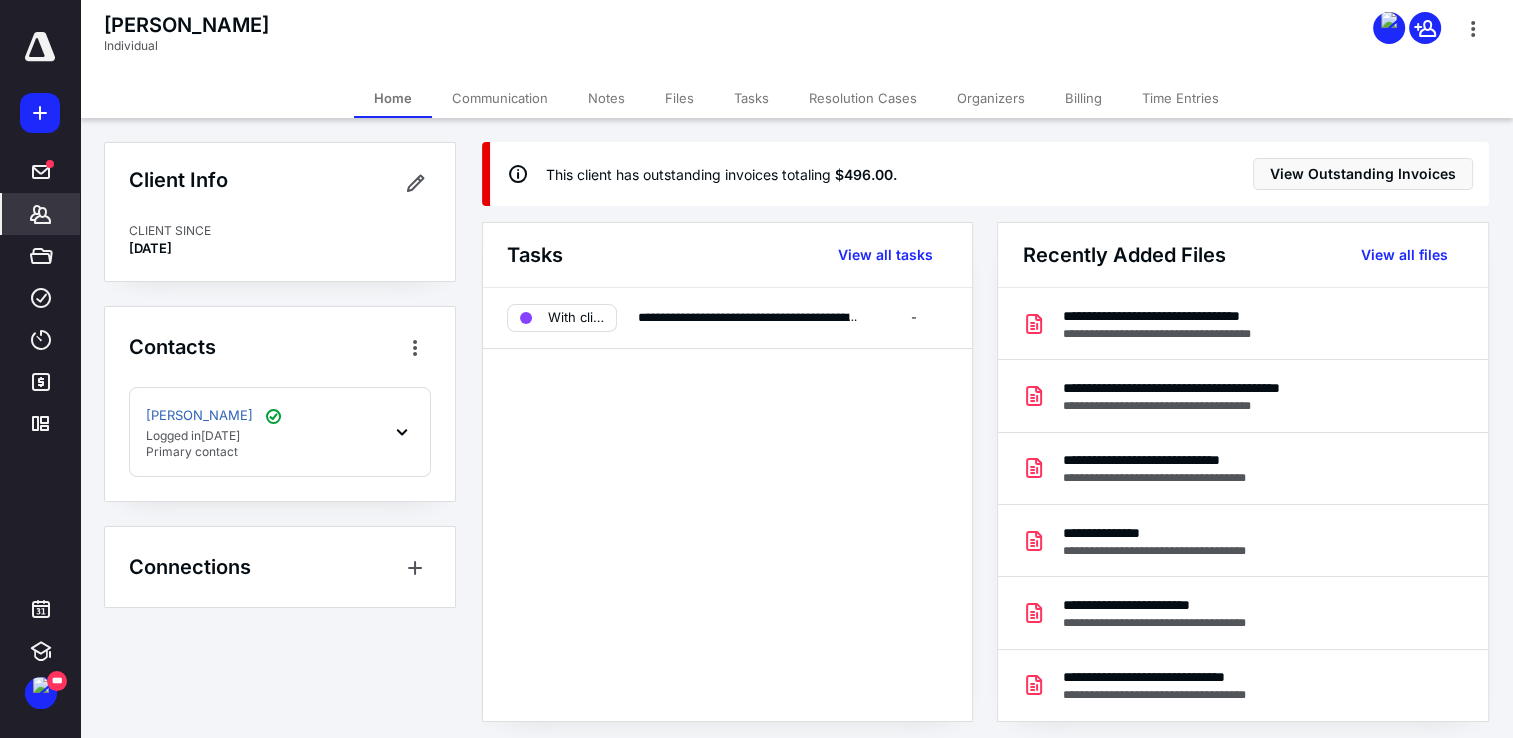 click on "Files" at bounding box center [679, 98] 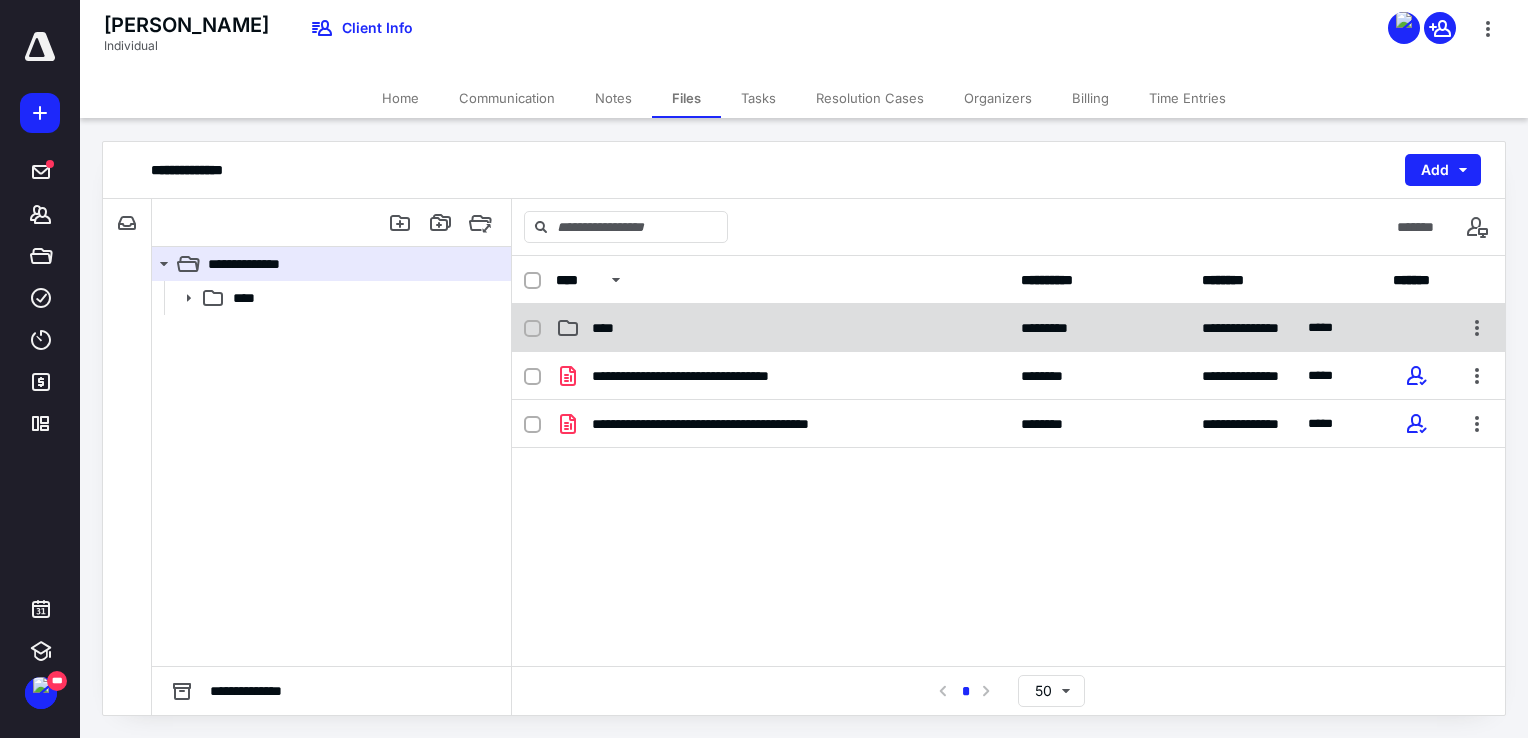click on "****" at bounding box center [609, 328] 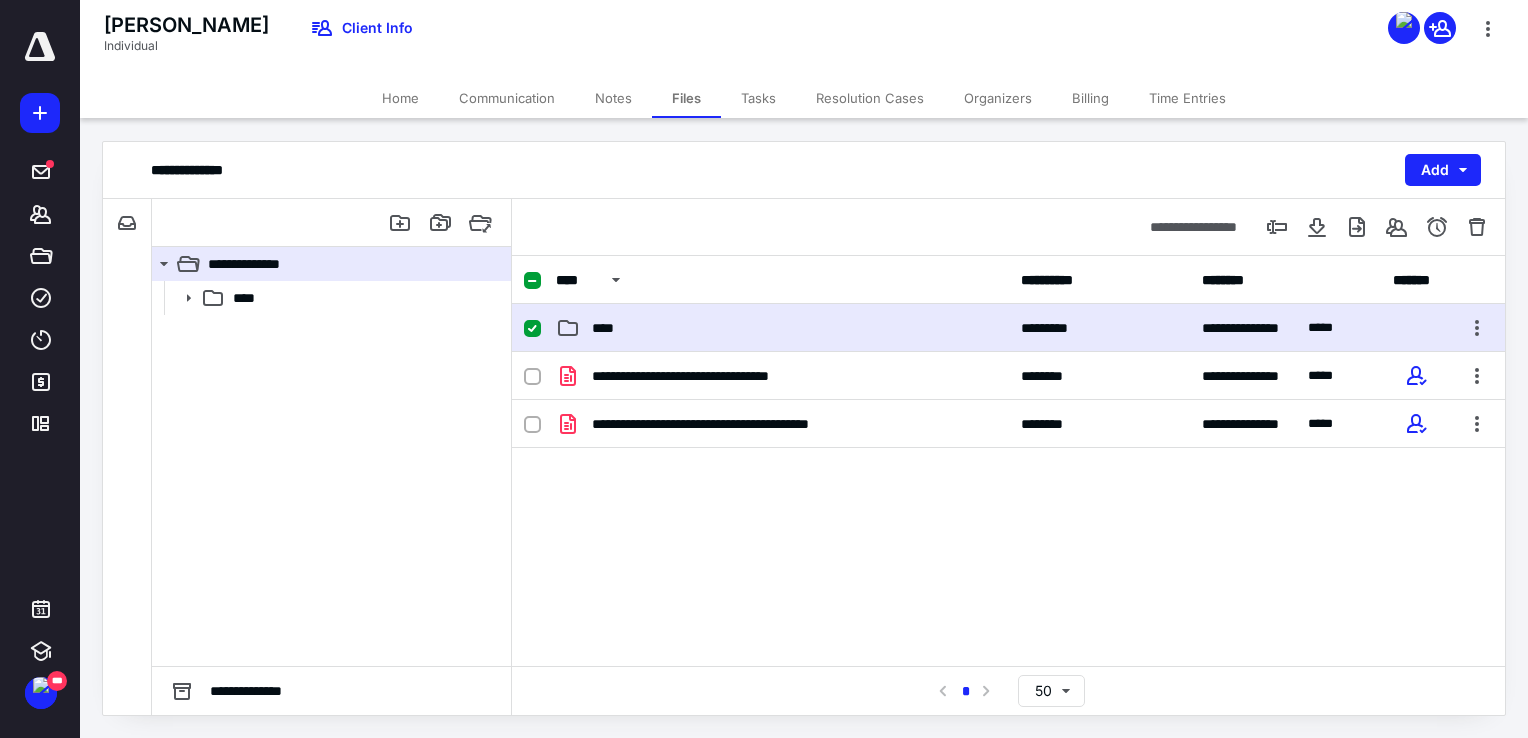 click on "****" at bounding box center (609, 328) 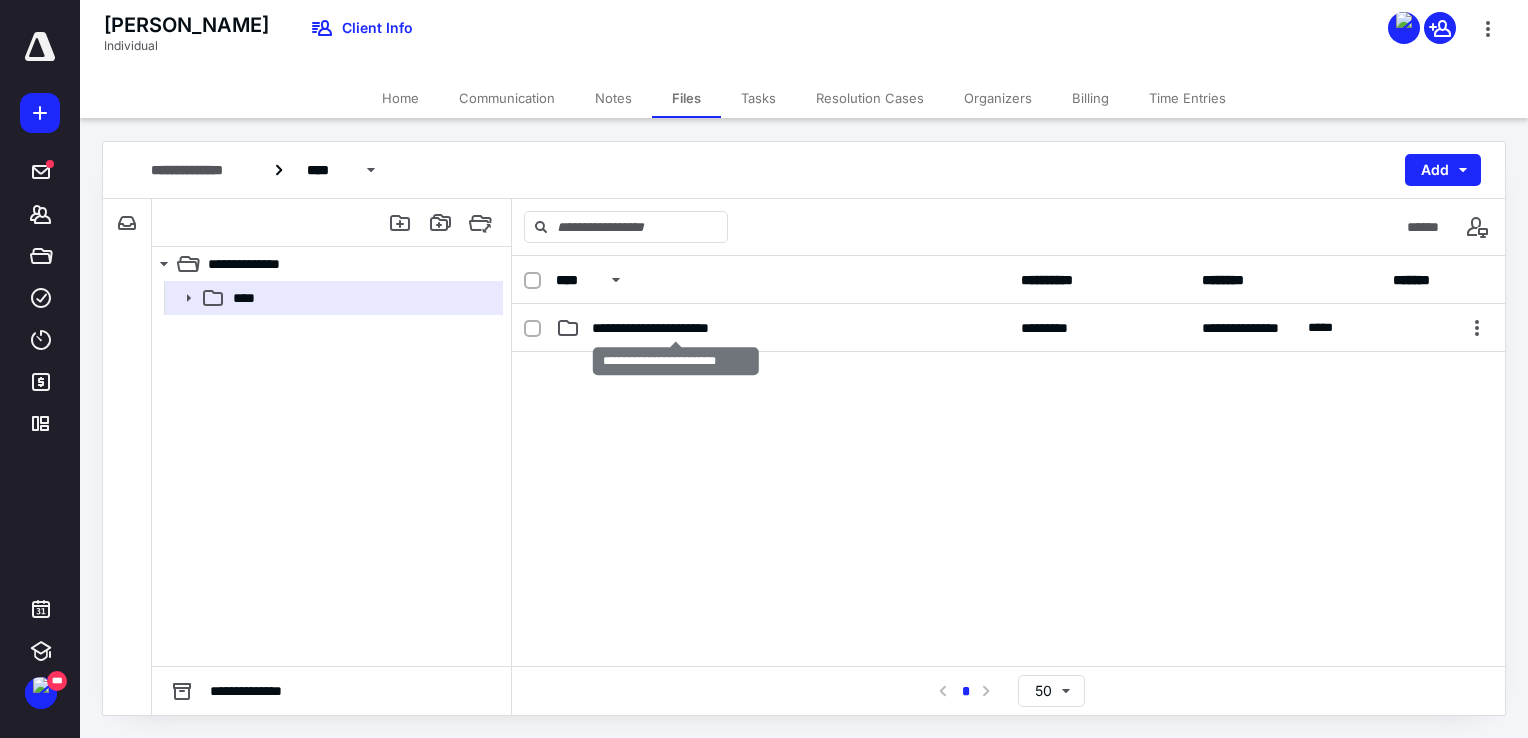 click on "**********" at bounding box center [676, 328] 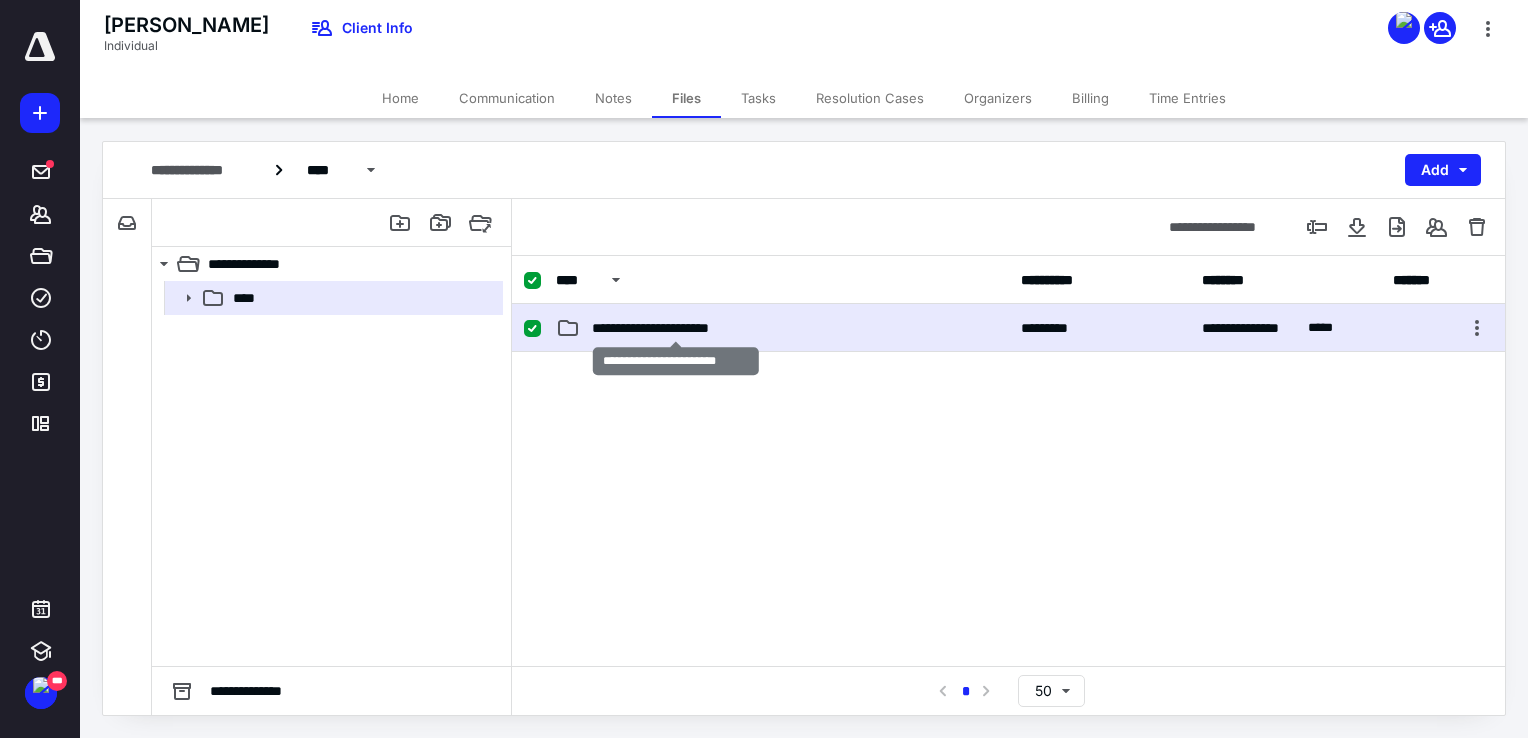 click on "**********" at bounding box center (676, 328) 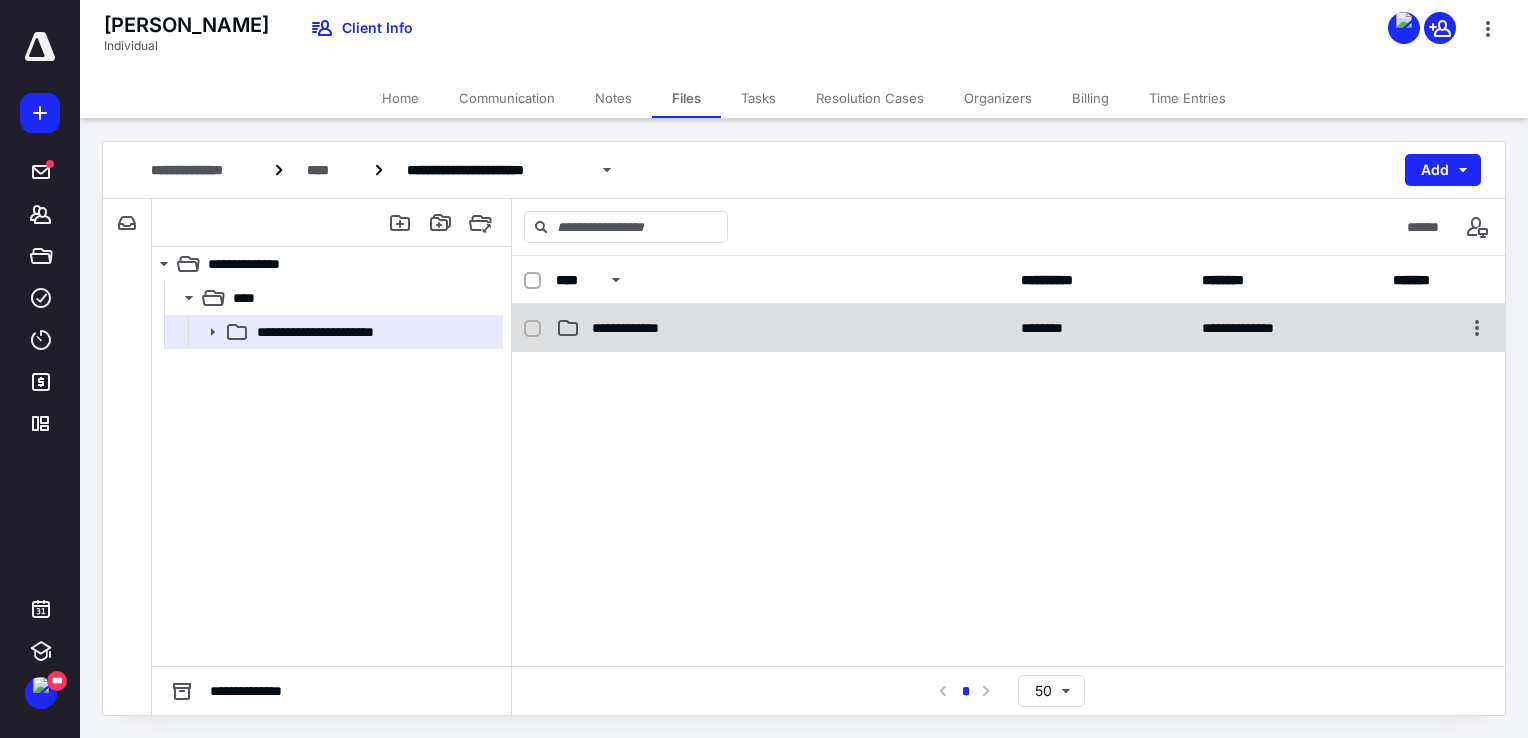 click on "**********" at bounding box center (1008, 328) 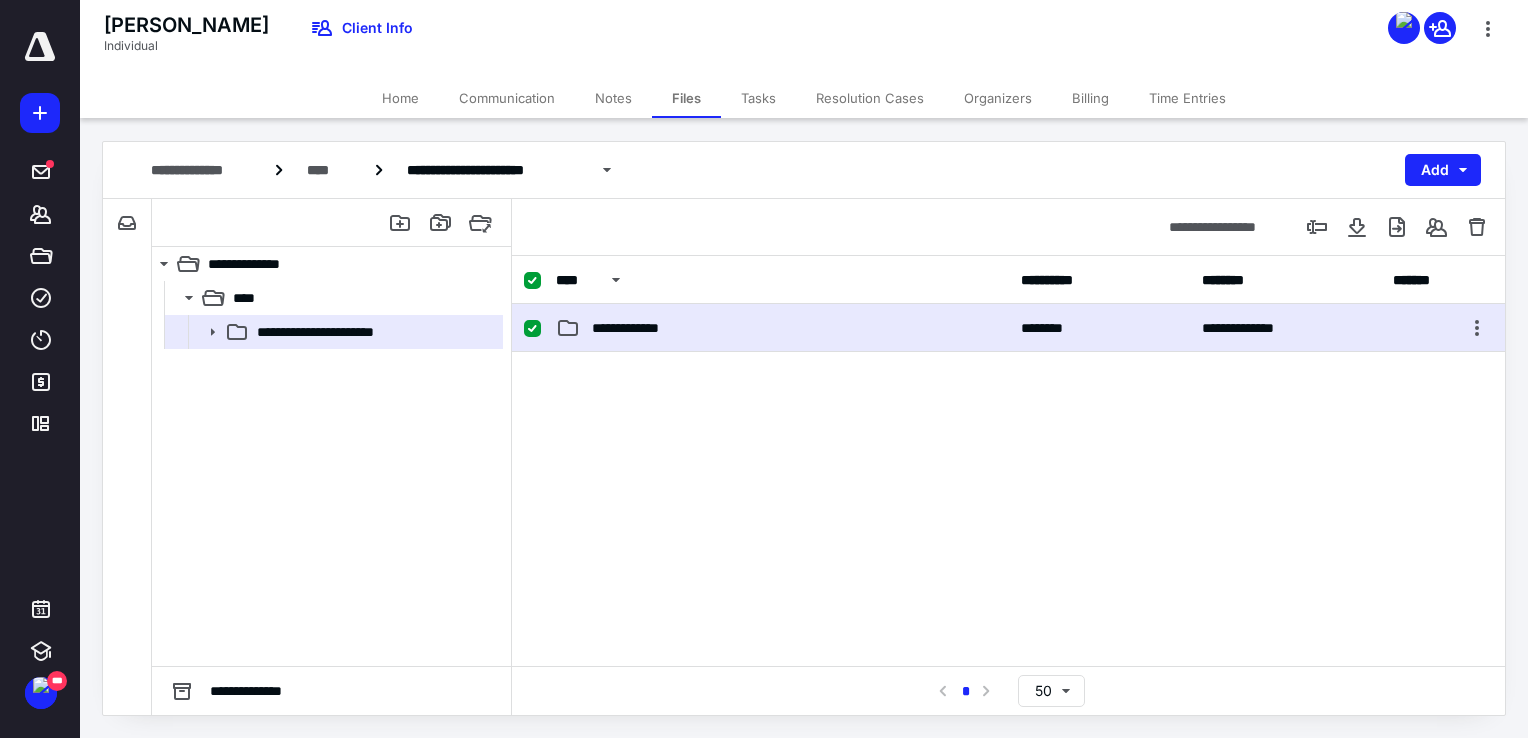 click on "**********" at bounding box center (1008, 328) 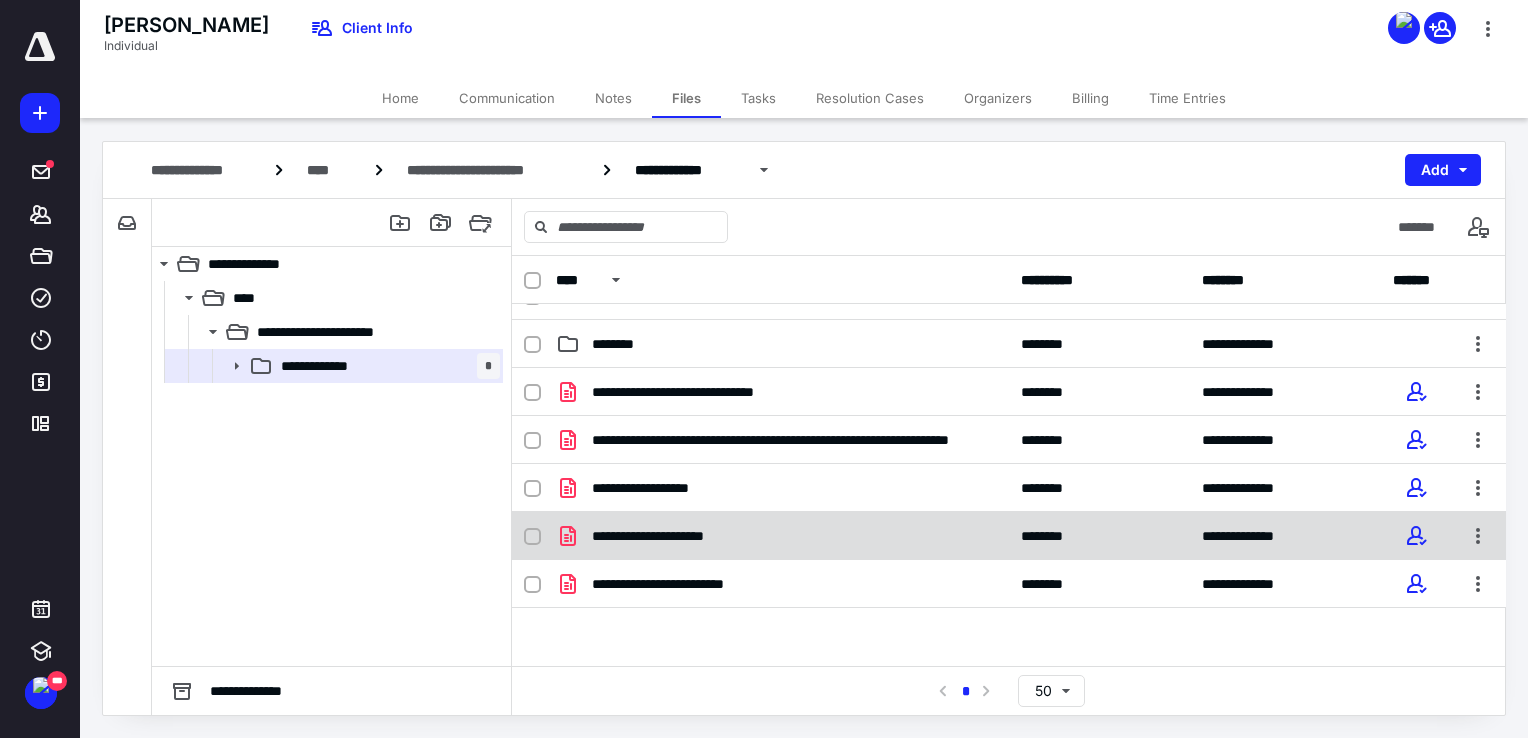 scroll, scrollTop: 0, scrollLeft: 0, axis: both 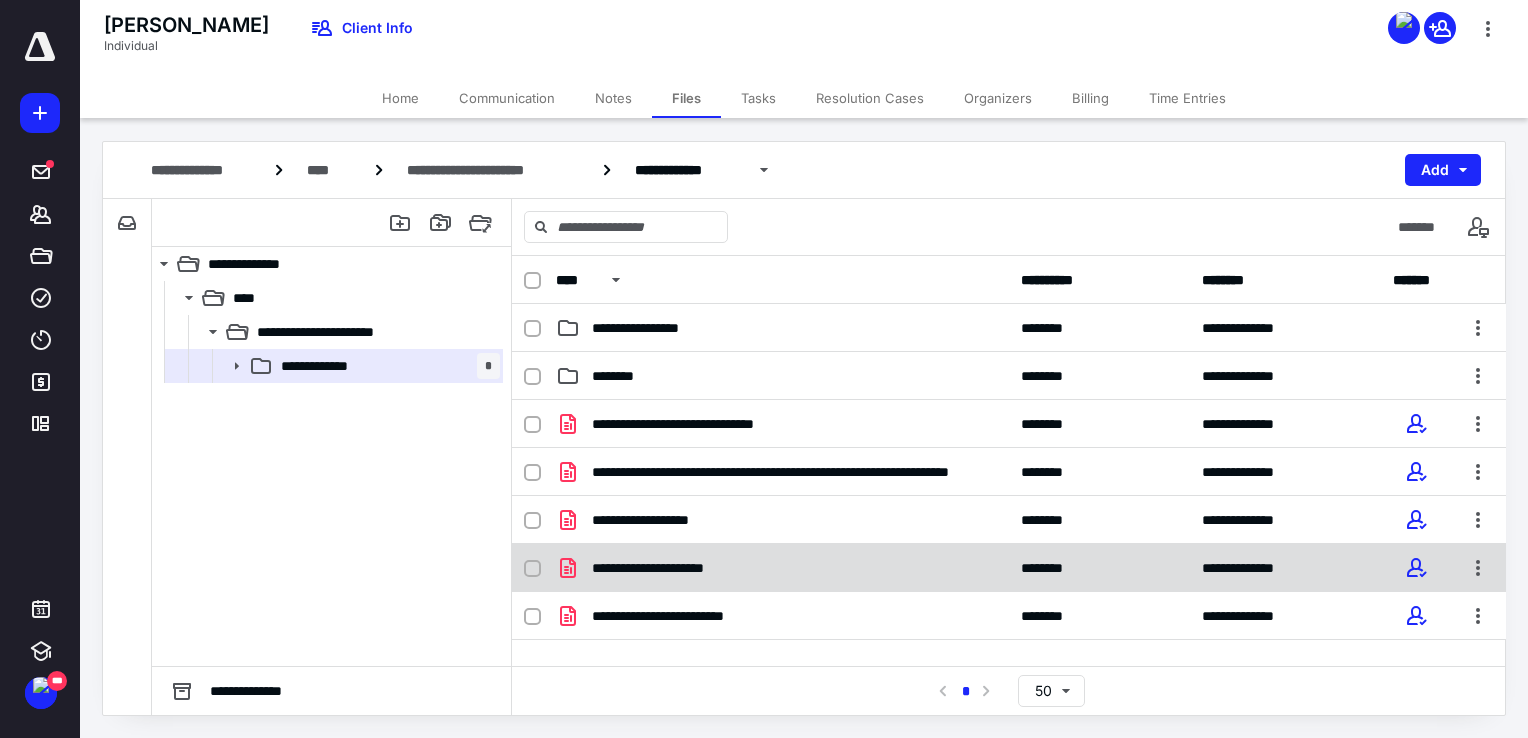 click on "**********" at bounding box center [782, 568] 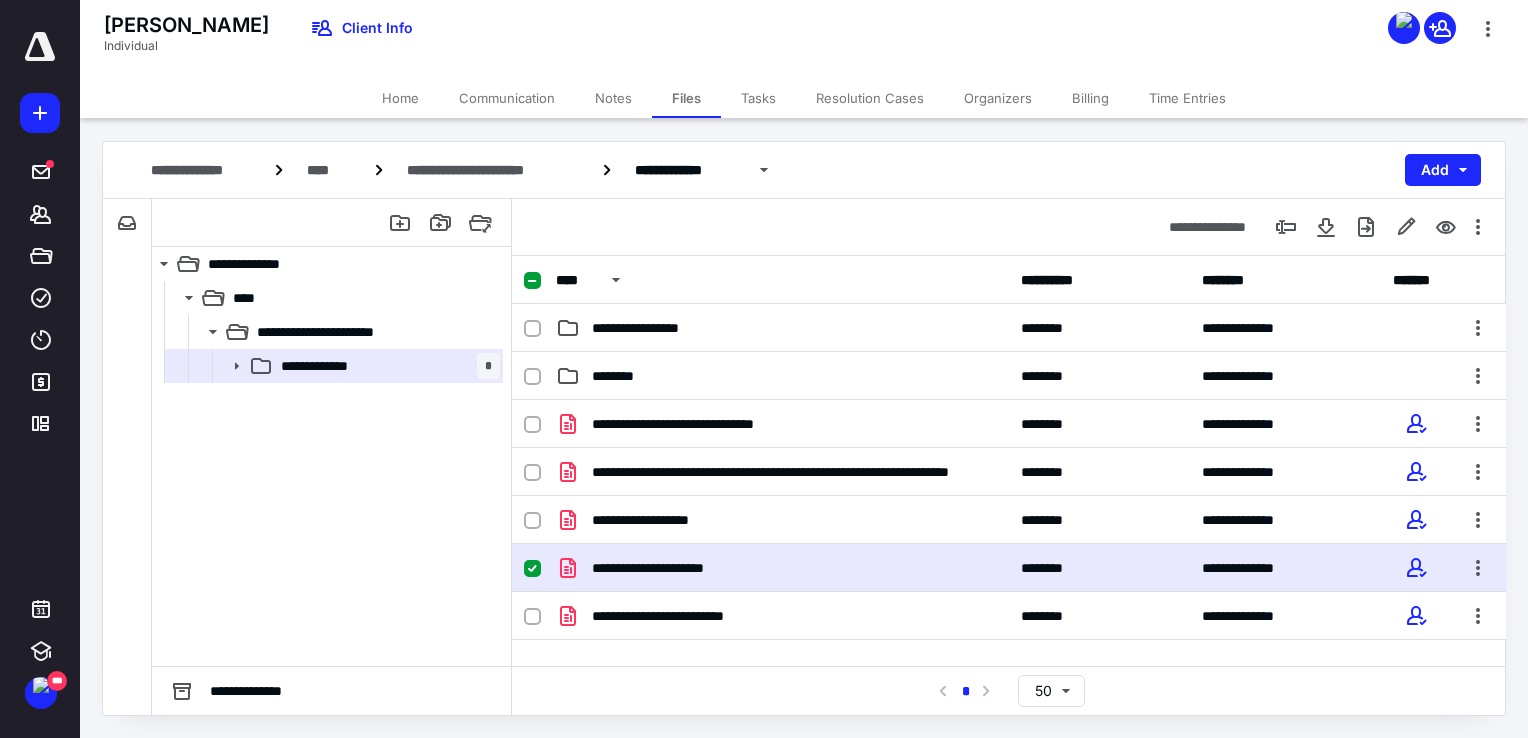 click on "**********" at bounding box center [782, 568] 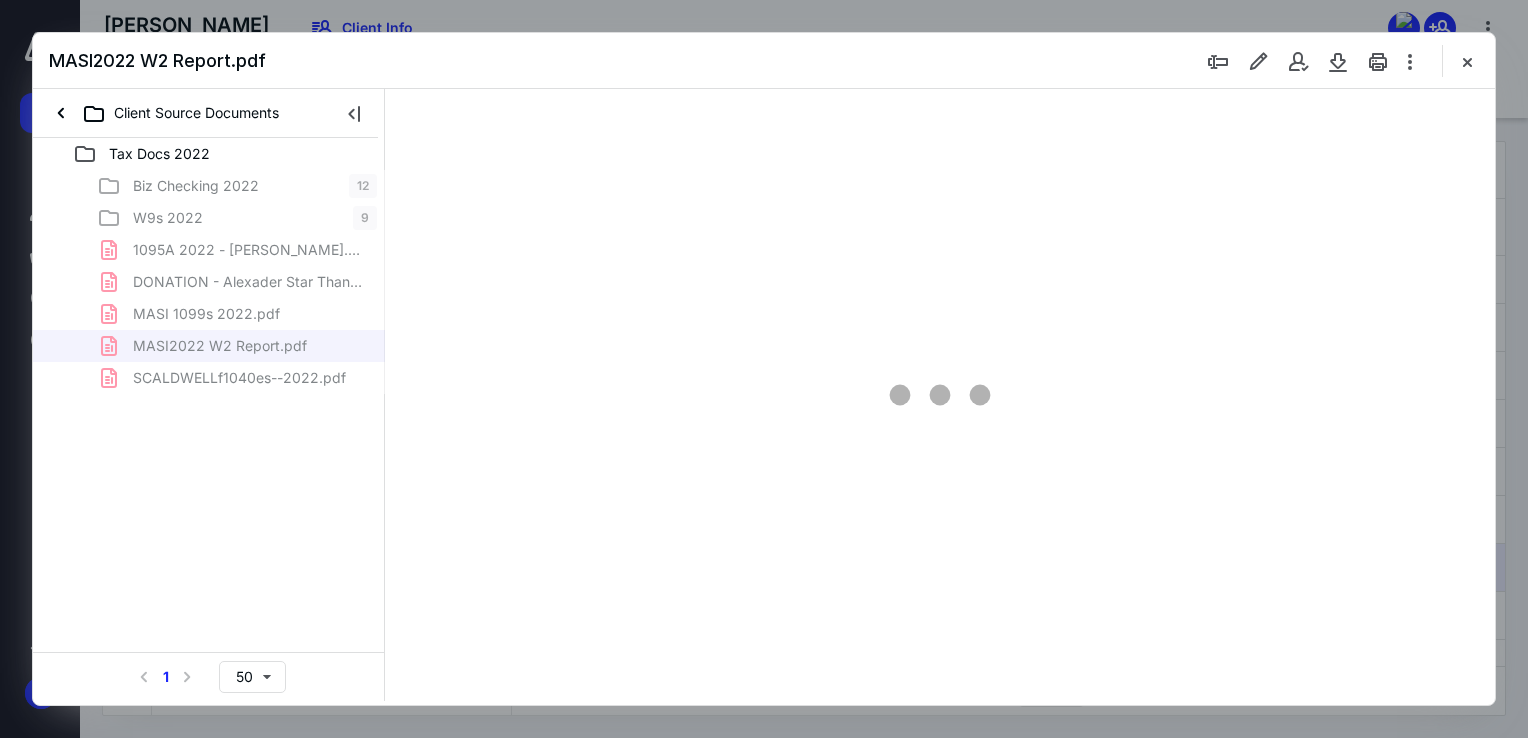 scroll, scrollTop: 0, scrollLeft: 0, axis: both 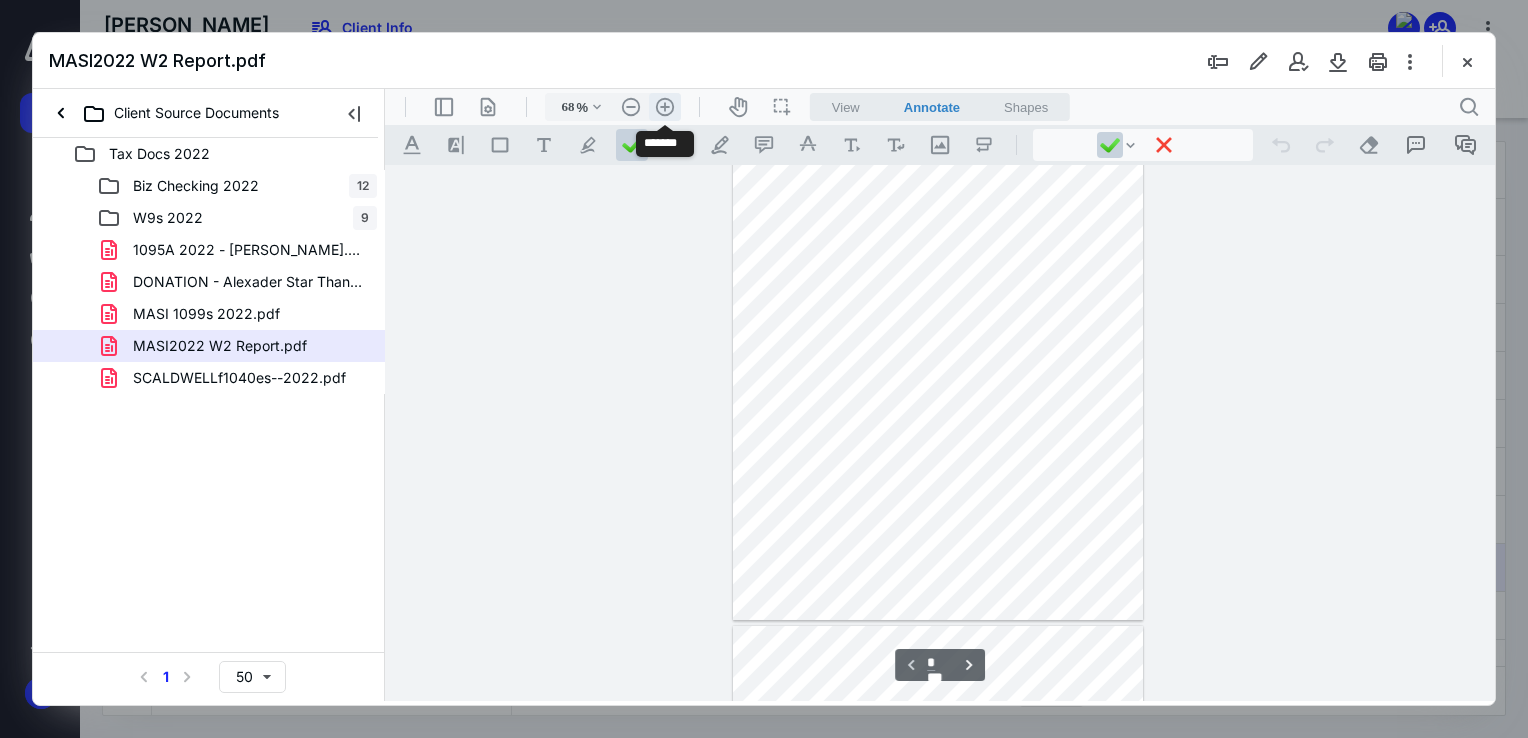 click on ".cls-1{fill:#abb0c4;} icon - header - zoom - in - line" at bounding box center [665, 107] 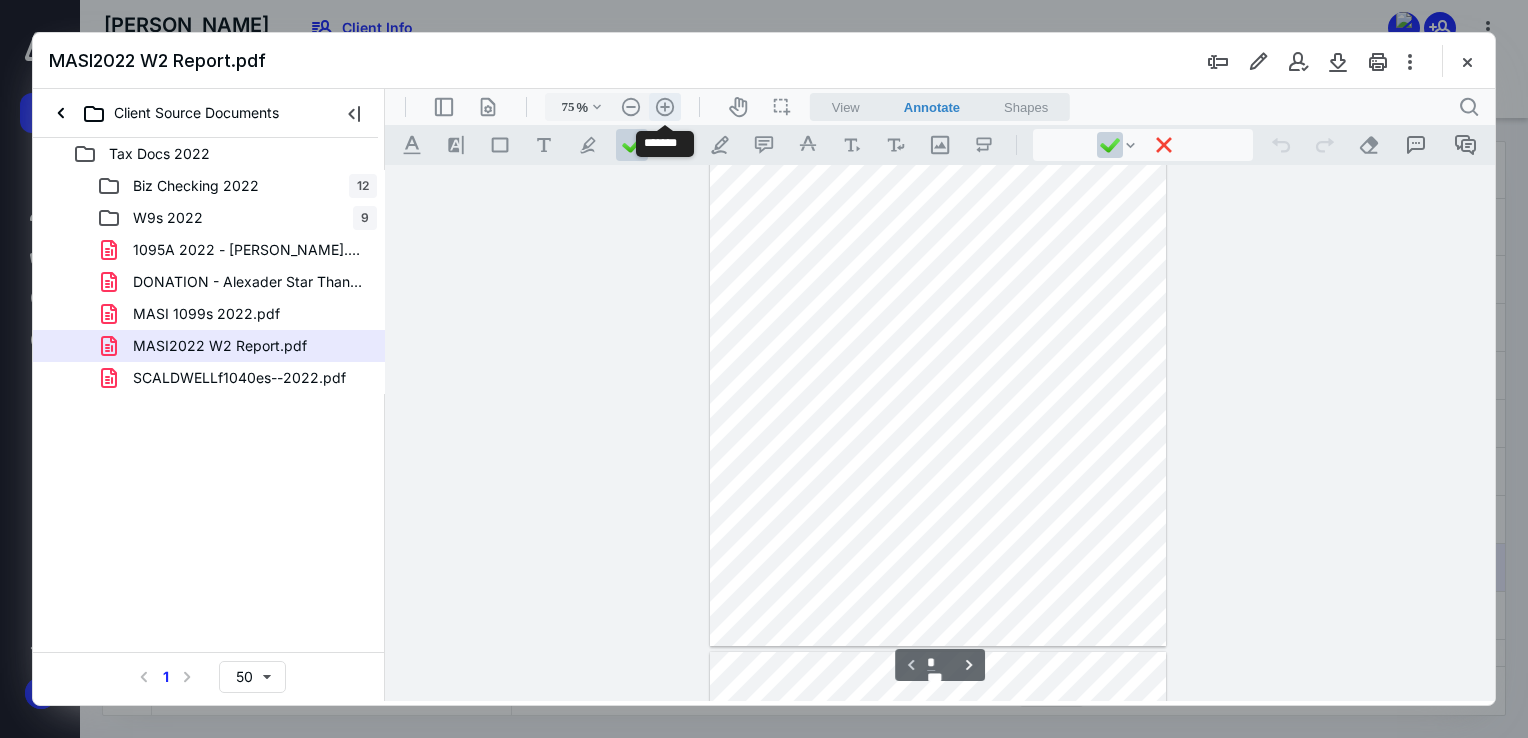 click on ".cls-1{fill:#abb0c4;} icon - header - zoom - in - line" at bounding box center (665, 107) 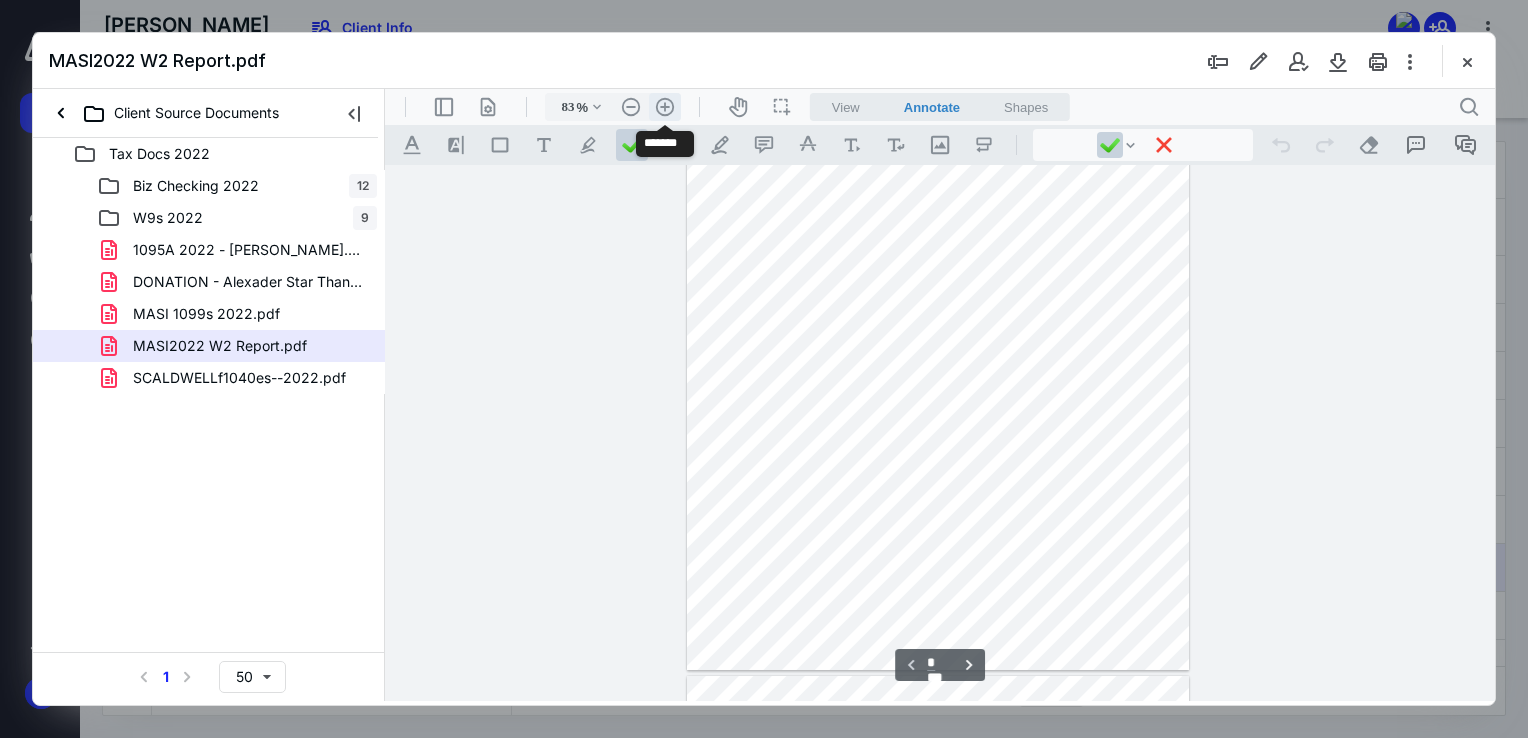 click on ".cls-1{fill:#abb0c4;} icon - header - zoom - in - line" at bounding box center (665, 107) 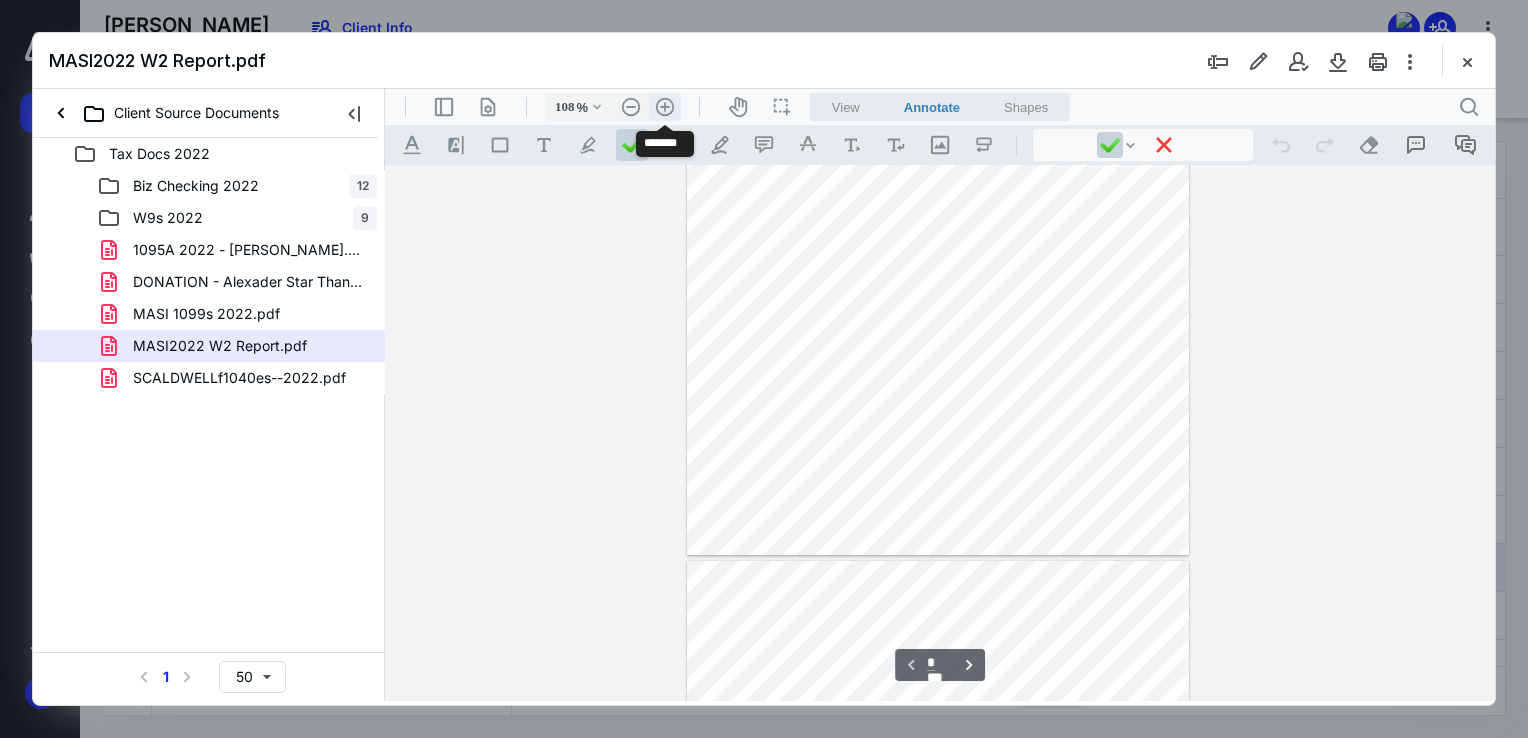 click on ".cls-1{fill:#abb0c4;} icon - header - zoom - in - line" at bounding box center [665, 107] 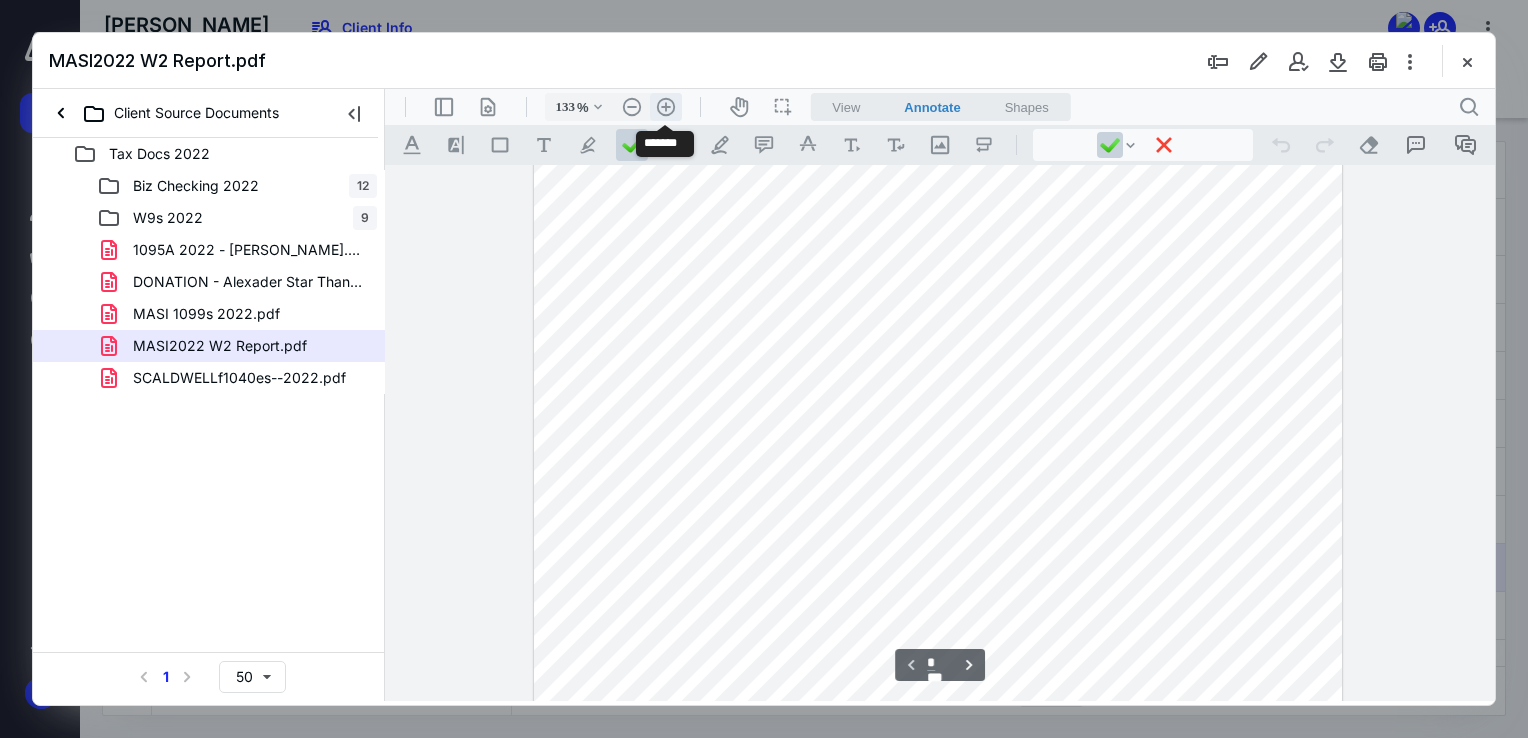 click on ".cls-1{fill:#abb0c4;} icon - header - zoom - in - line" at bounding box center (666, 107) 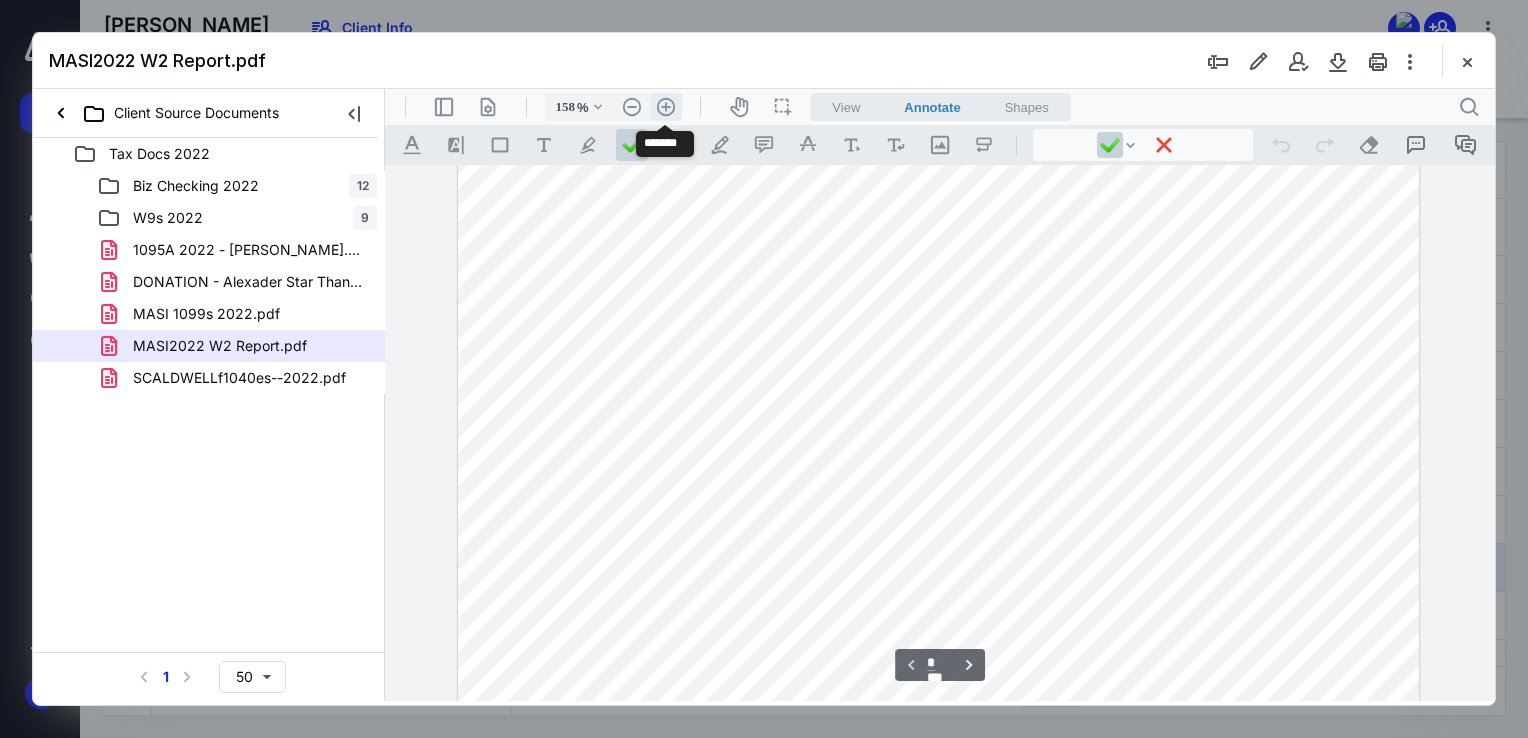 scroll, scrollTop: 493, scrollLeft: 0, axis: vertical 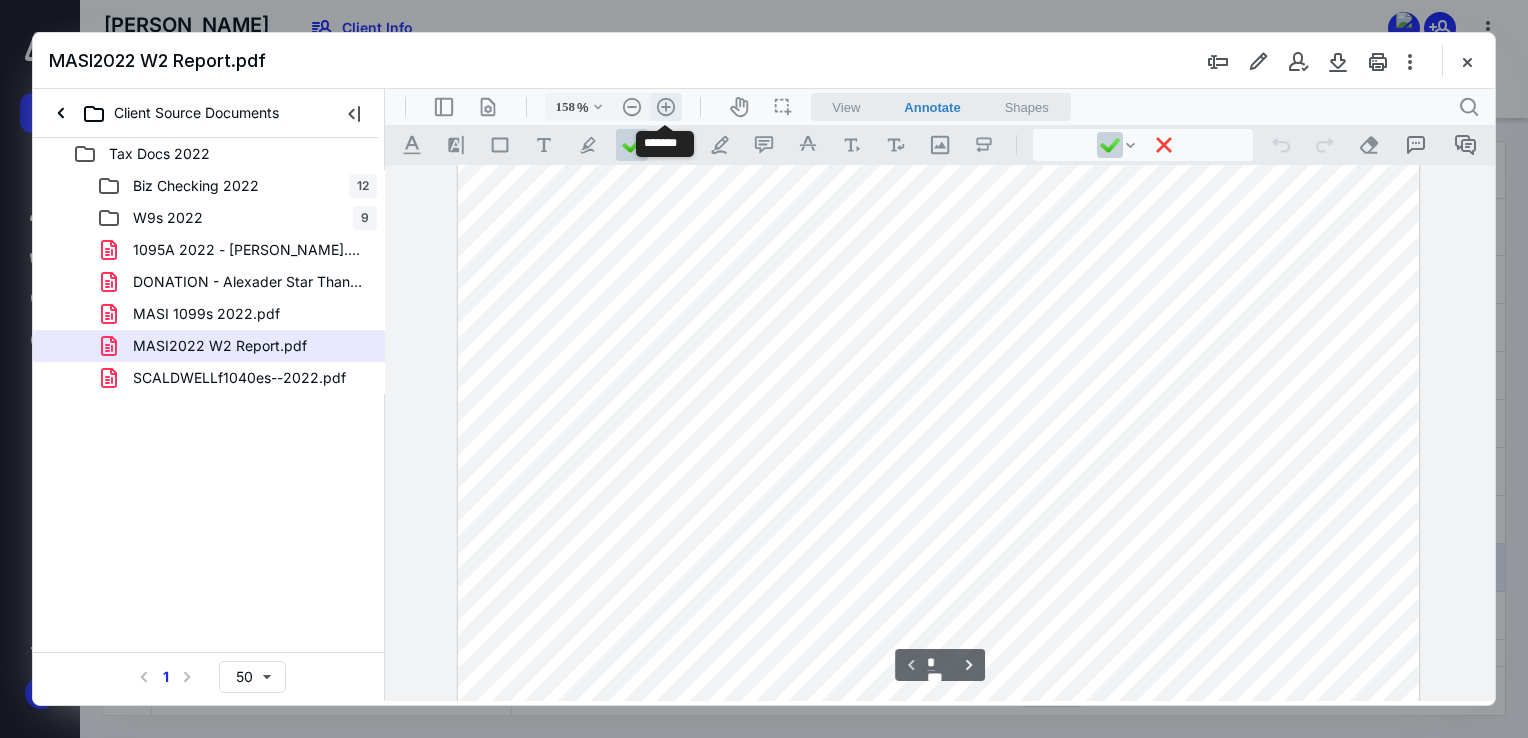 click on ".cls-1{fill:#abb0c4;} icon - header - zoom - in - line" at bounding box center (666, 107) 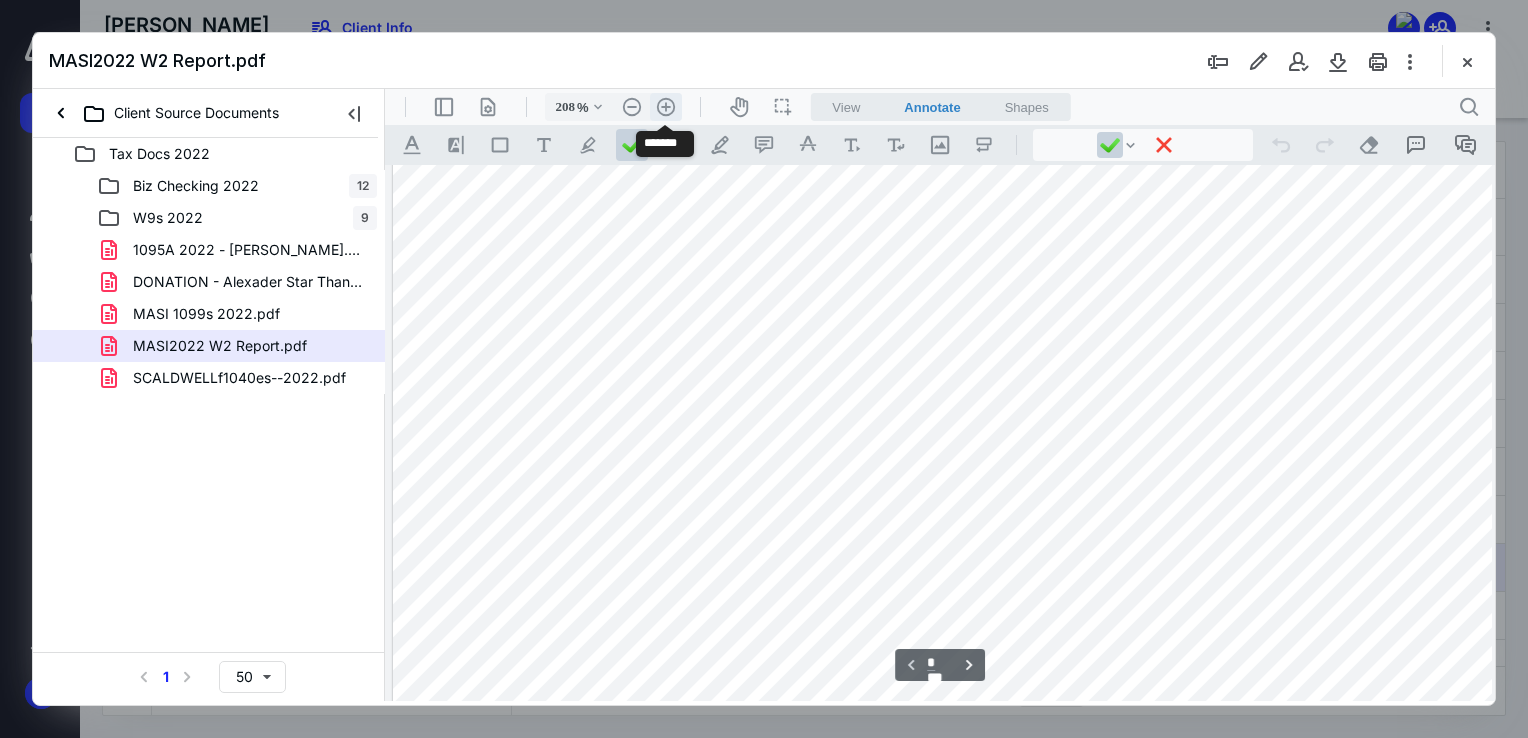 scroll, scrollTop: 724, scrollLeft: 92, axis: both 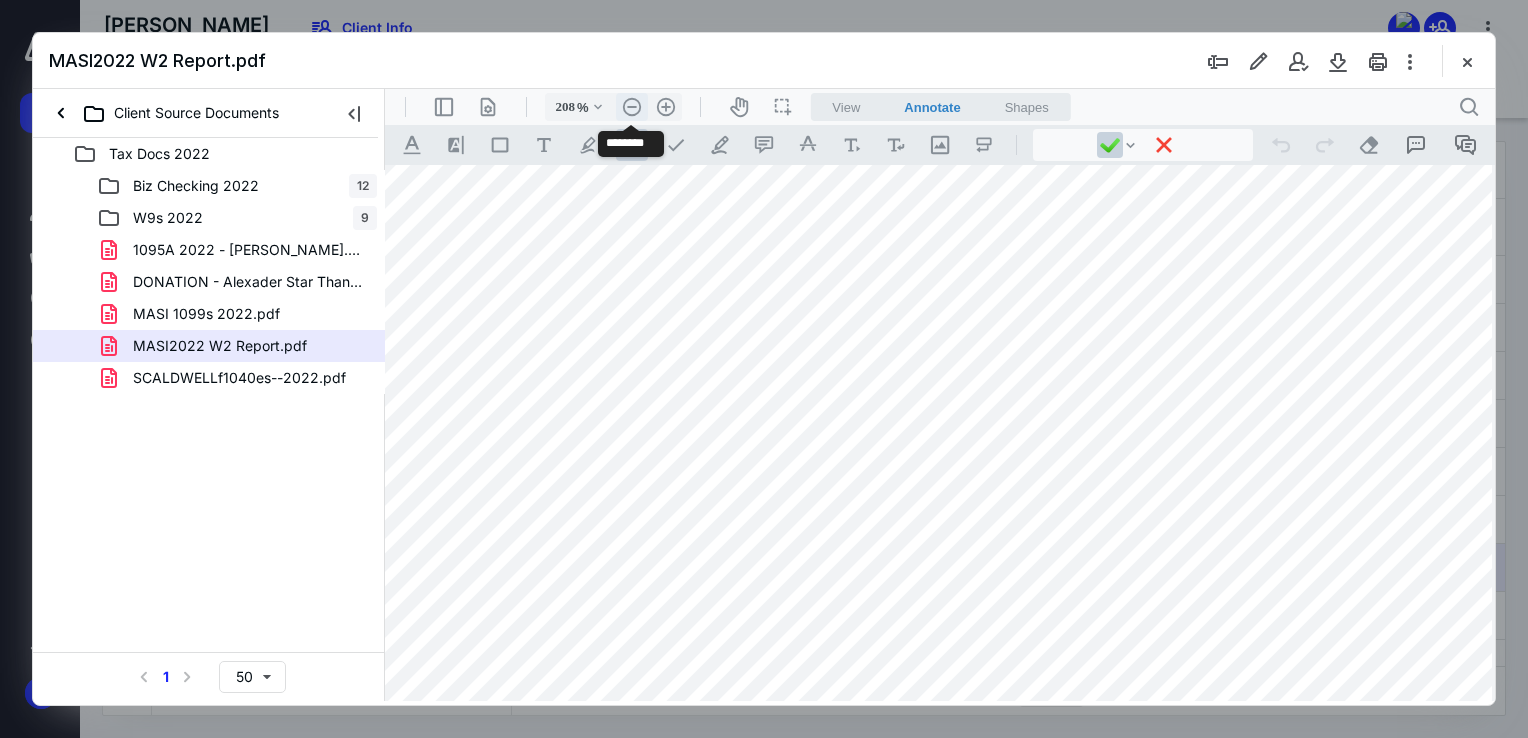 click on ".cls-1{fill:#abb0c4;} icon - header - zoom - out - line" at bounding box center (632, 107) 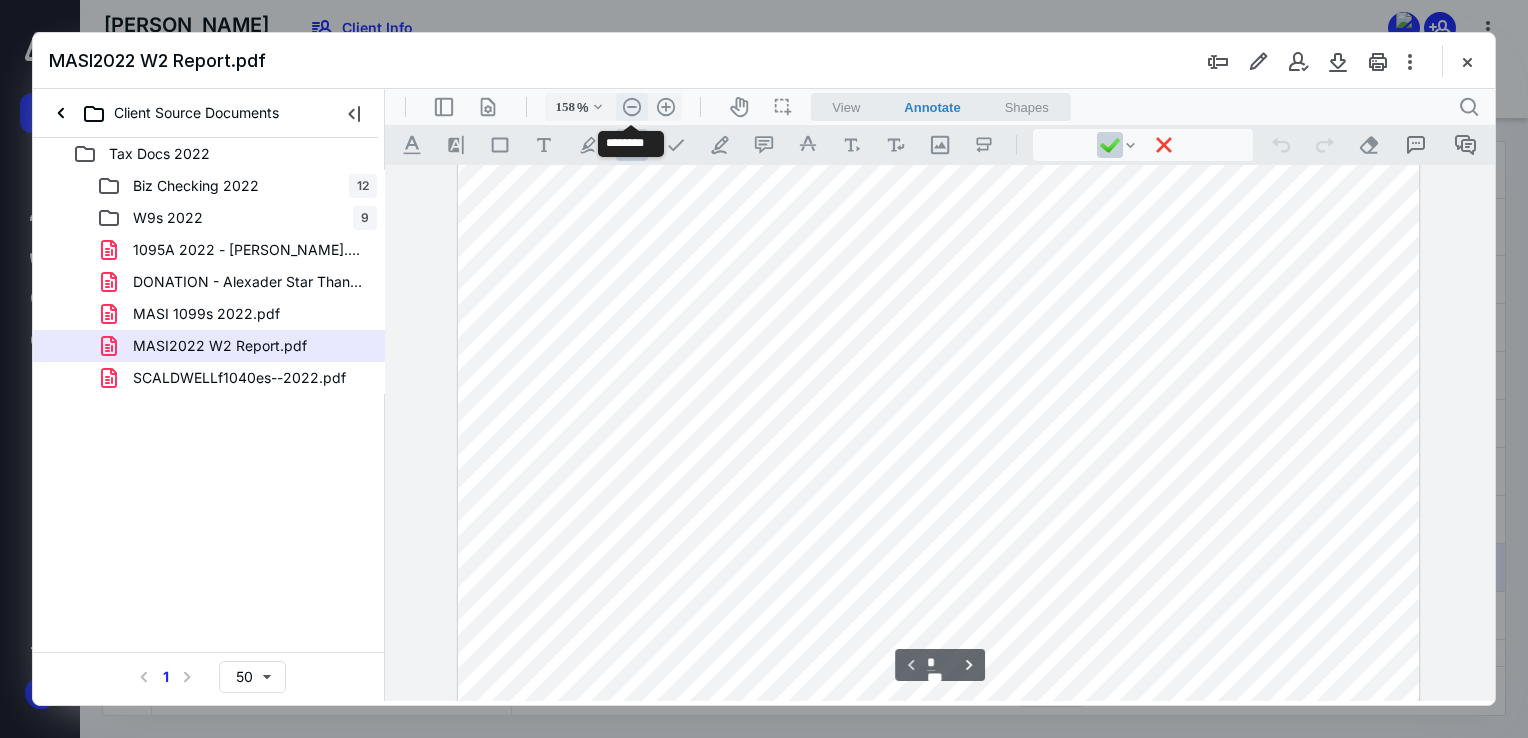 click on ".cls-1{fill:#abb0c4;} icon - header - zoom - out - line" at bounding box center (632, 107) 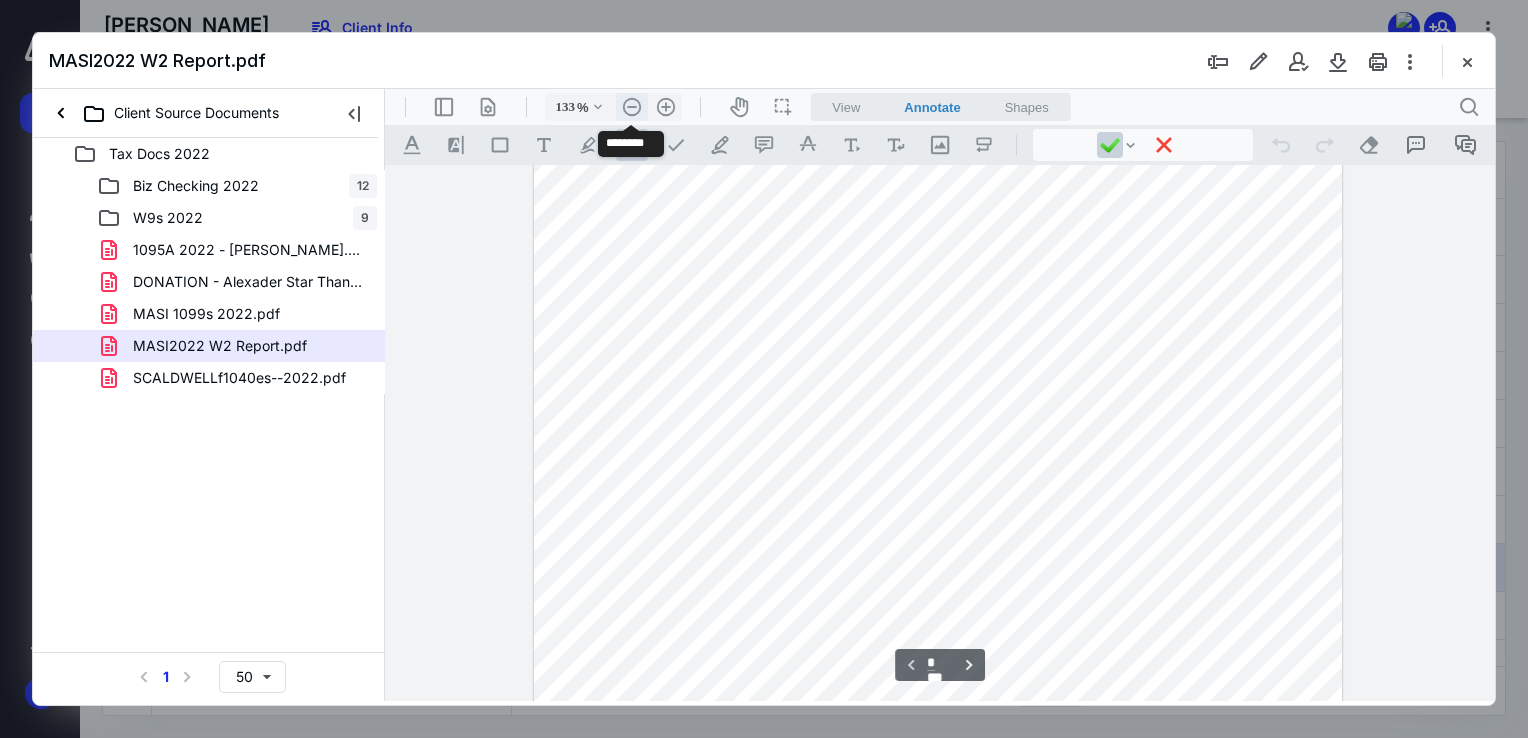 click on ".cls-1{fill:#abb0c4;} icon - header - zoom - out - line" at bounding box center [632, 107] 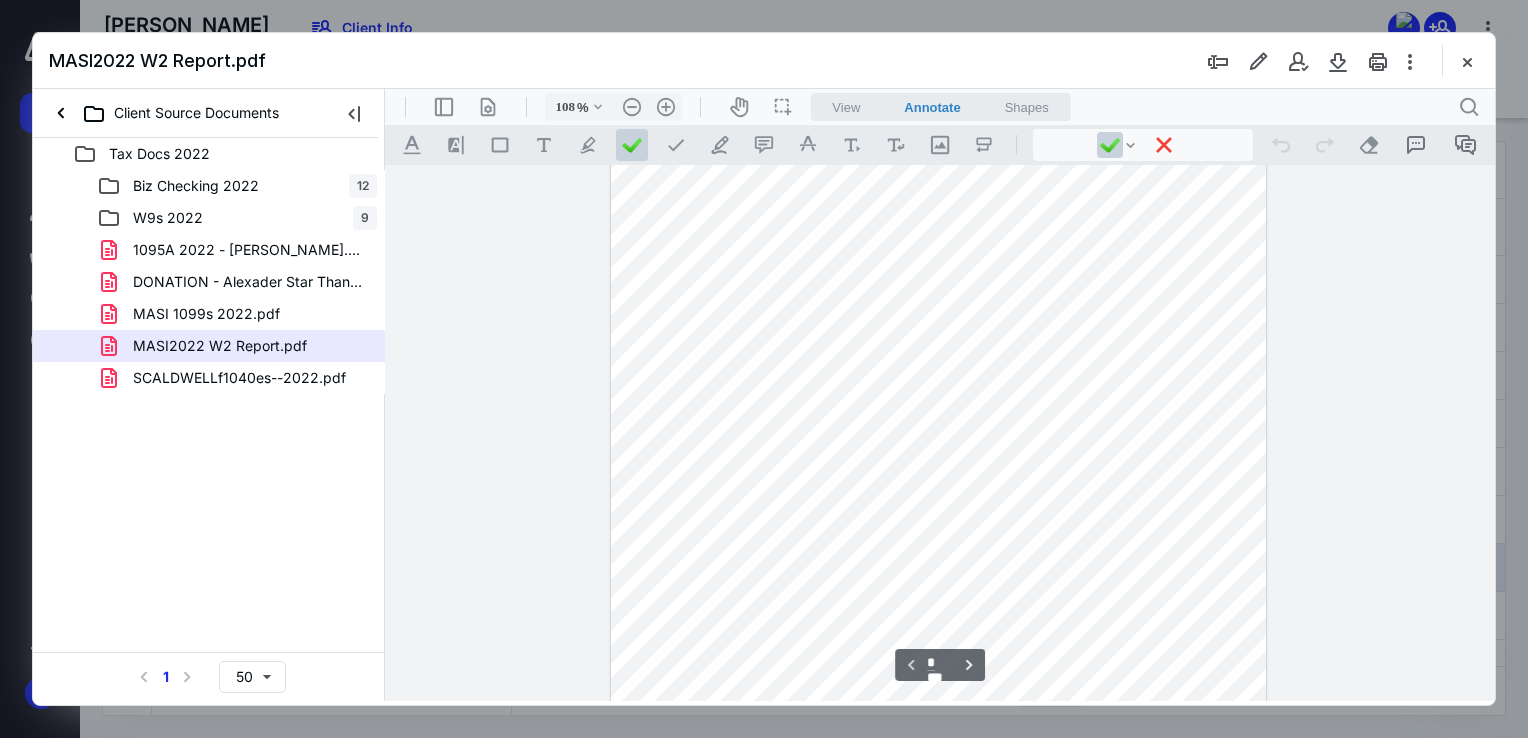 scroll, scrollTop: 0, scrollLeft: 0, axis: both 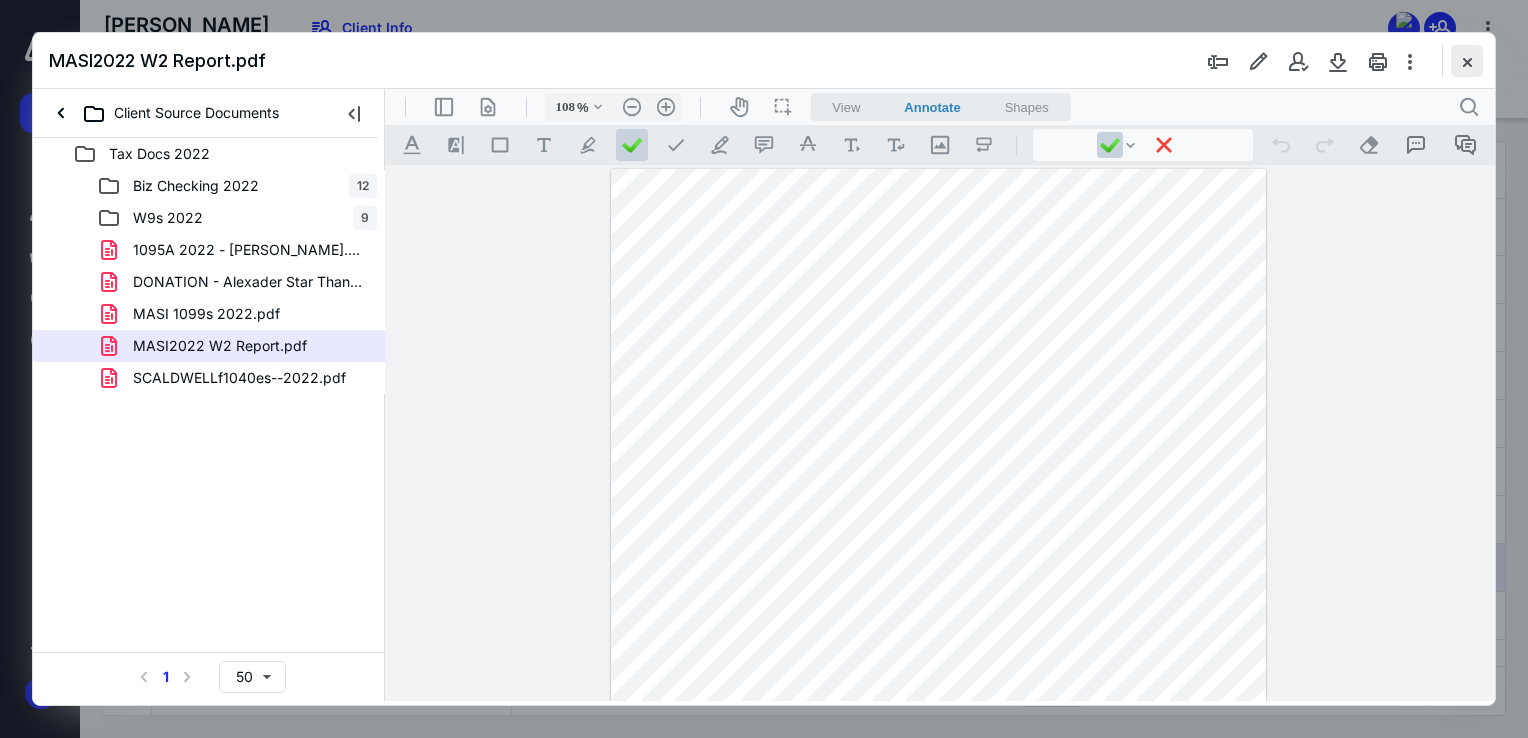 click at bounding box center [1467, 61] 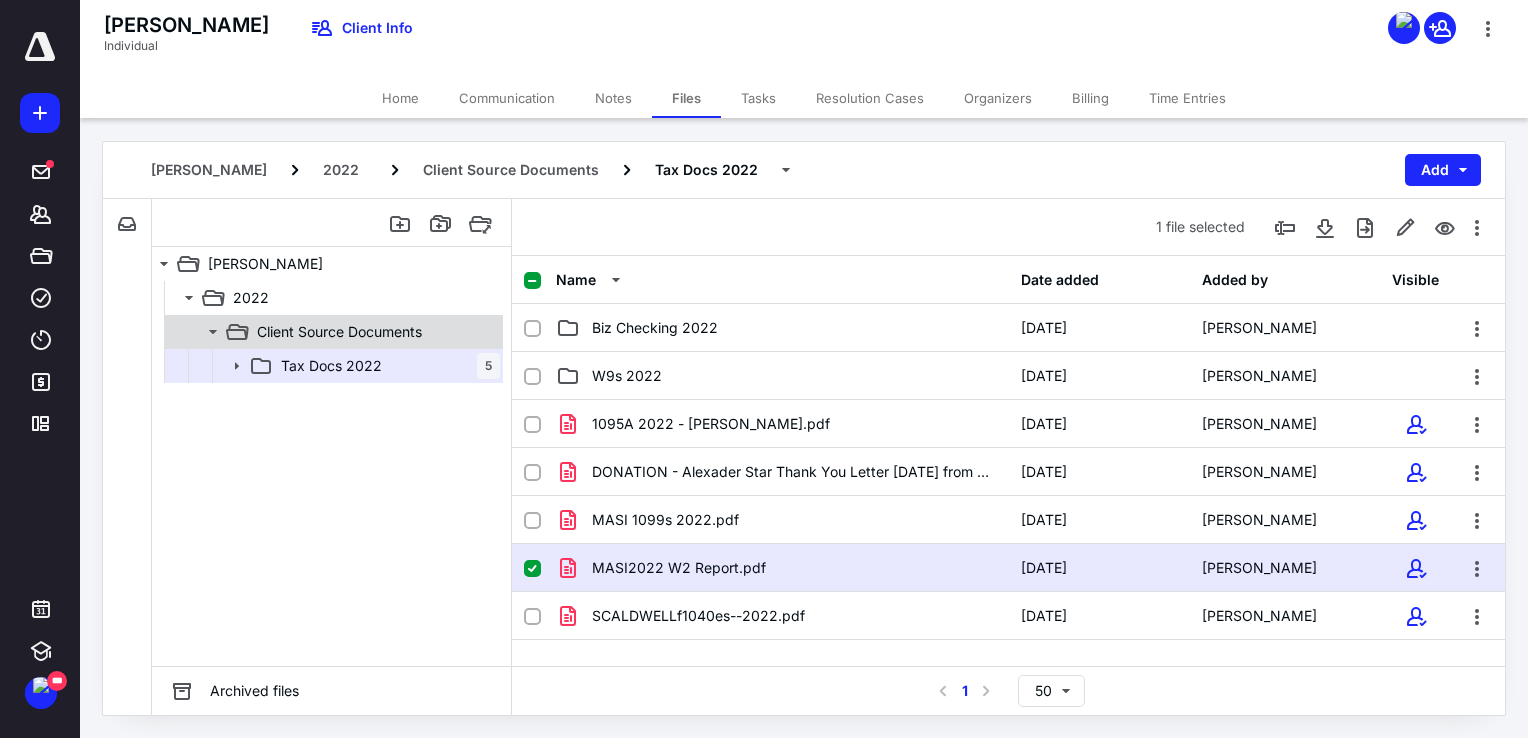 click 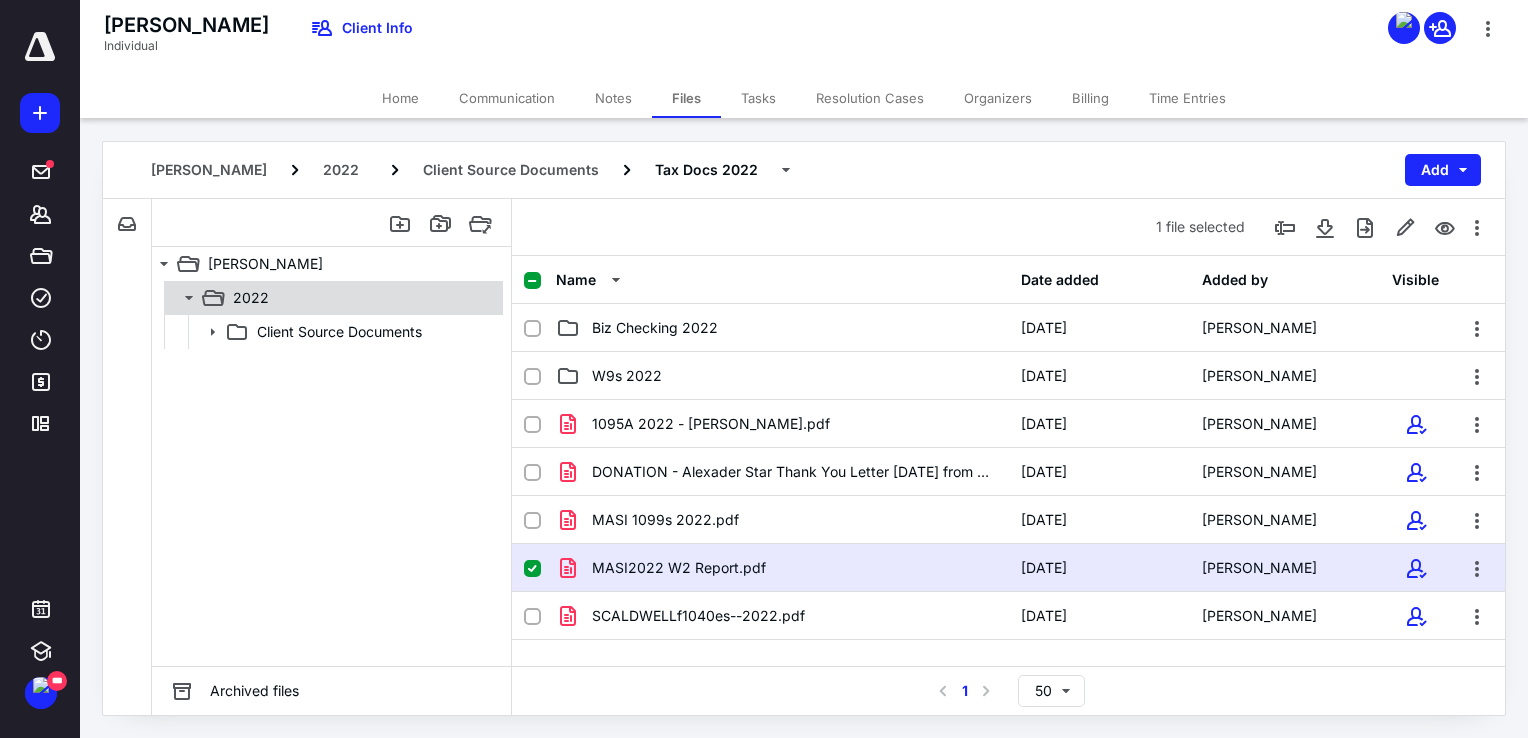 click on "2022" at bounding box center [332, 298] 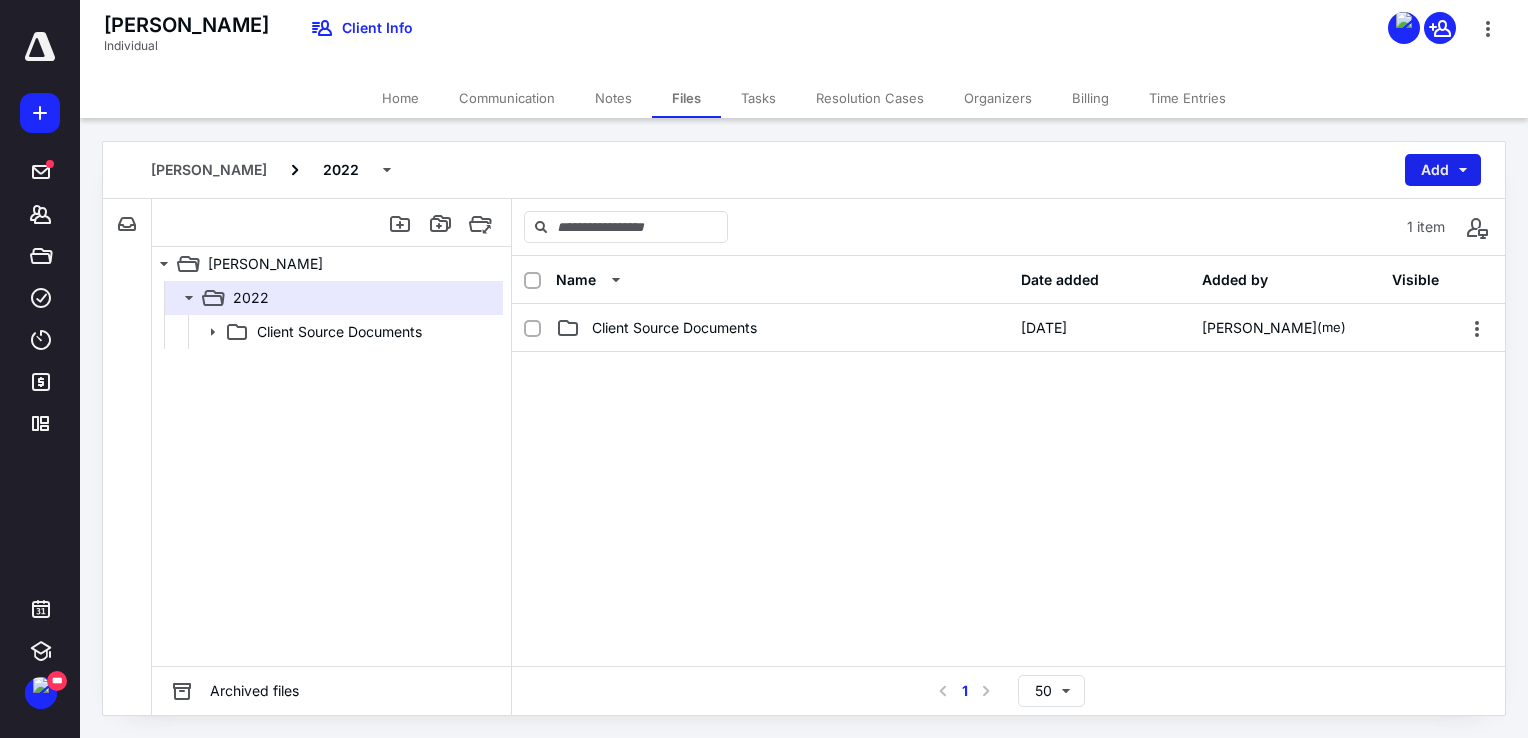 click on "Add" at bounding box center [1443, 170] 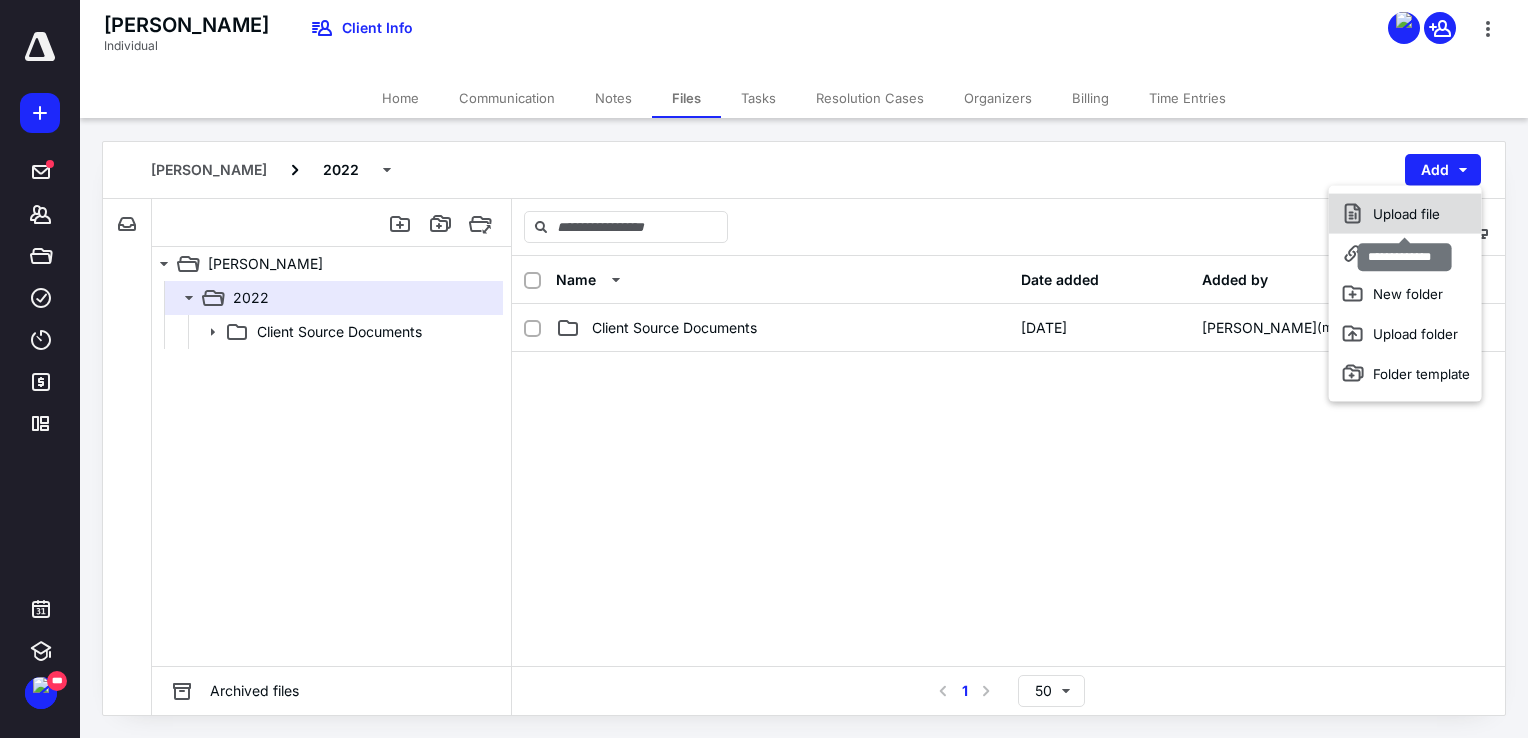click on "Upload file" at bounding box center [1405, 214] 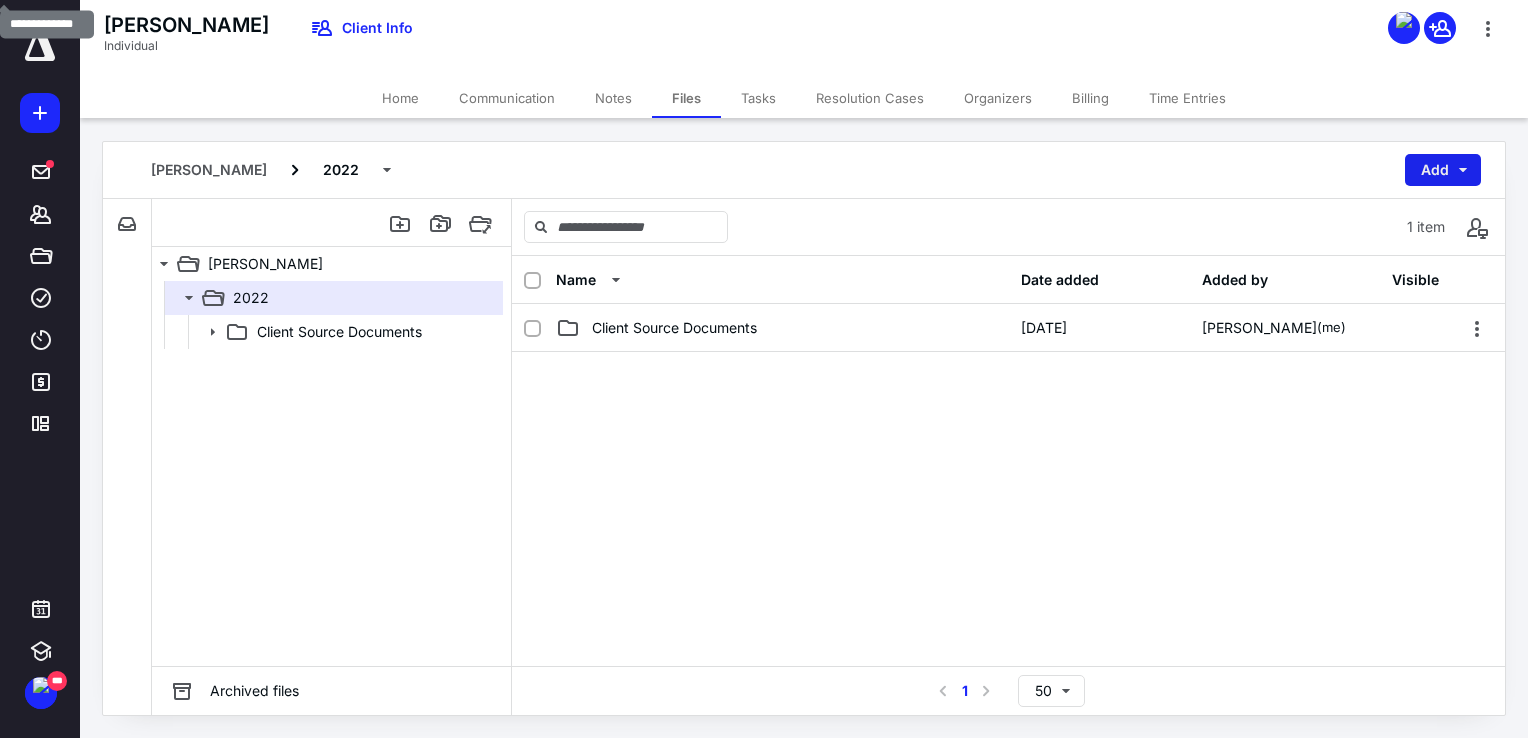 click on "Add" at bounding box center [1443, 170] 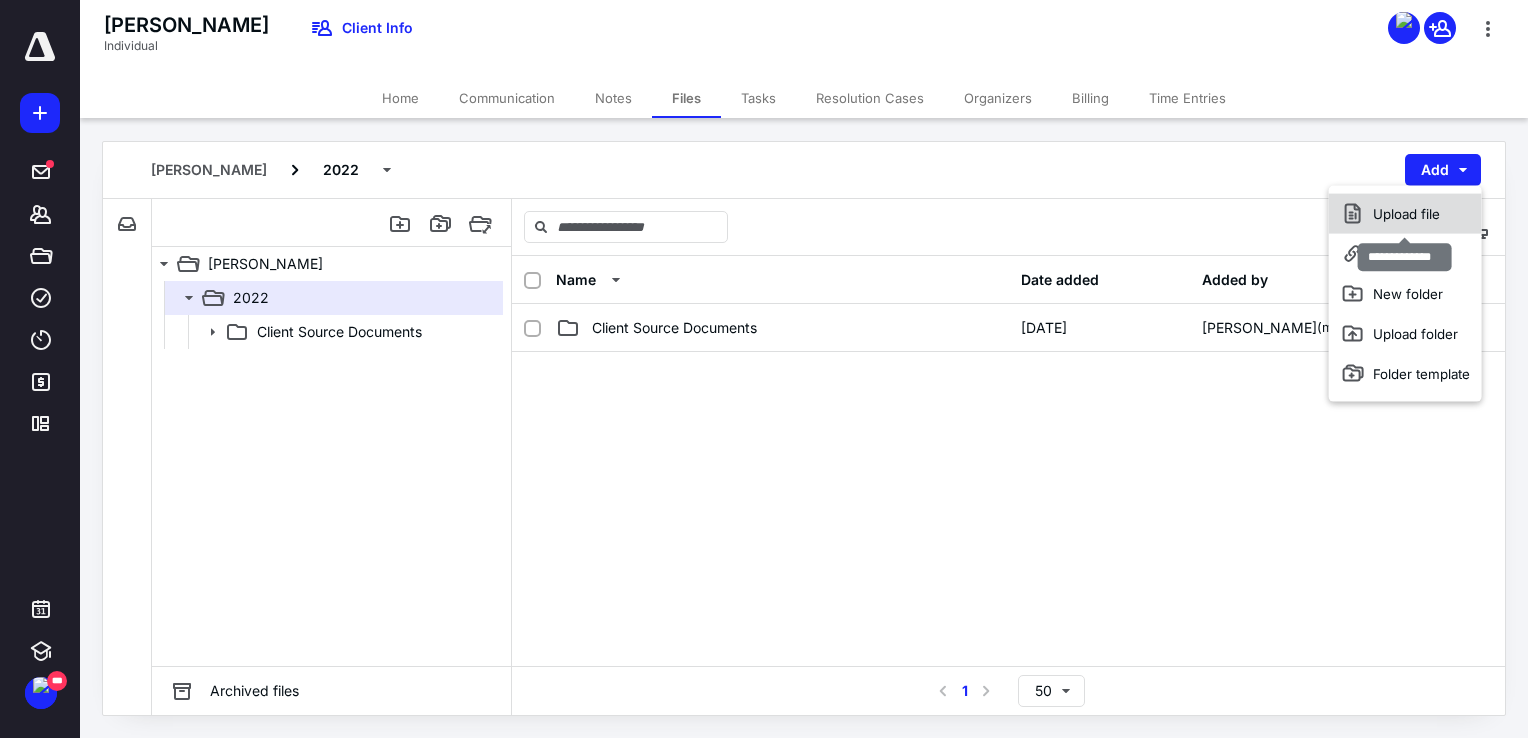 click on "Upload file" at bounding box center (1405, 214) 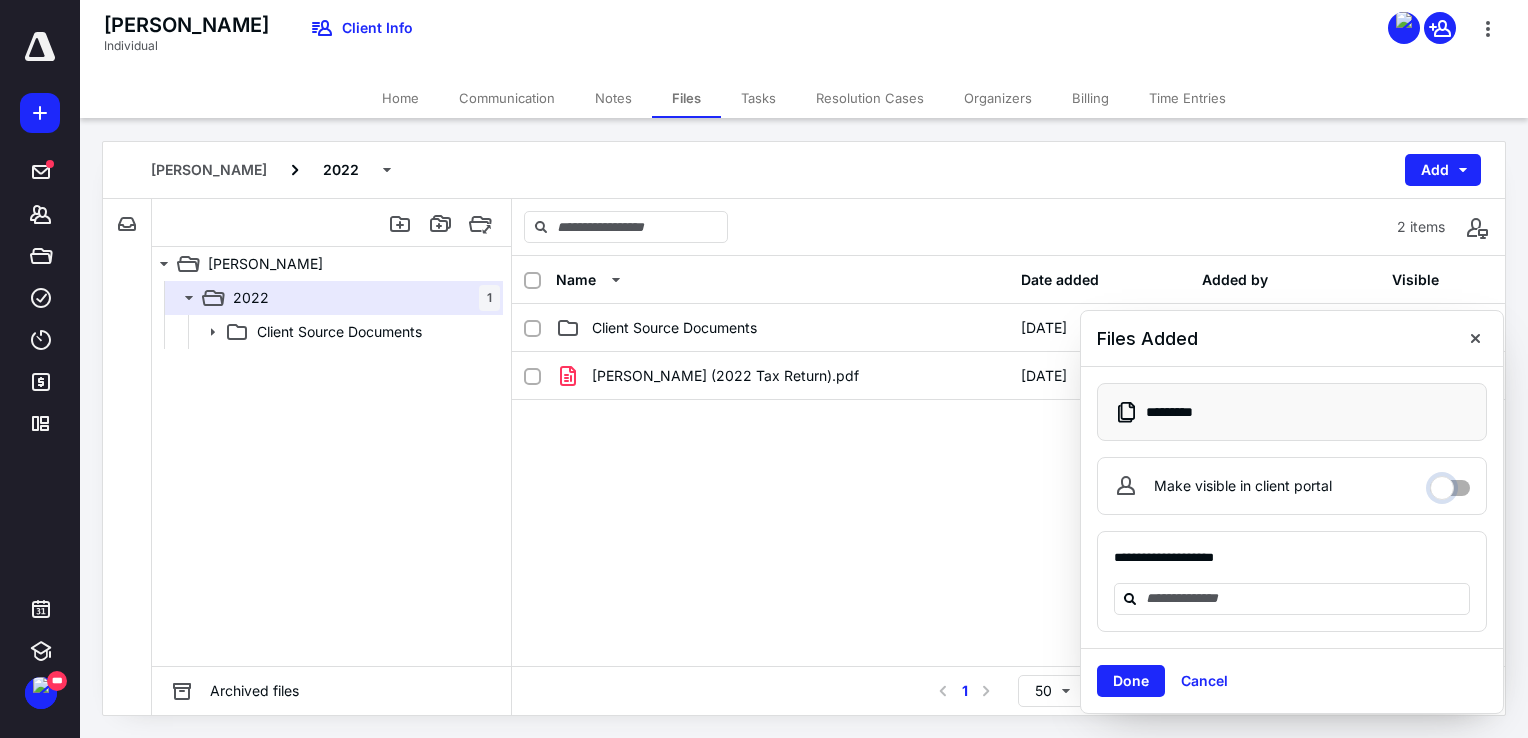 click on "Make visible in client portal" at bounding box center (1450, 483) 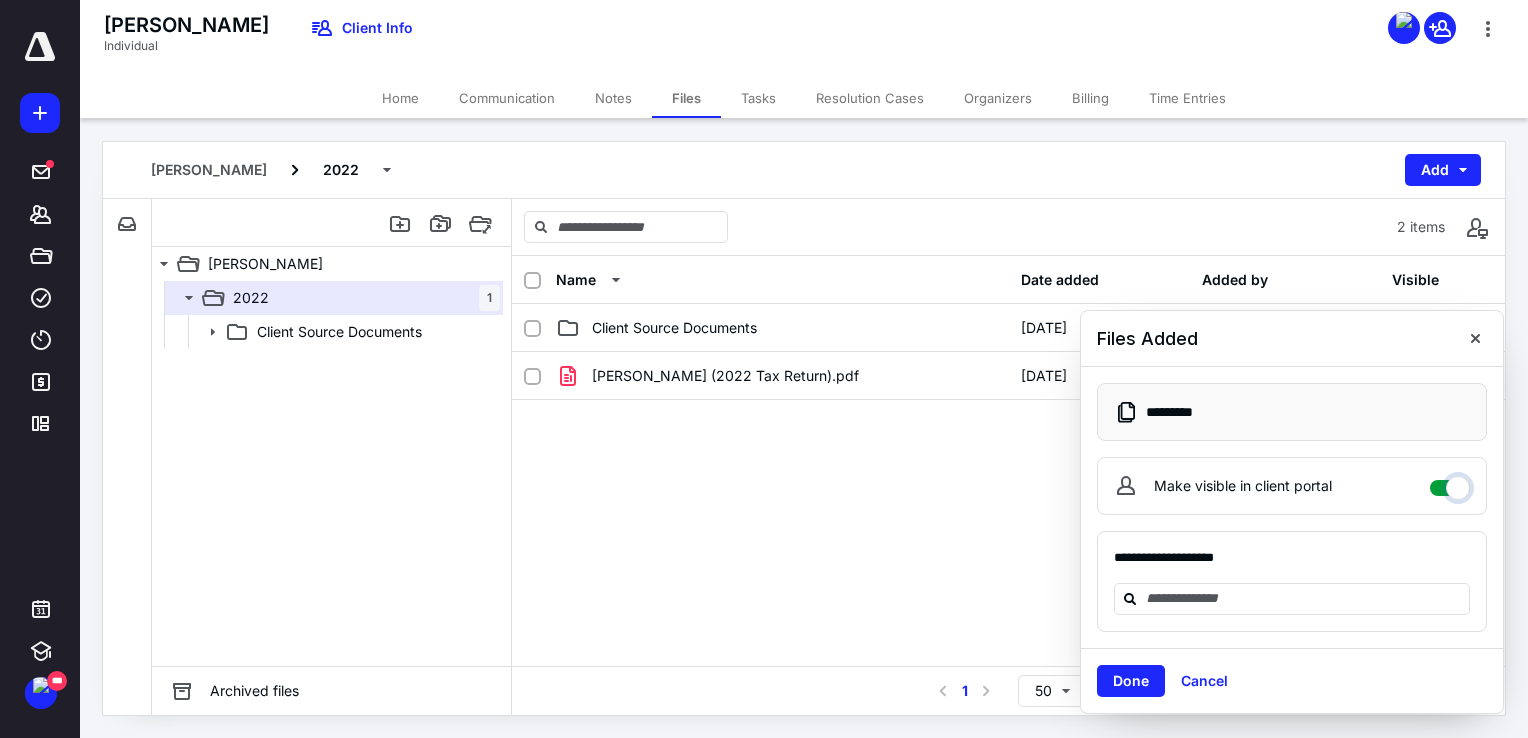 checkbox on "****" 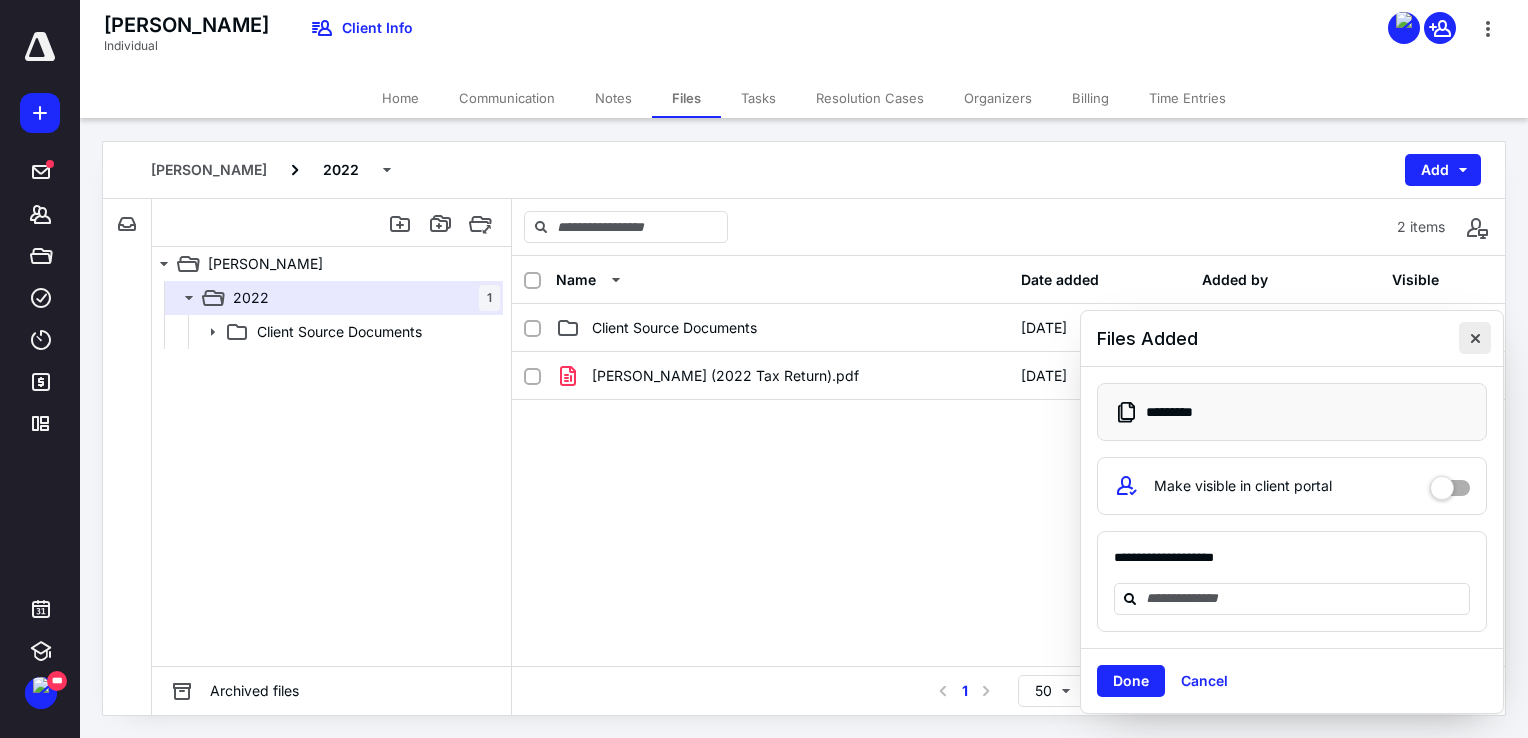 click at bounding box center (1475, 338) 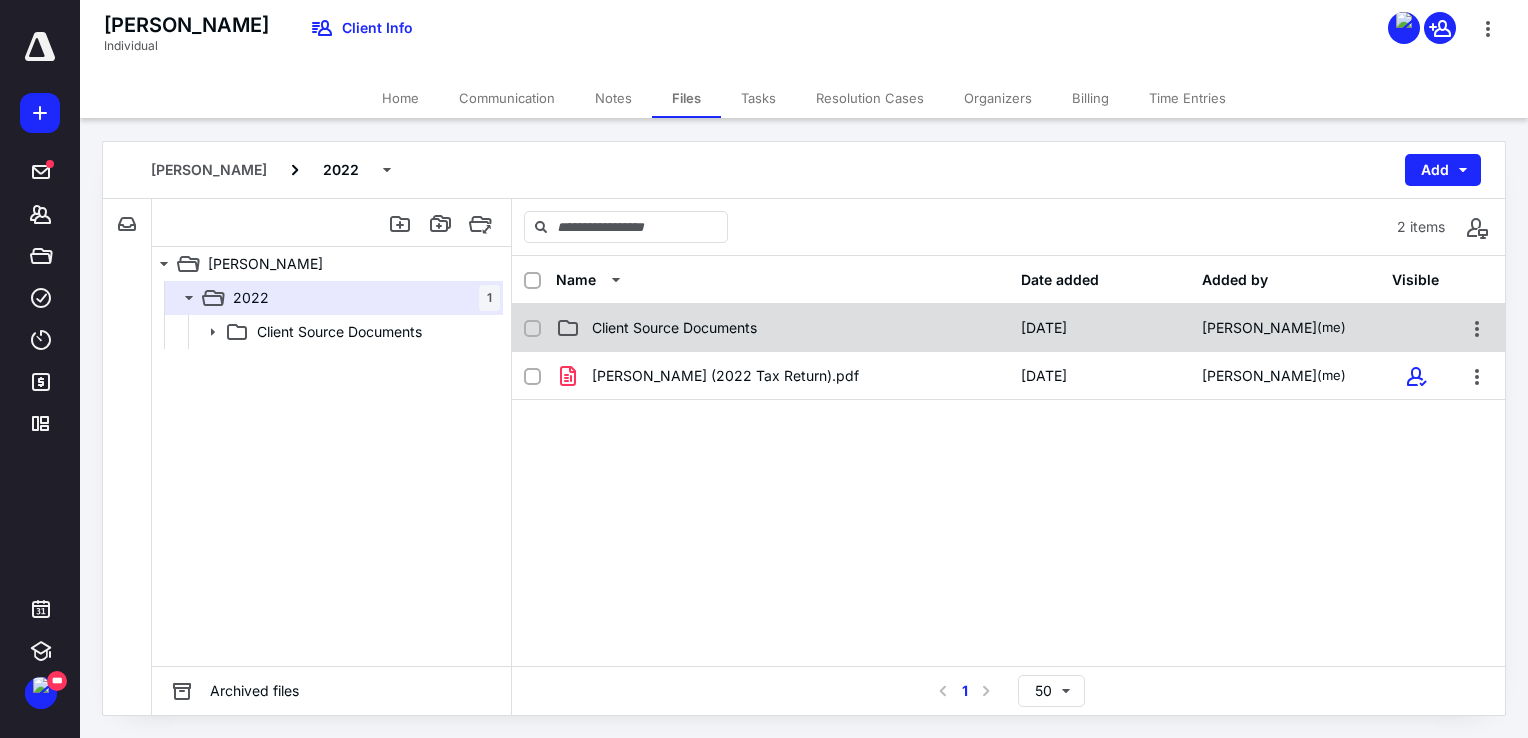 click on "Client Source Documents [DATE] [PERSON_NAME]  (me)" at bounding box center [1008, 328] 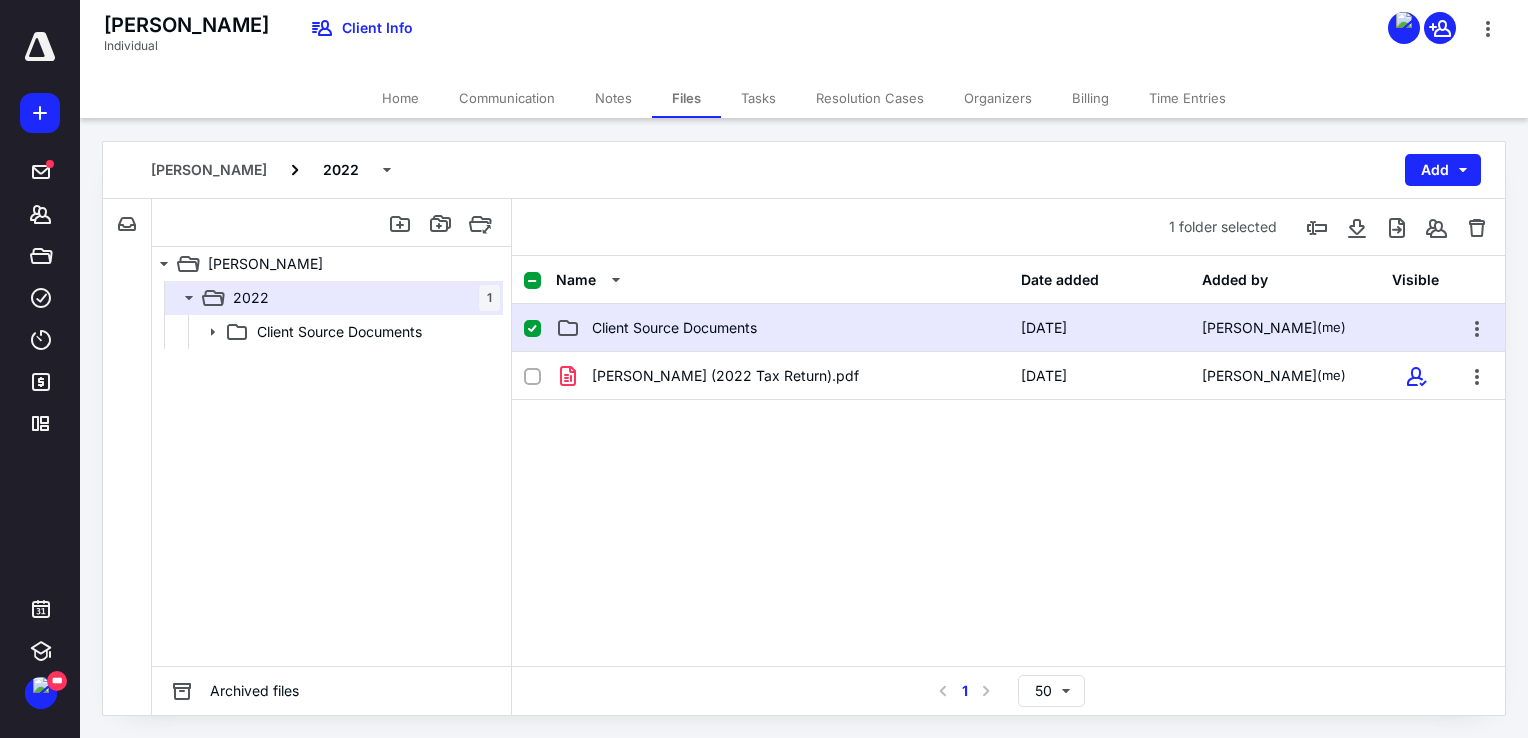 click on "Client Source Documents [DATE] [PERSON_NAME]  (me)" at bounding box center [1008, 328] 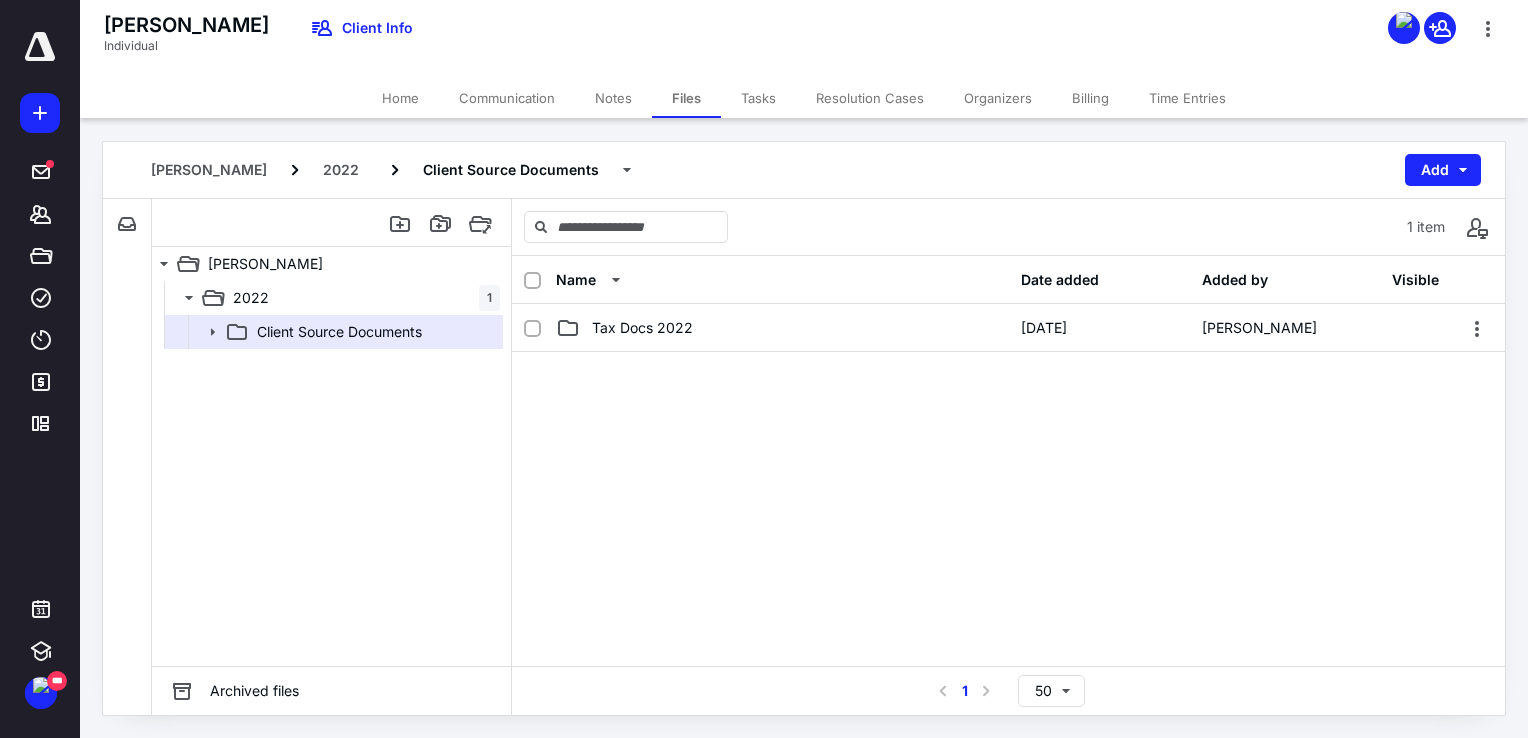 click on "Tax Docs 2022 [DATE] [PERSON_NAME]" at bounding box center [1008, 328] 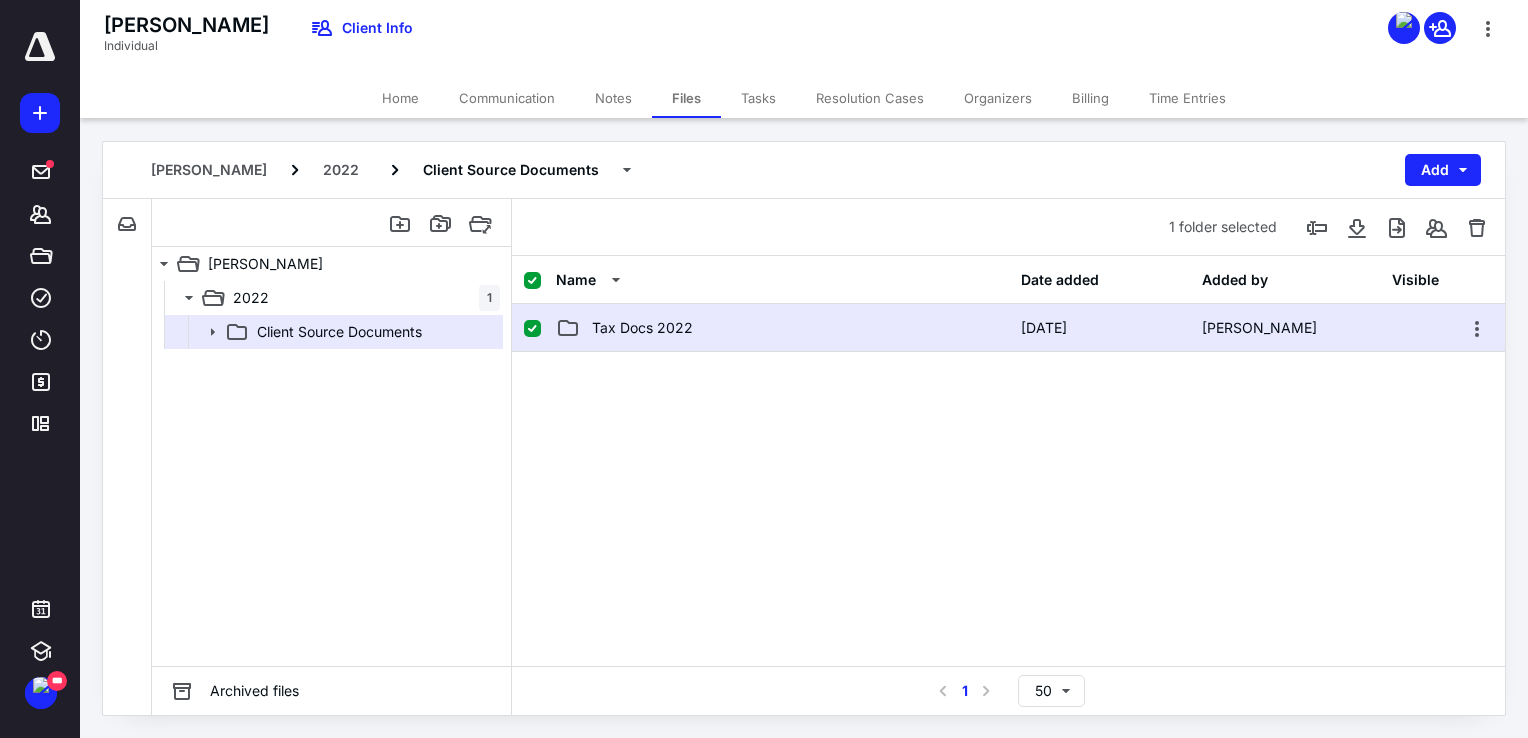 click on "Tax Docs 2022 [DATE] [PERSON_NAME]" at bounding box center (1008, 328) 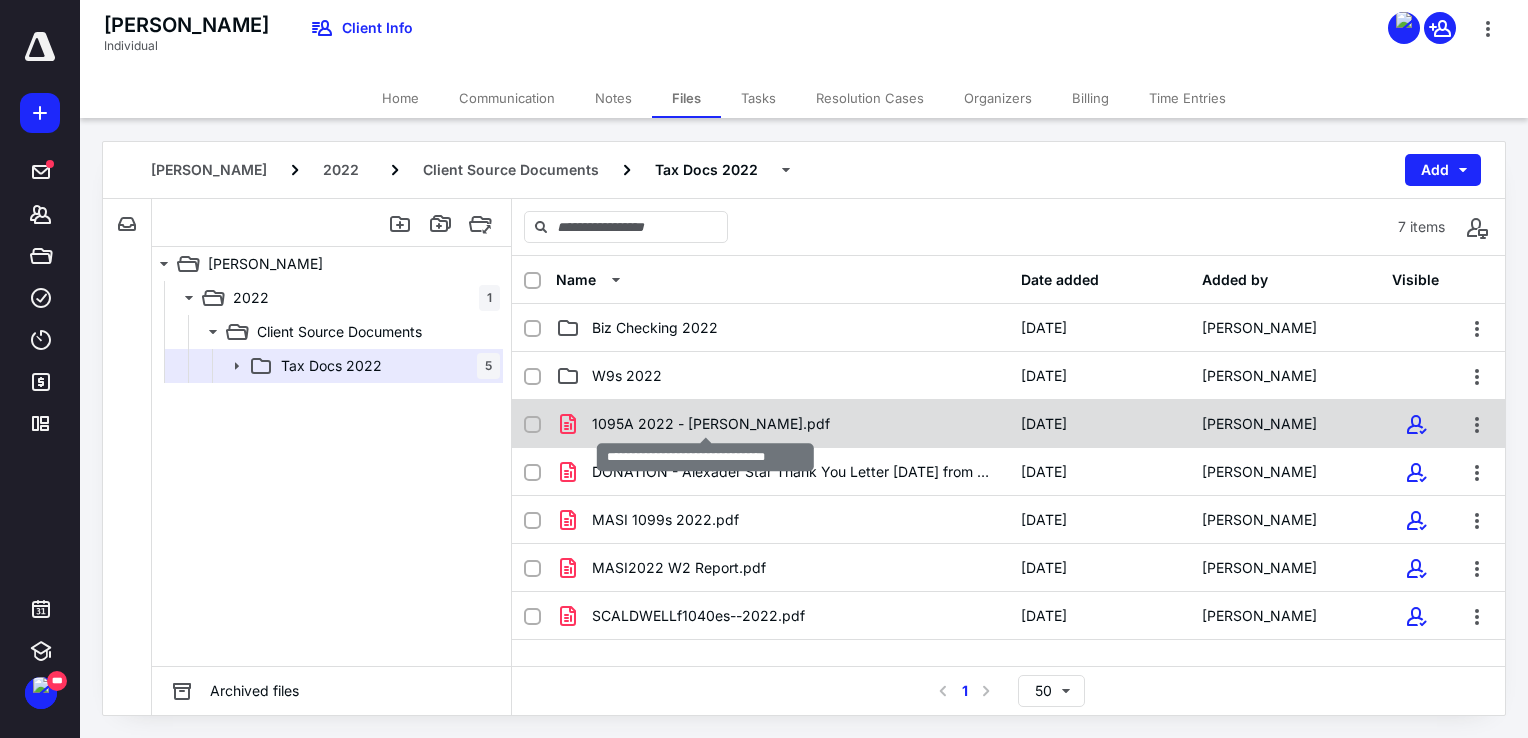 click on "1095A 2022 - [PERSON_NAME].pdf" at bounding box center [711, 424] 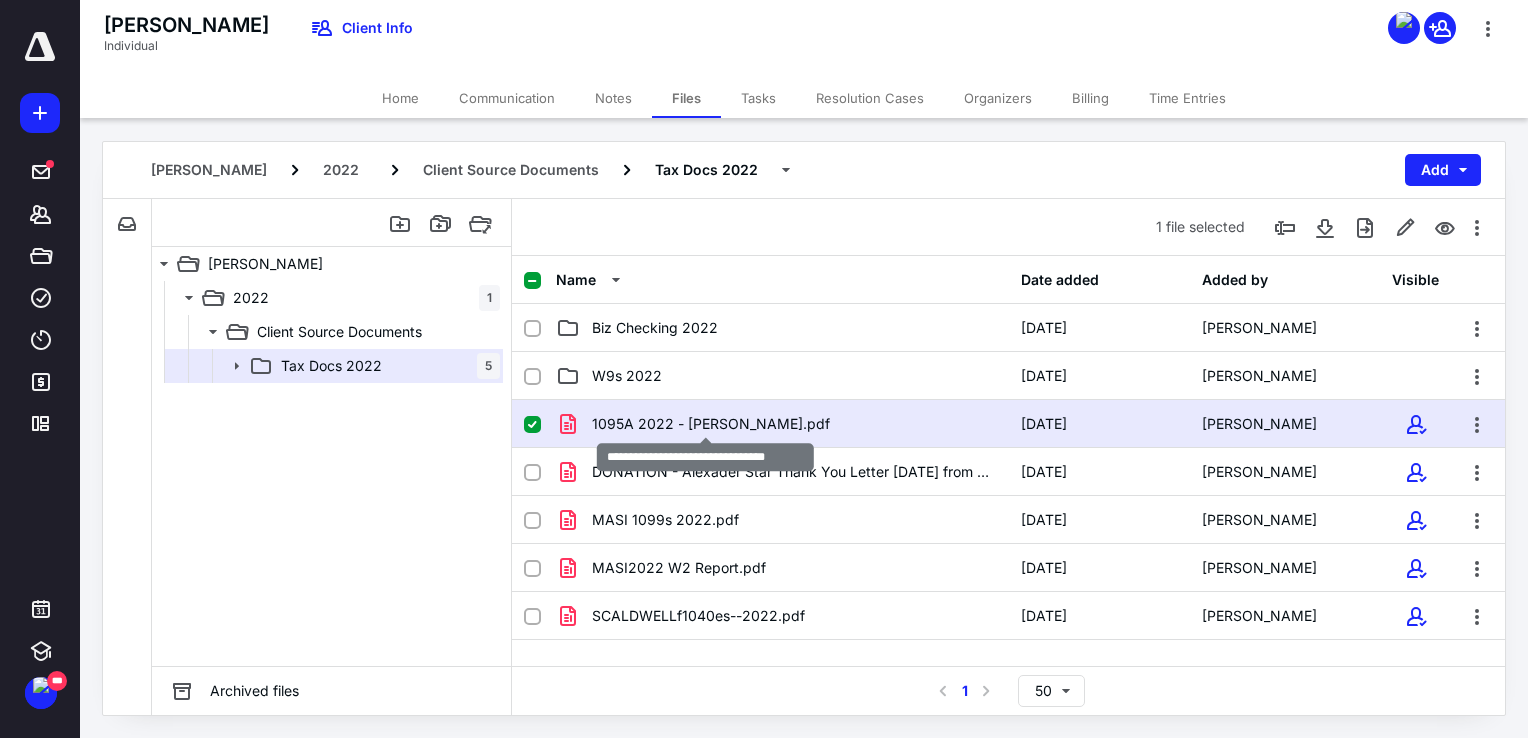 click on "1095A 2022 - [PERSON_NAME].pdf" at bounding box center (711, 424) 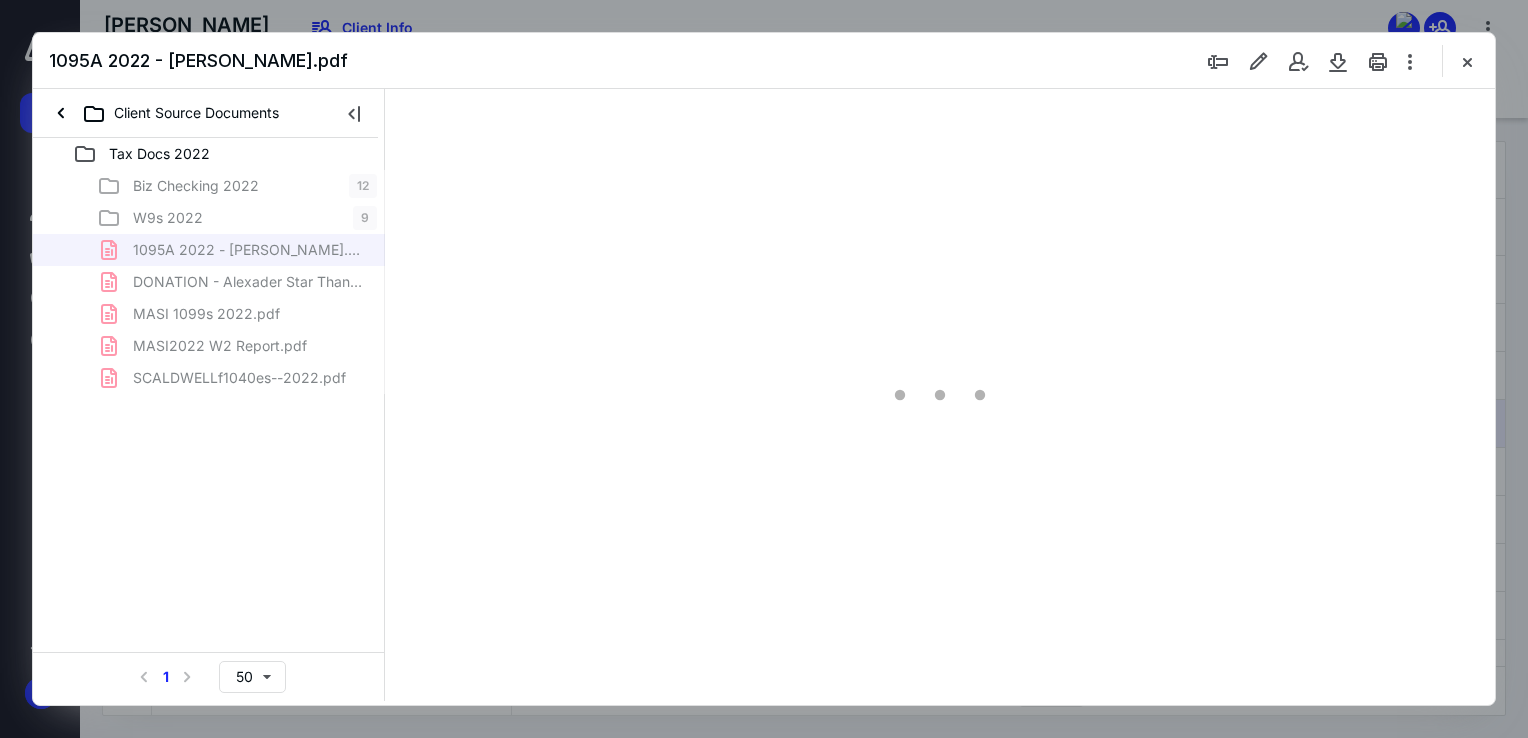 scroll, scrollTop: 0, scrollLeft: 0, axis: both 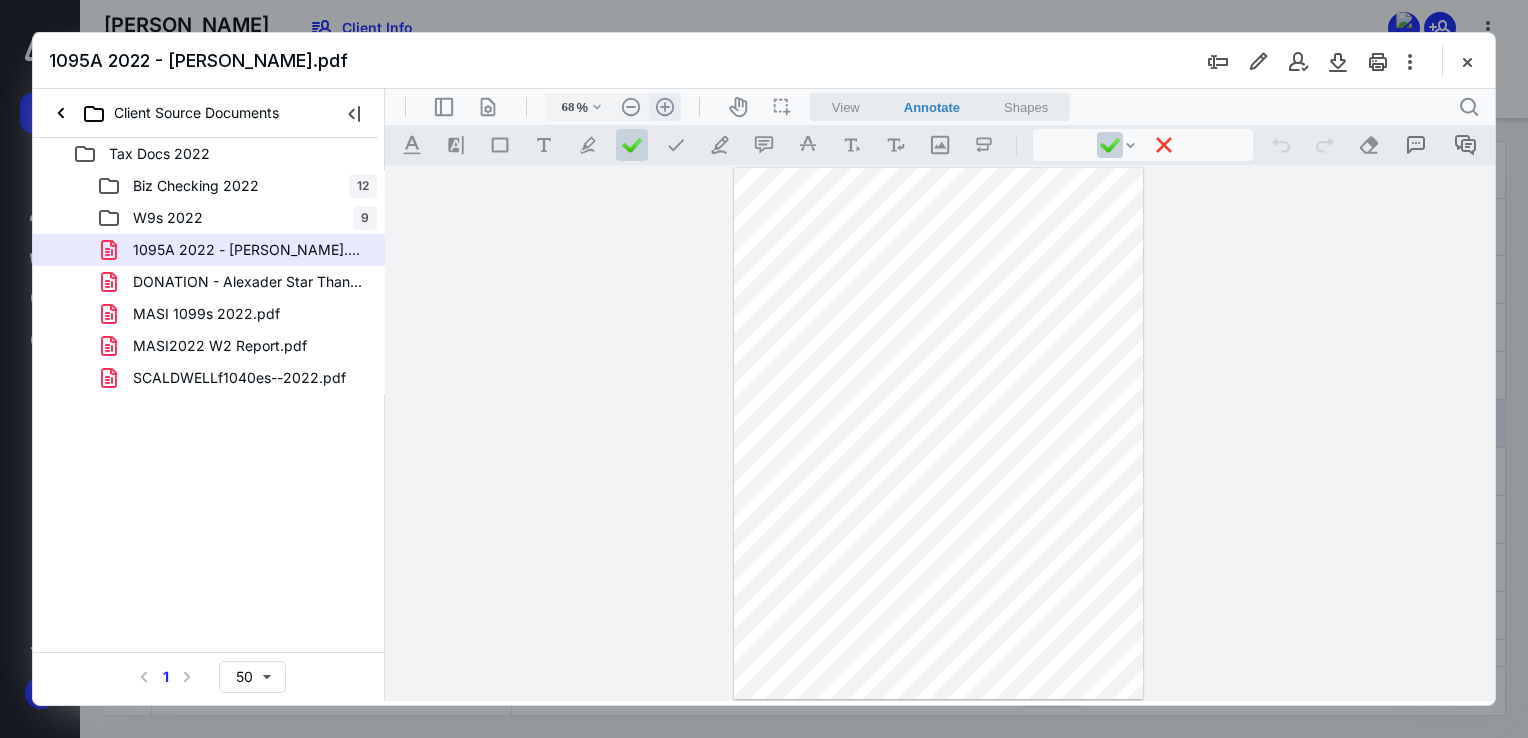 click on ".cls-1{fill:#abb0c4;} icon - header - zoom - in - line" at bounding box center (665, 107) 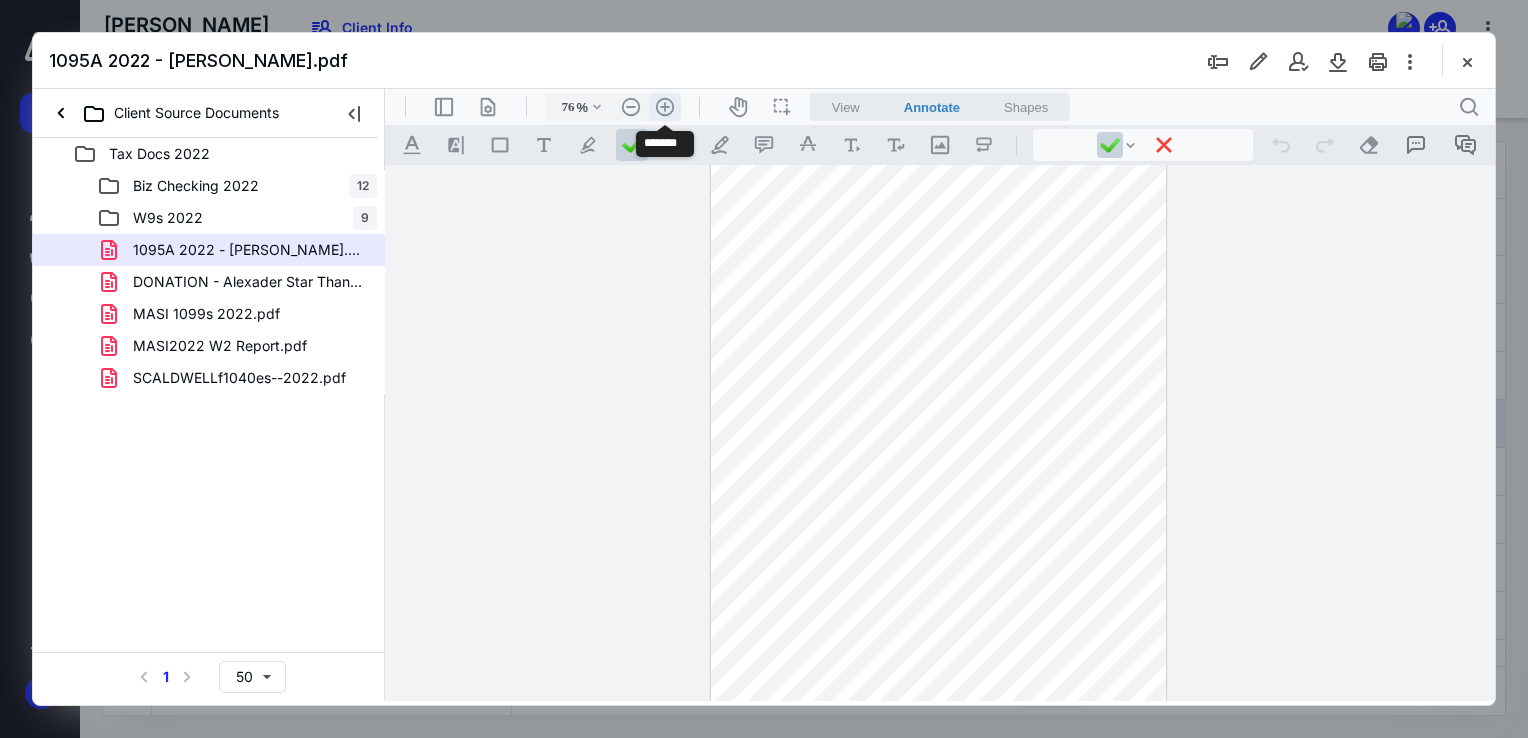 click on ".cls-1{fill:#abb0c4;} icon - header - zoom - in - line" at bounding box center (665, 107) 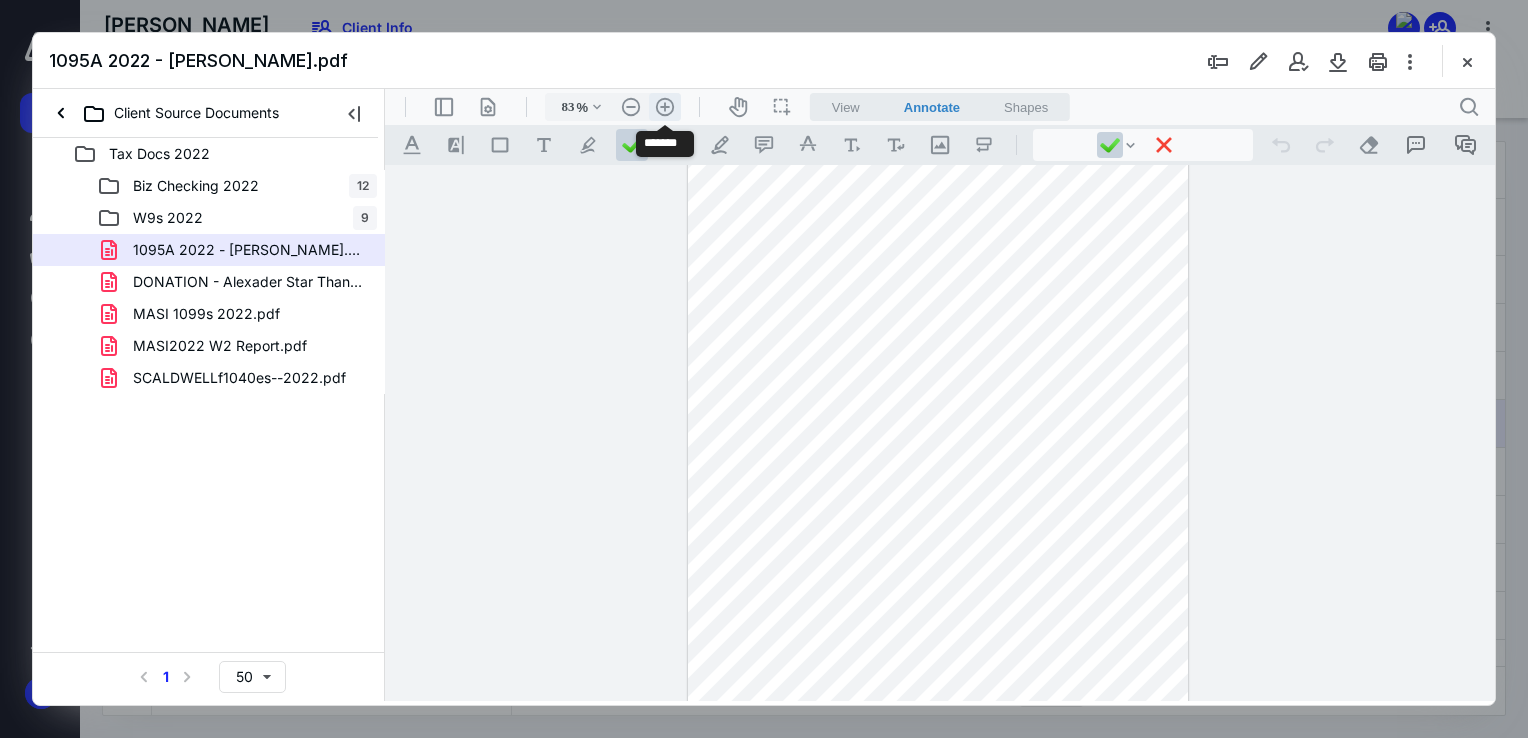click on ".cls-1{fill:#abb0c4;} icon - header - zoom - in - line" at bounding box center (665, 107) 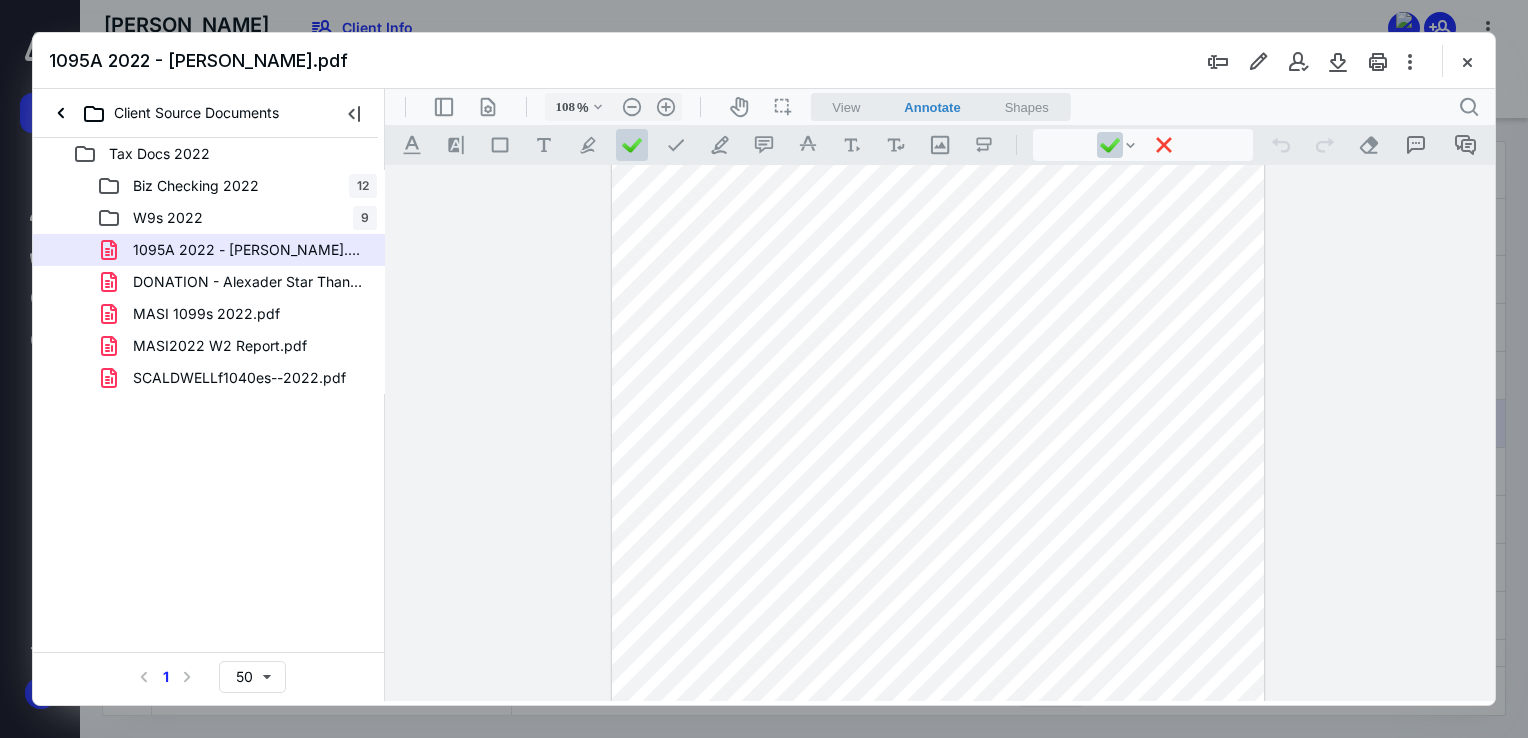 scroll, scrollTop: 0, scrollLeft: 0, axis: both 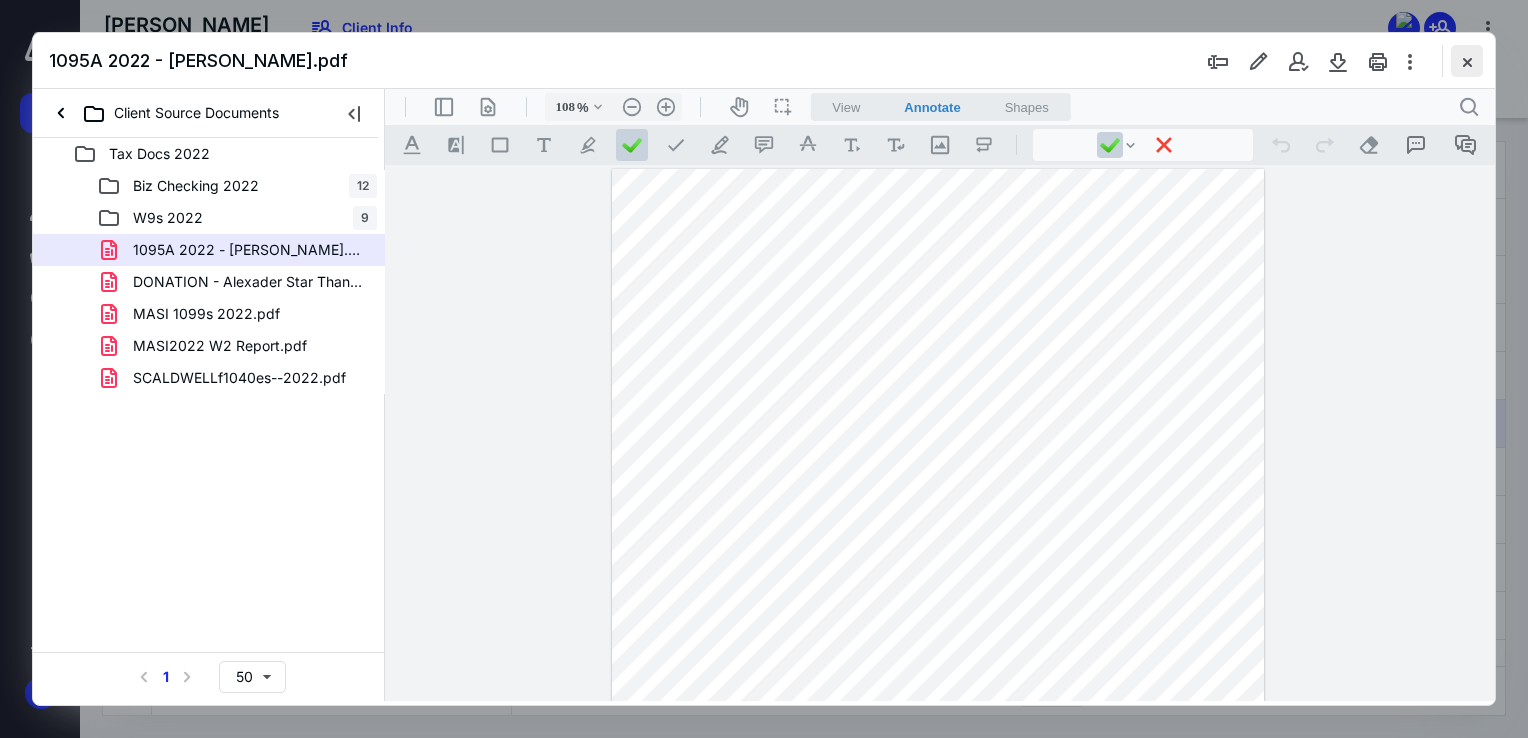 click at bounding box center [1467, 61] 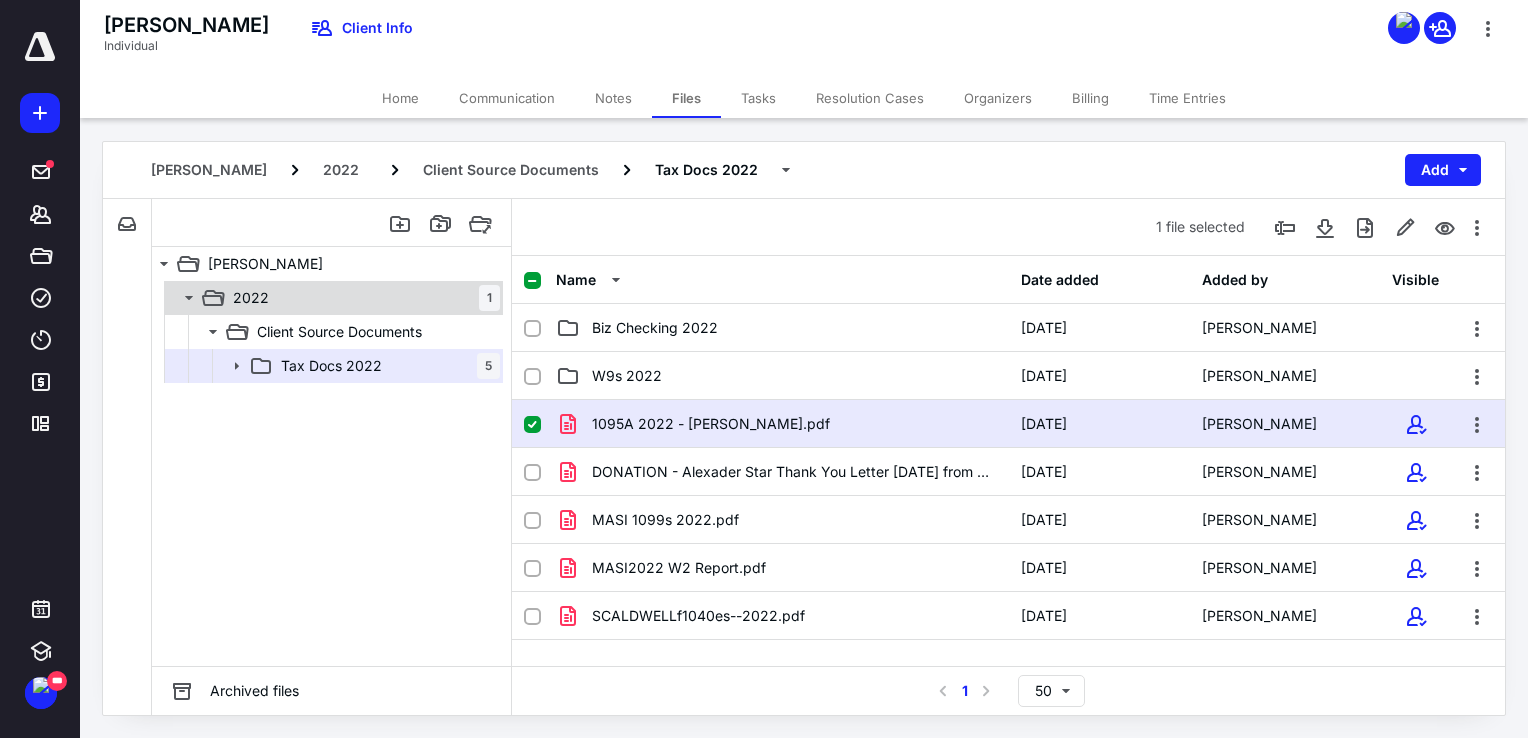 click on "2022 1" at bounding box center [332, 298] 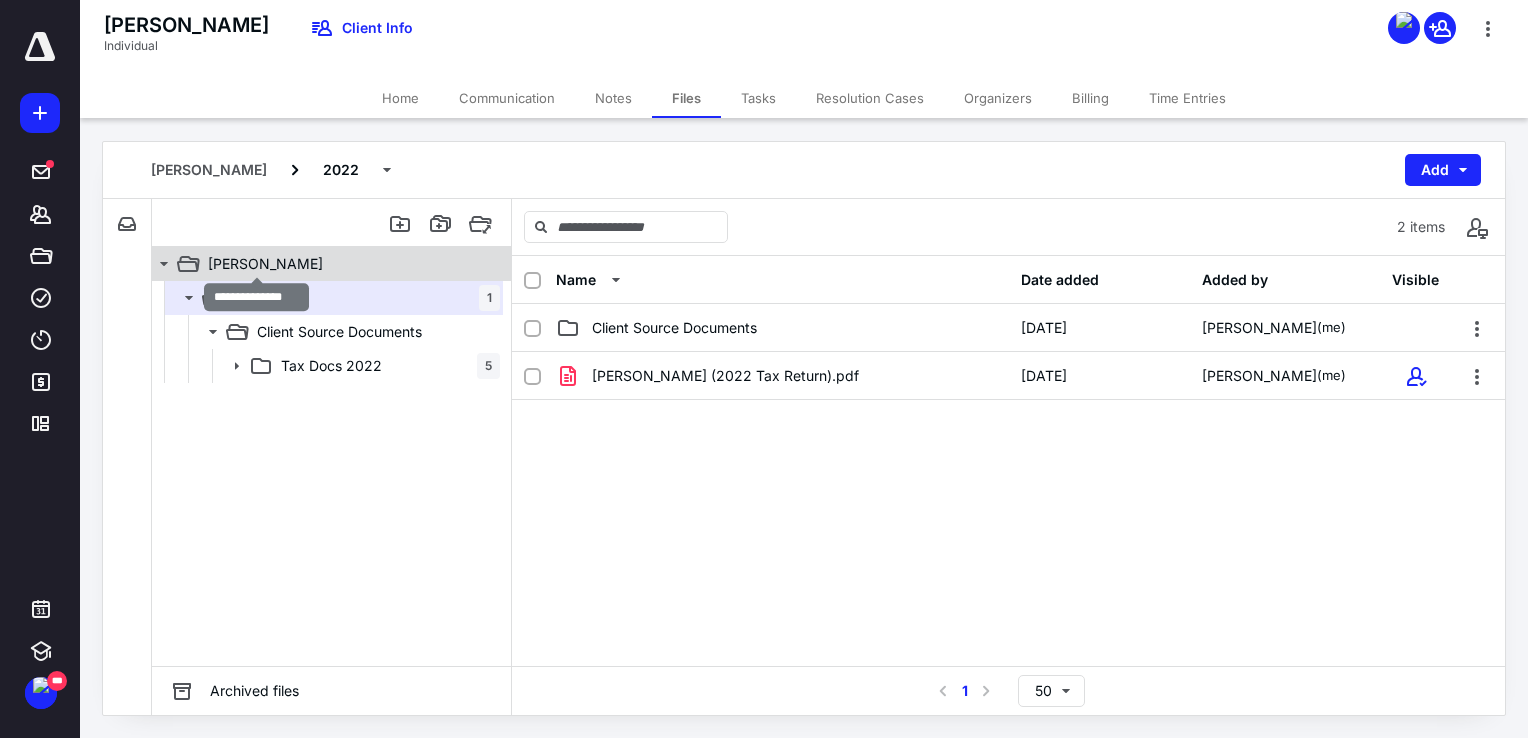 click on "[PERSON_NAME]" at bounding box center (265, 264) 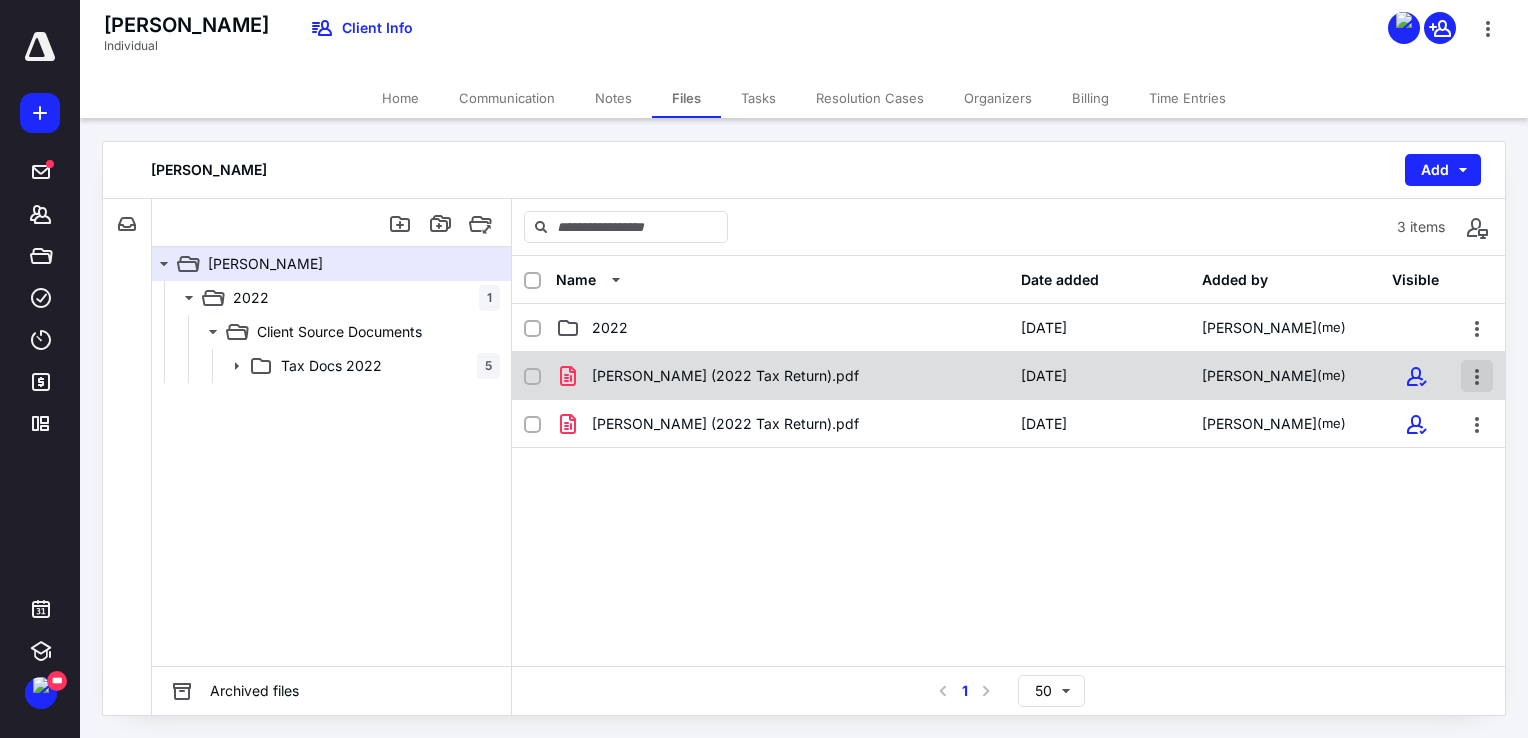 click at bounding box center [1477, 376] 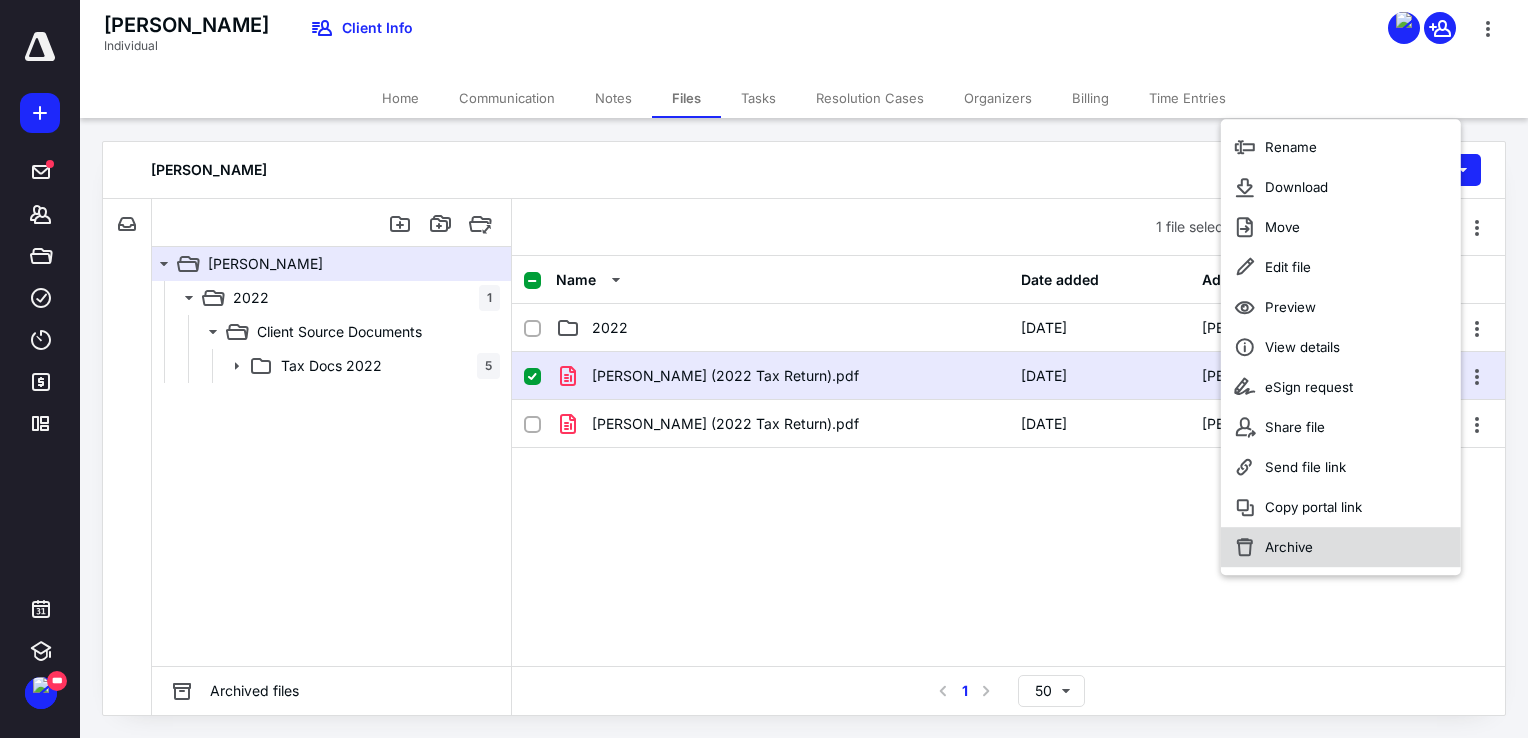 click on "Archive" at bounding box center (1341, 547) 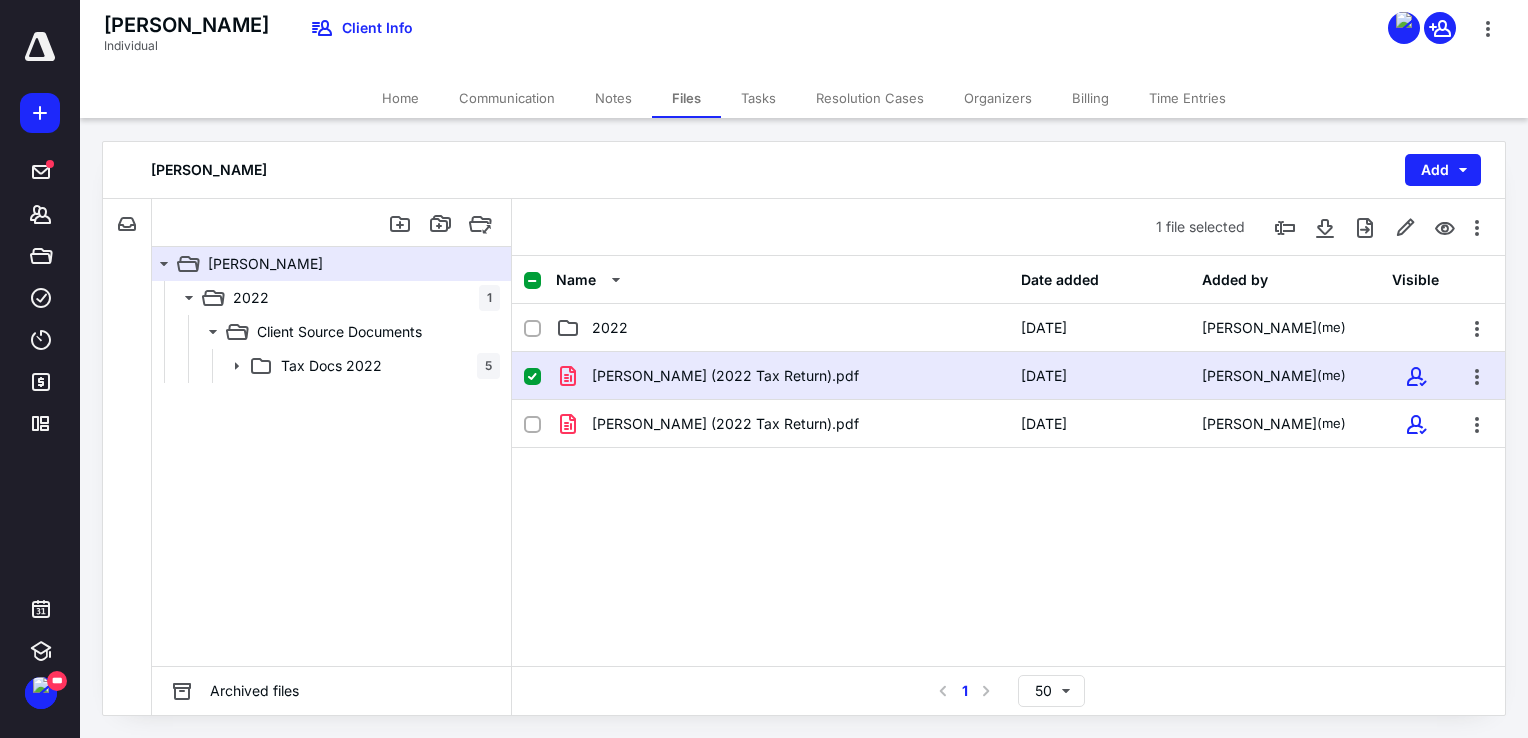 checkbox on "false" 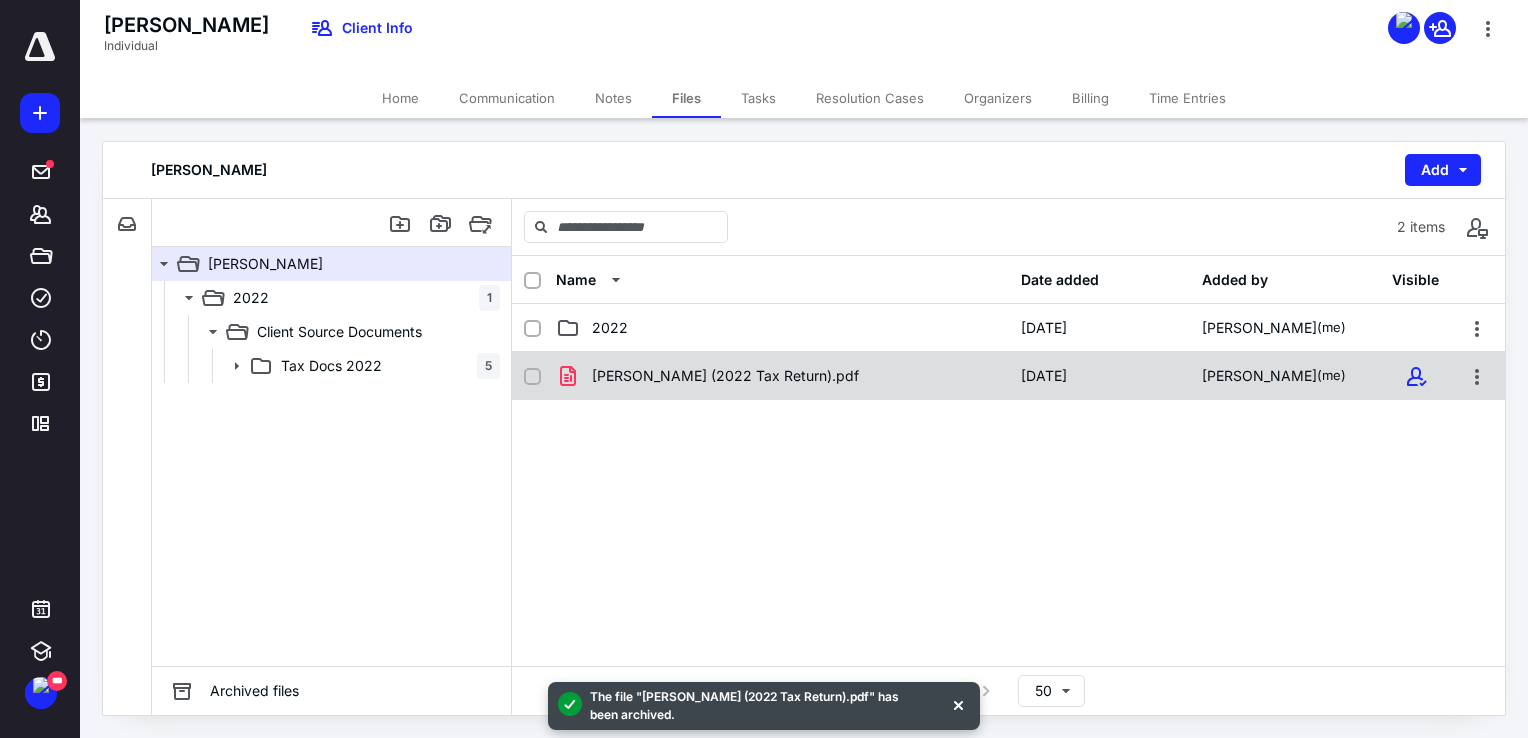 click on "[PERSON_NAME] (2022 Tax Return).pdf [DATE] [PERSON_NAME]  (me)" at bounding box center (1008, 376) 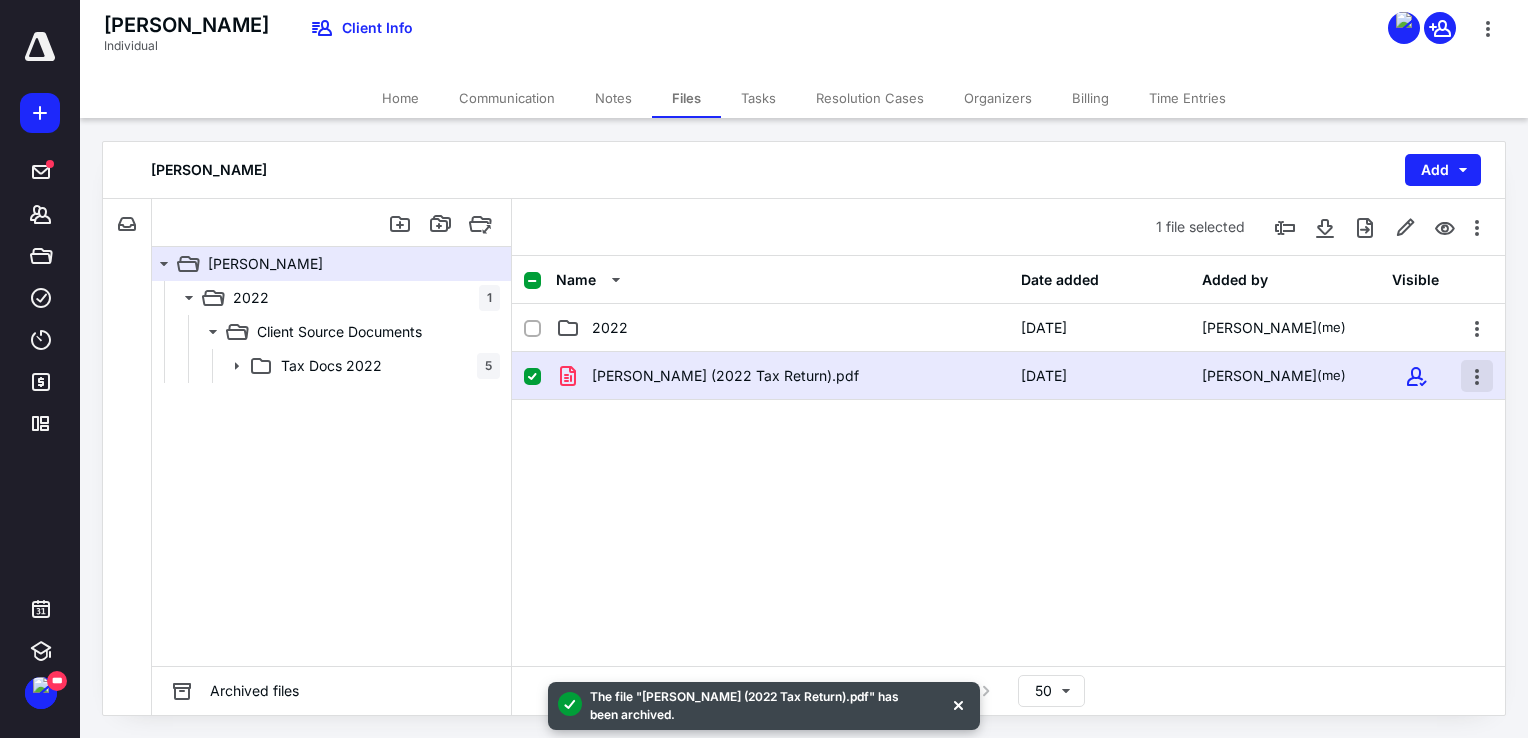 click at bounding box center (1477, 376) 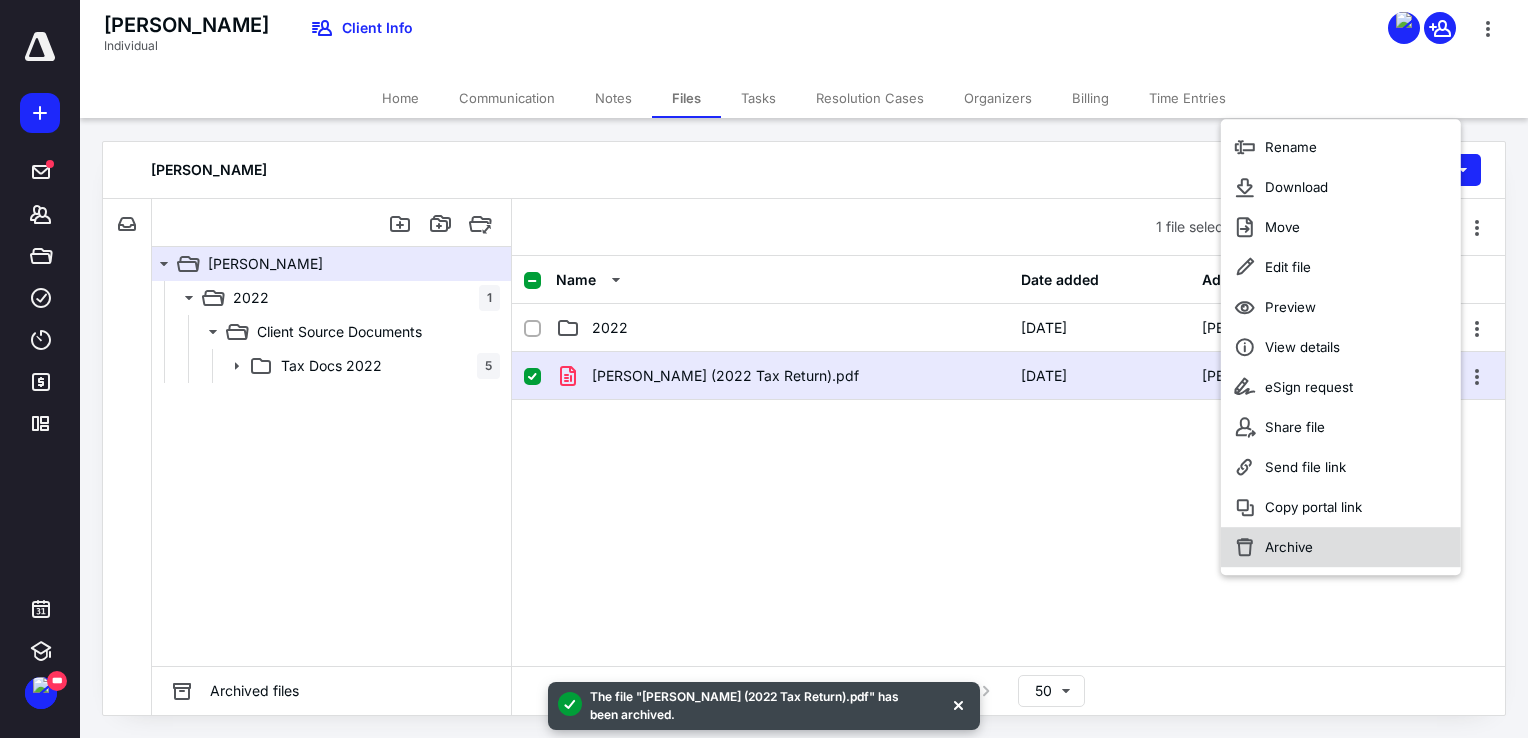 click on "Archive" at bounding box center (1341, 547) 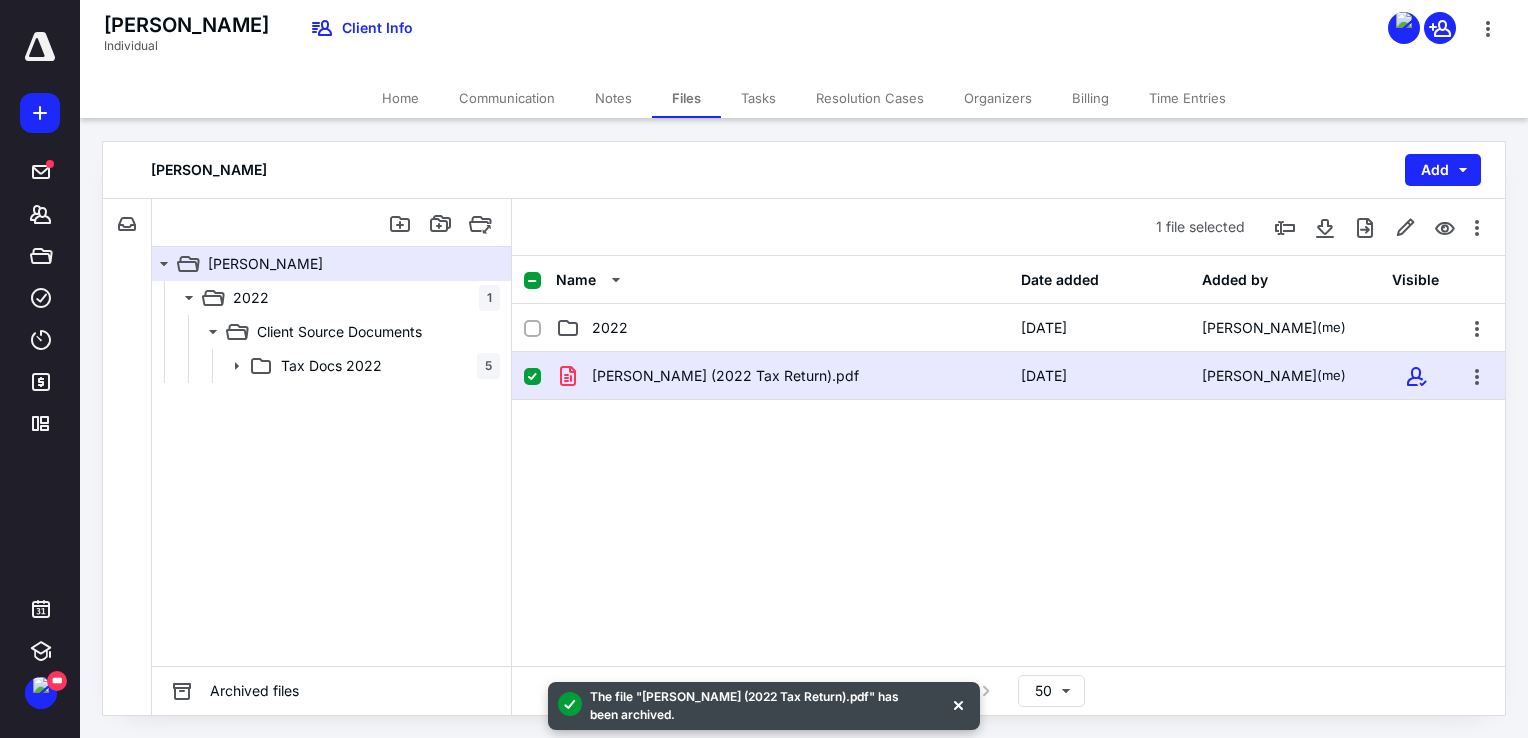 checkbox on "false" 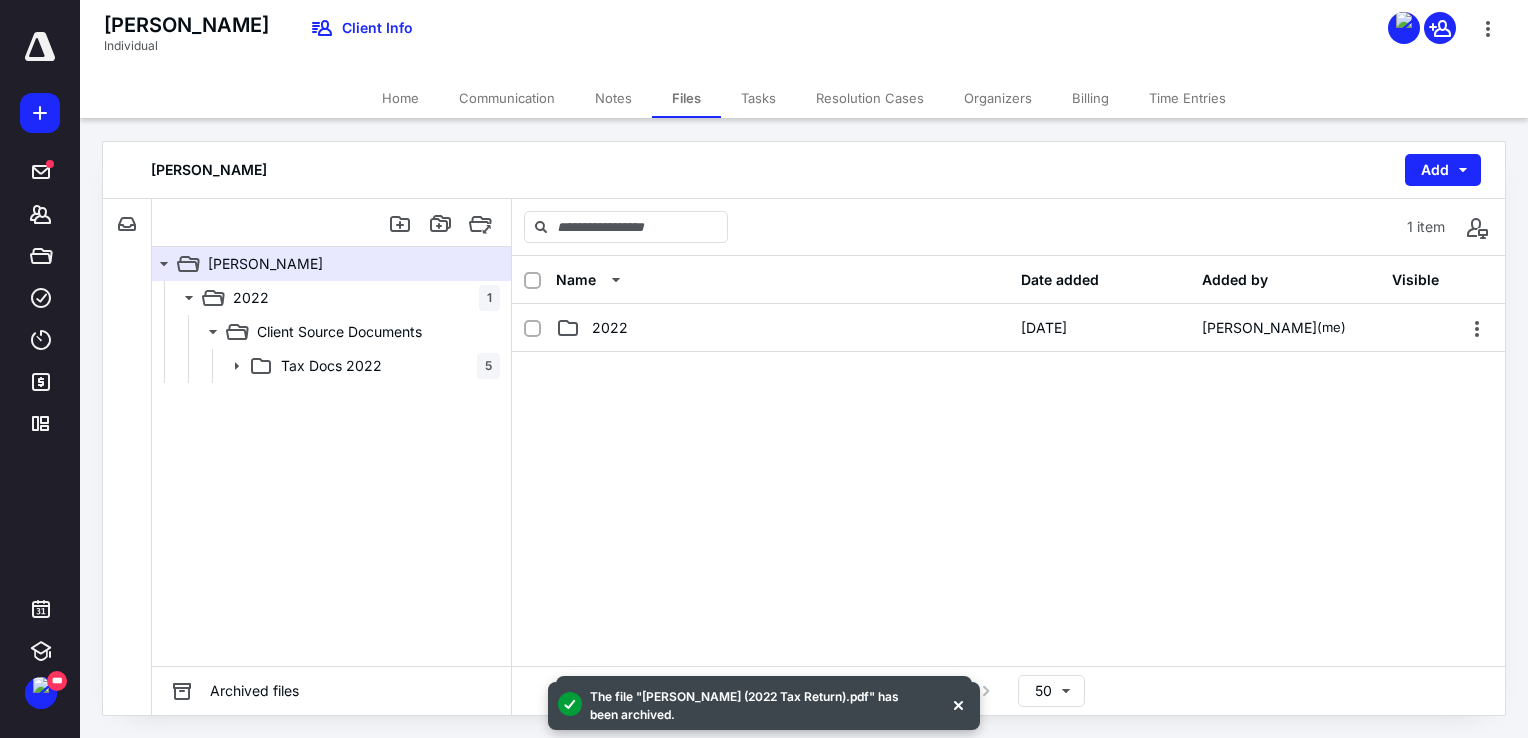 click on "Tasks" at bounding box center (758, 98) 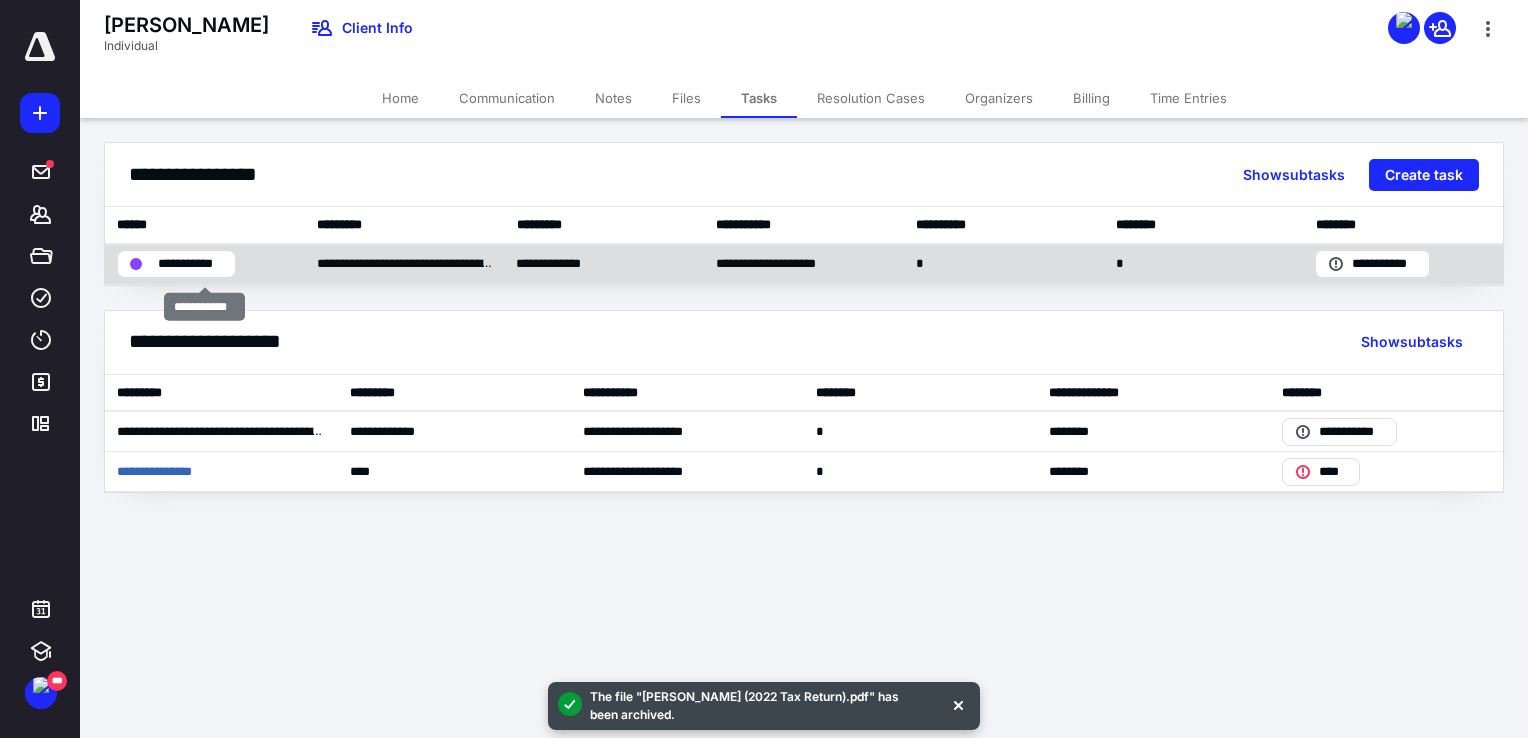 click on "**********" at bounding box center (176, 264) 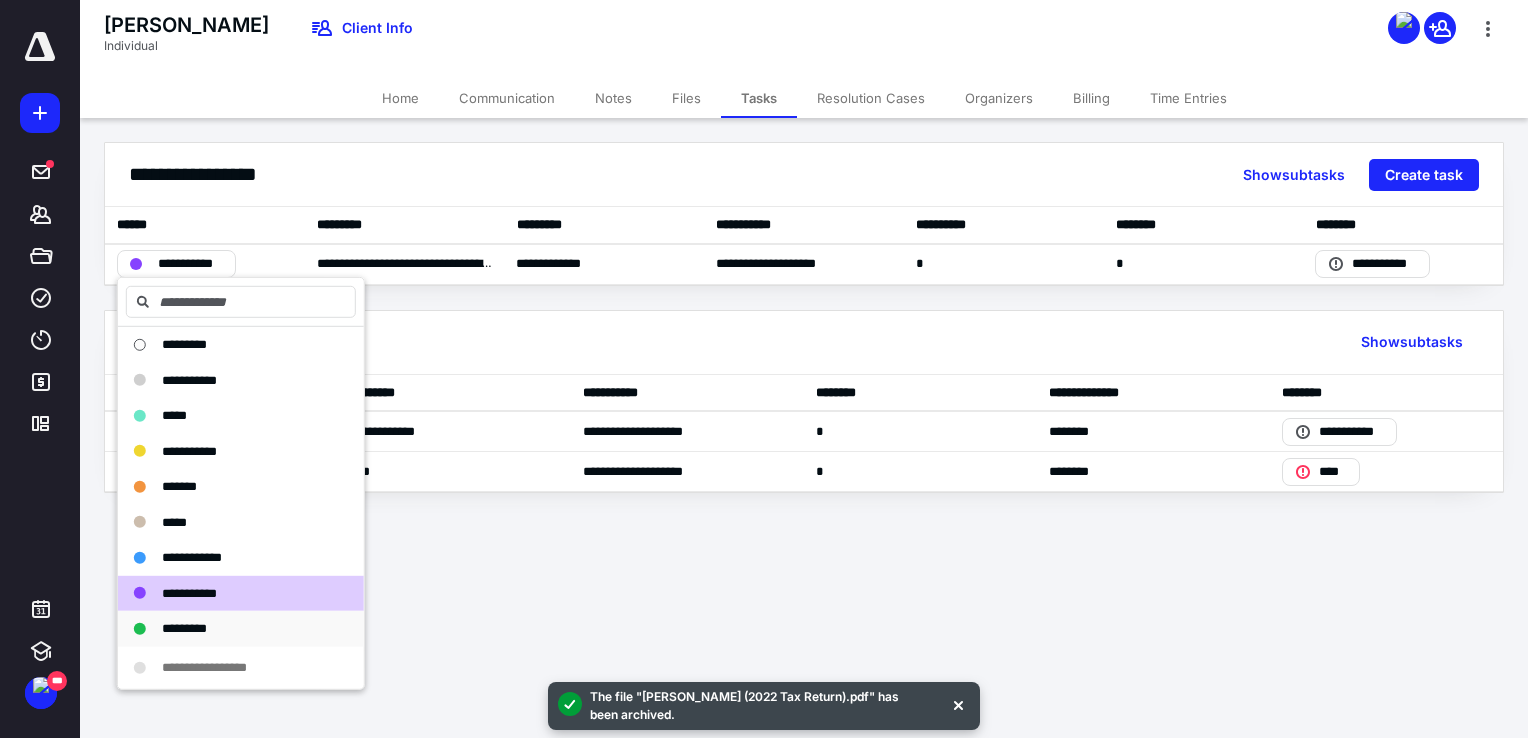click on "*********" at bounding box center (229, 629) 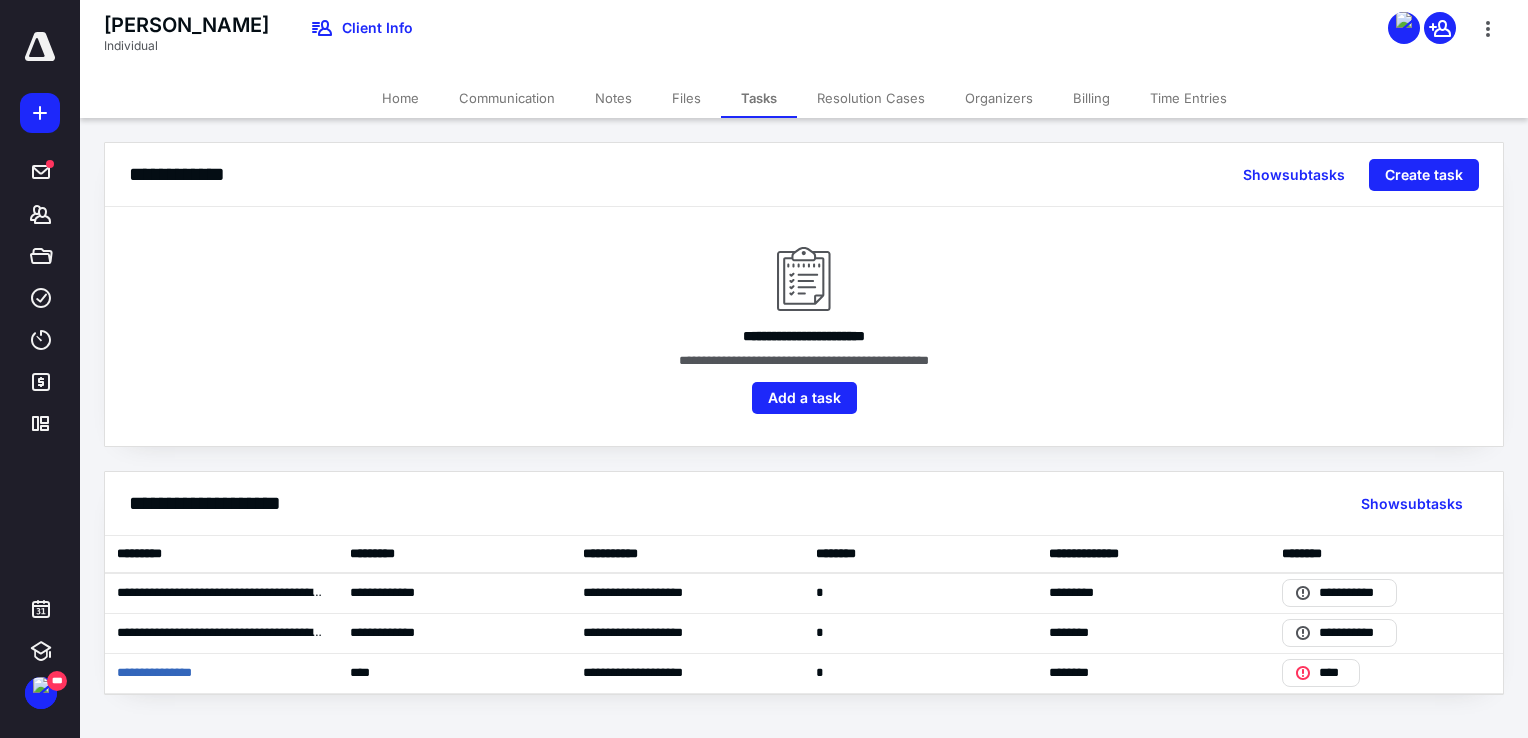 click on "Files" at bounding box center (686, 98) 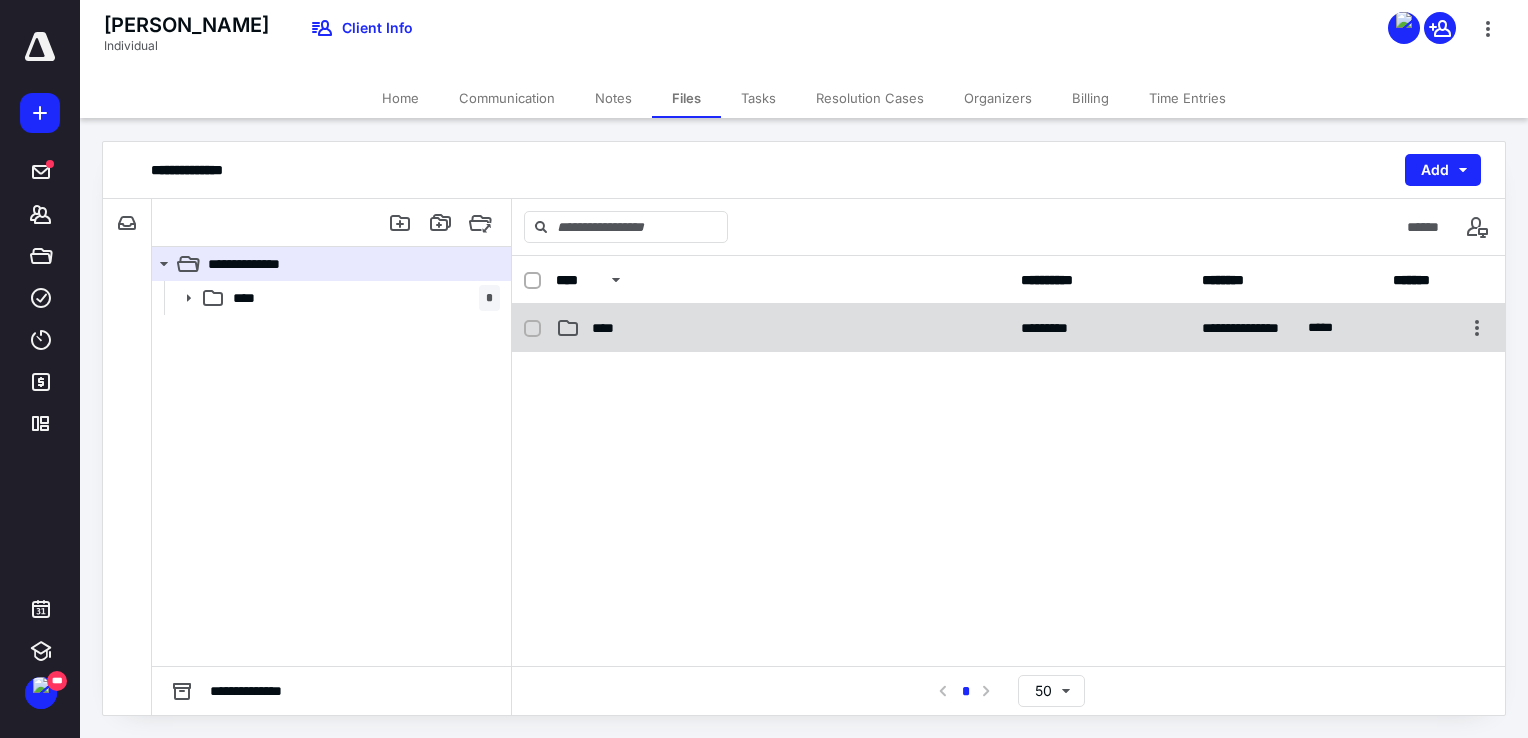 click on "**********" at bounding box center [1008, 328] 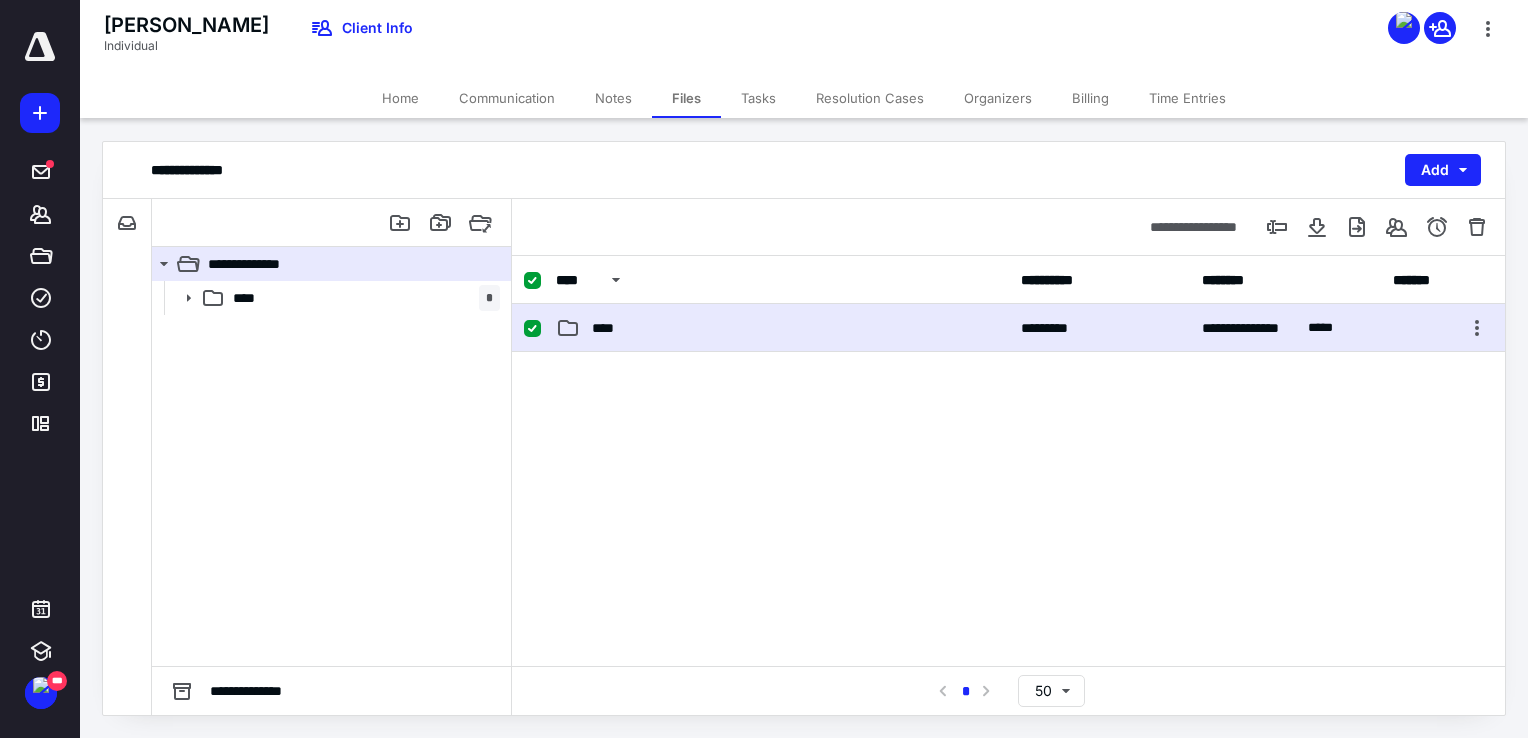 click on "**********" at bounding box center [1008, 328] 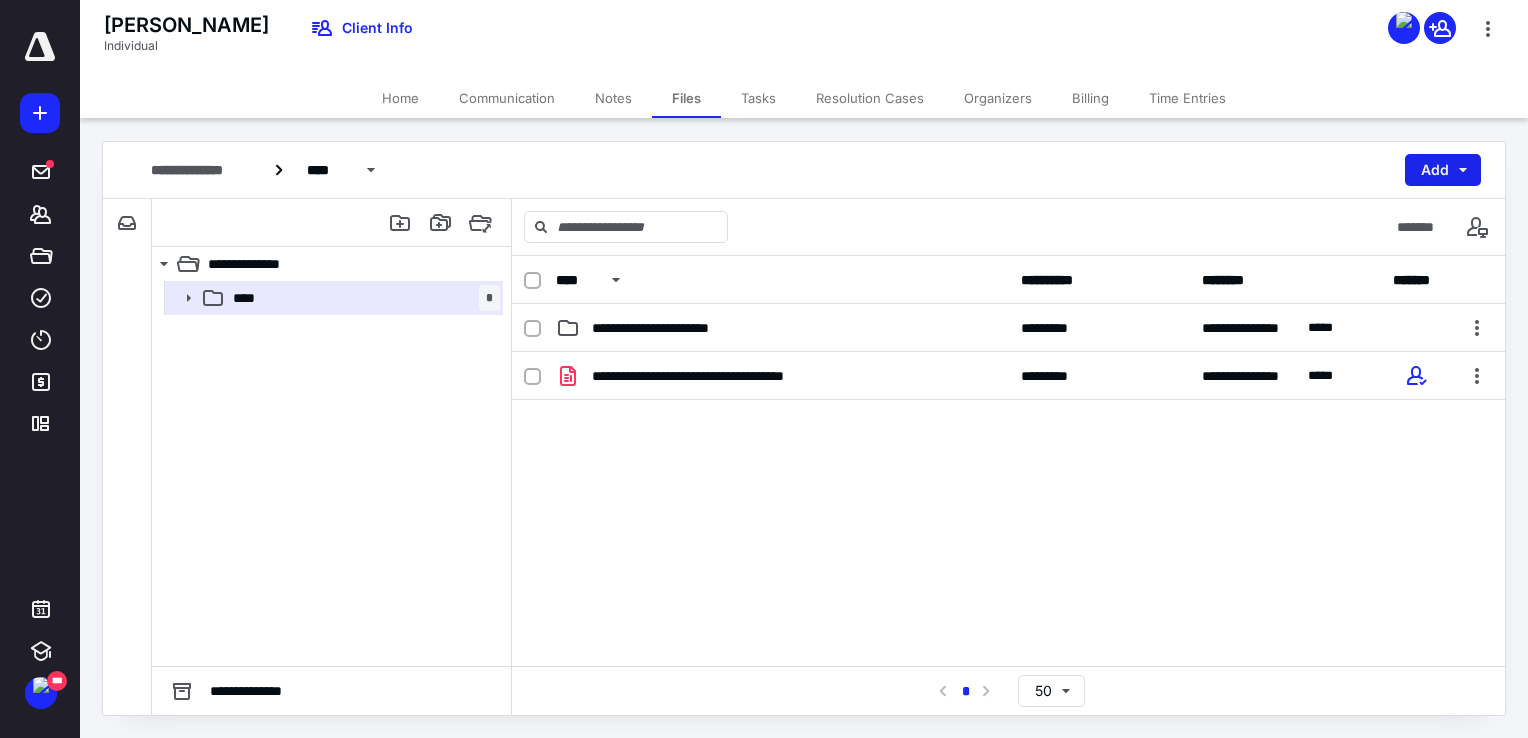 click on "Add" at bounding box center (1443, 170) 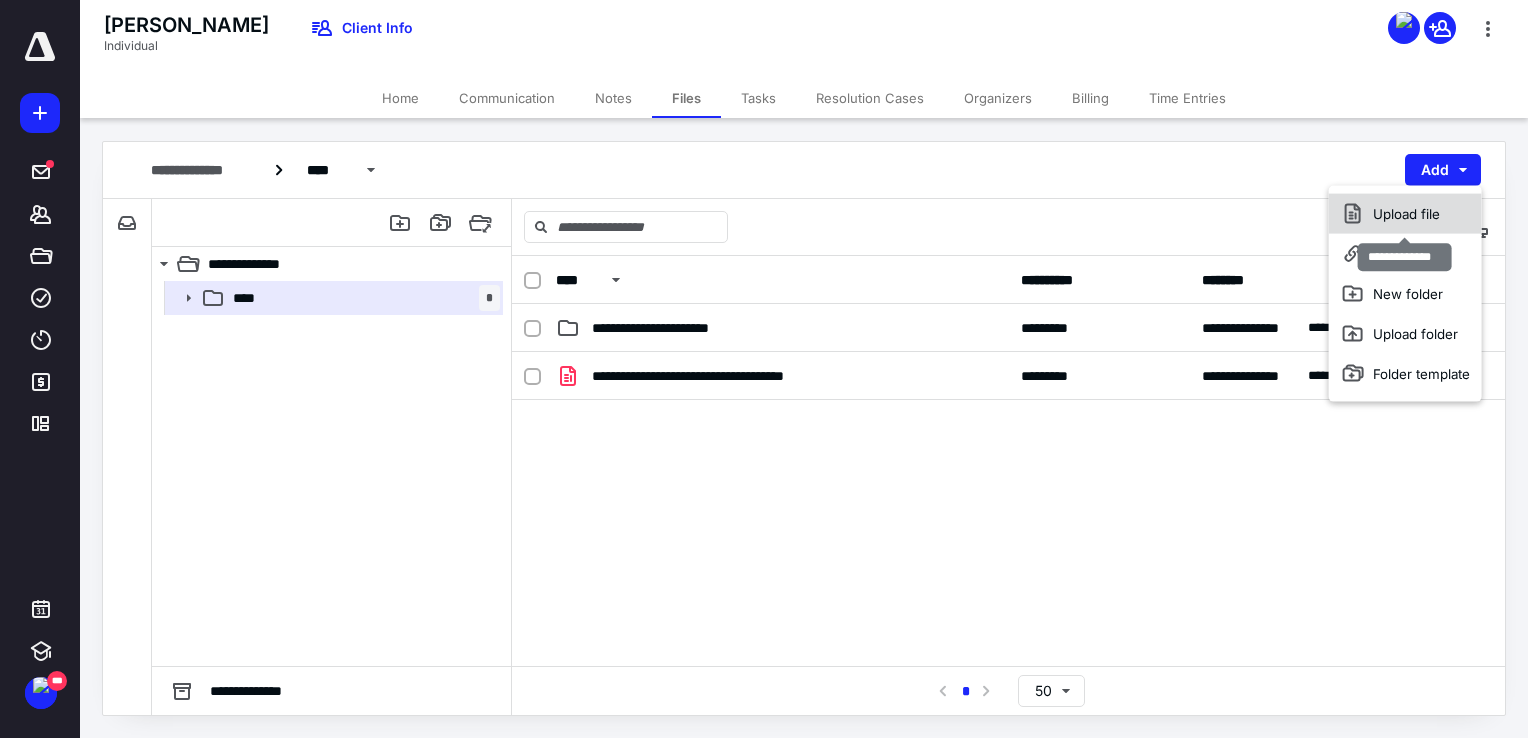 click on "Upload file" at bounding box center [1405, 214] 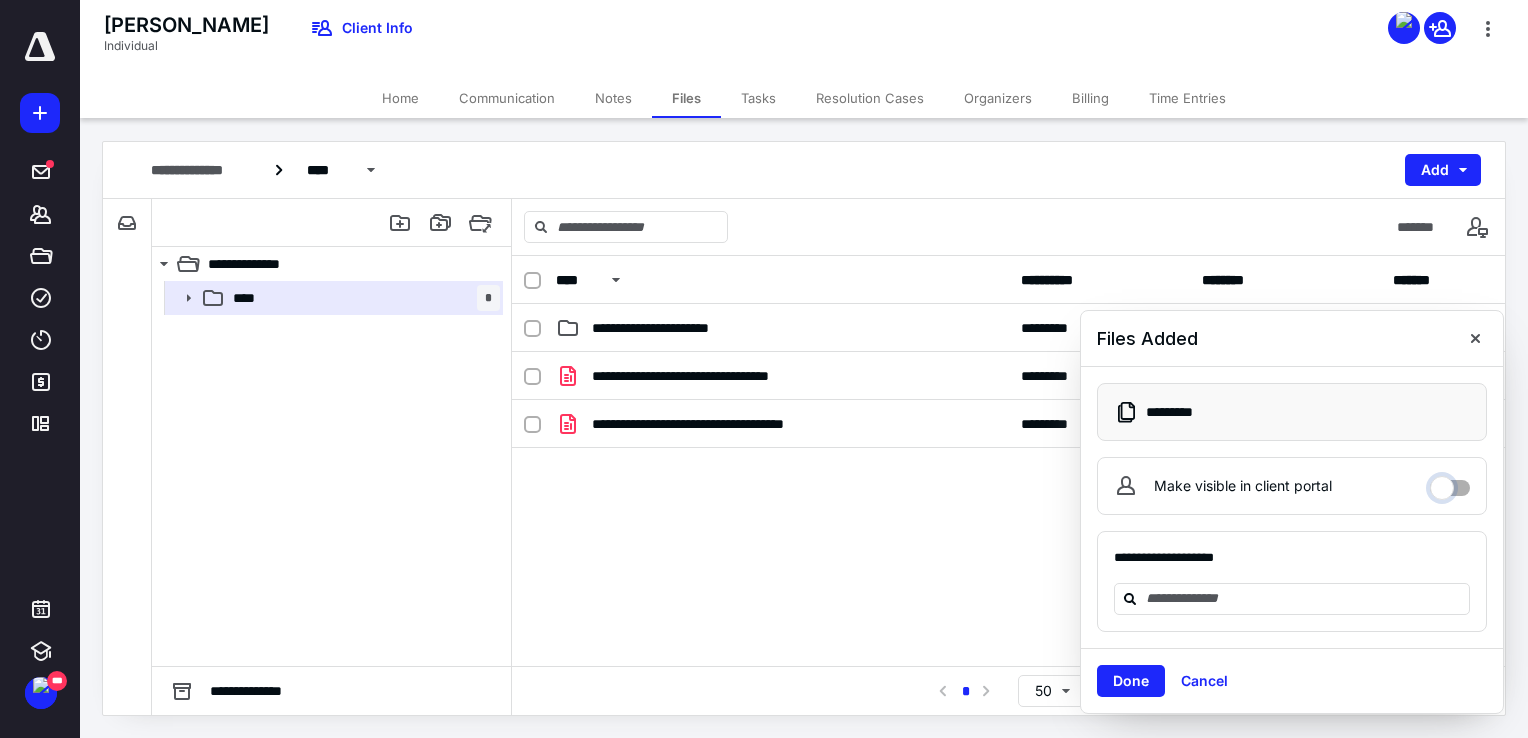 click on "Make visible in client portal" at bounding box center [1450, 483] 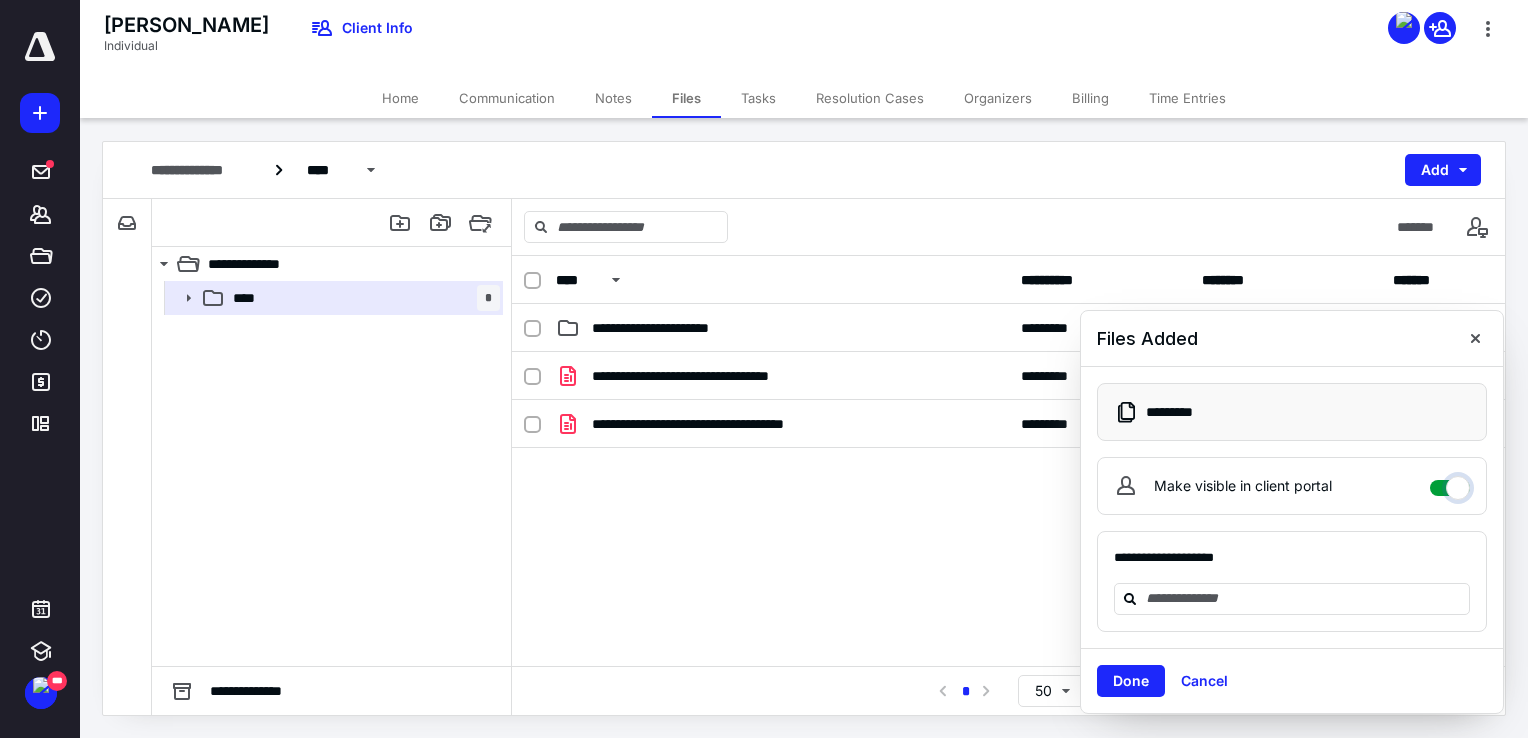 checkbox on "****" 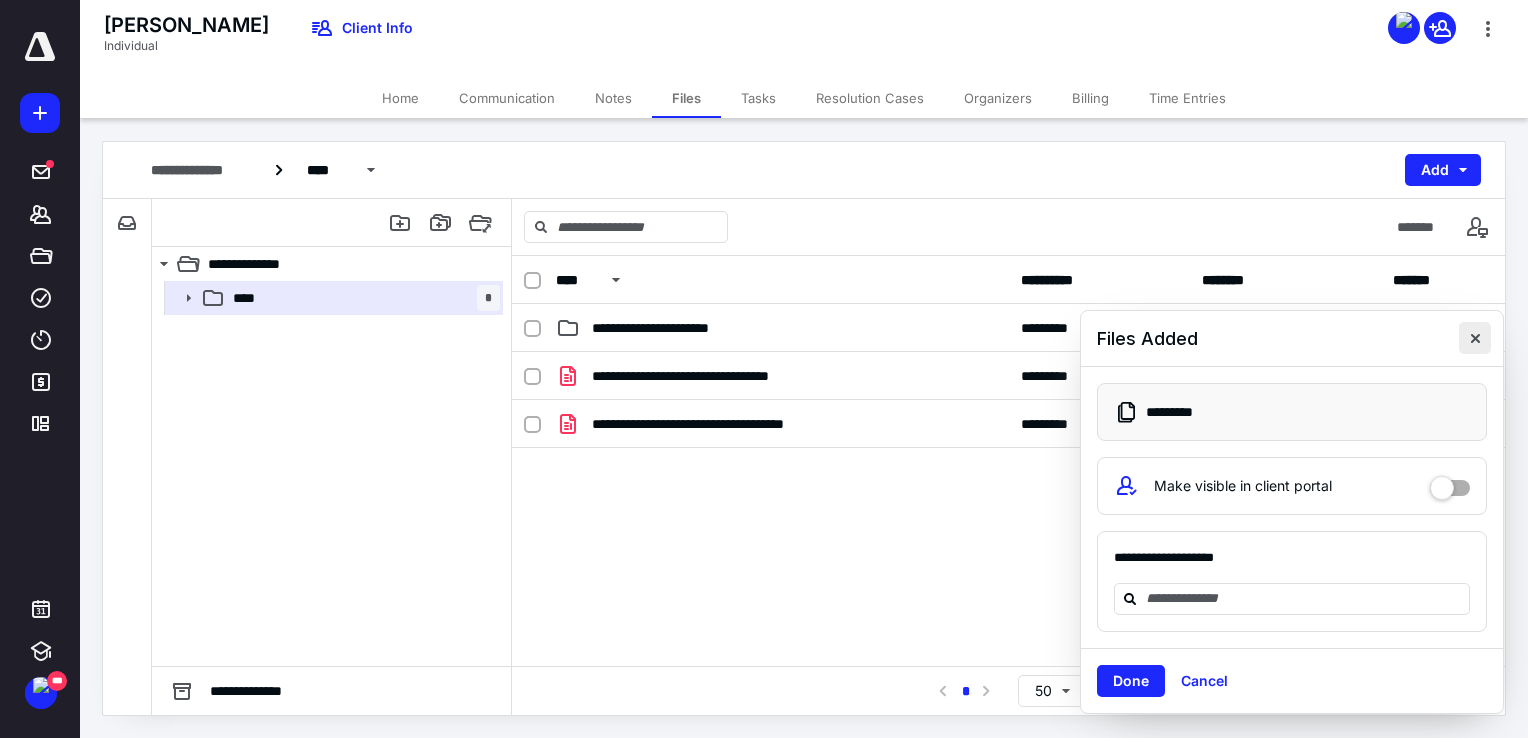 click at bounding box center [1475, 338] 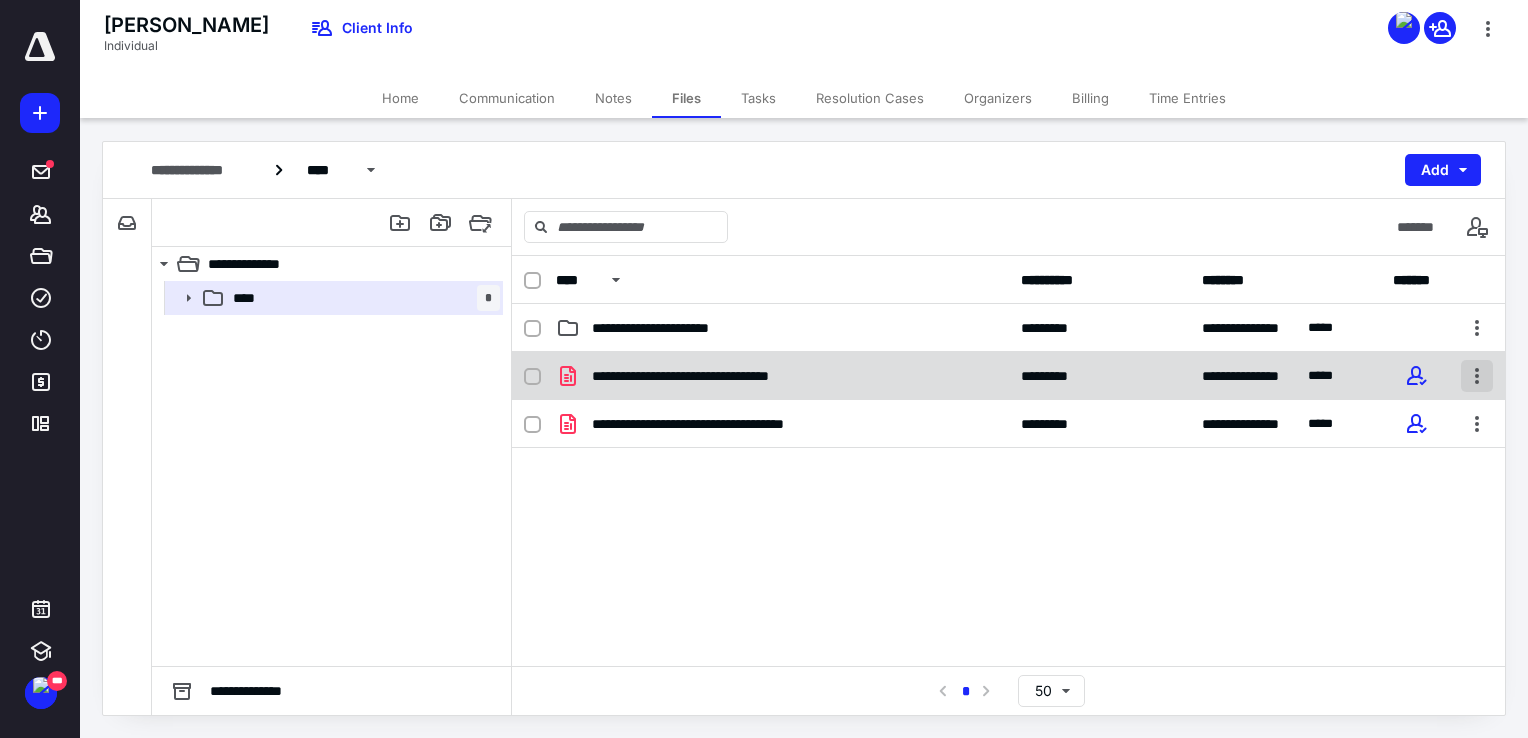 click at bounding box center (1477, 376) 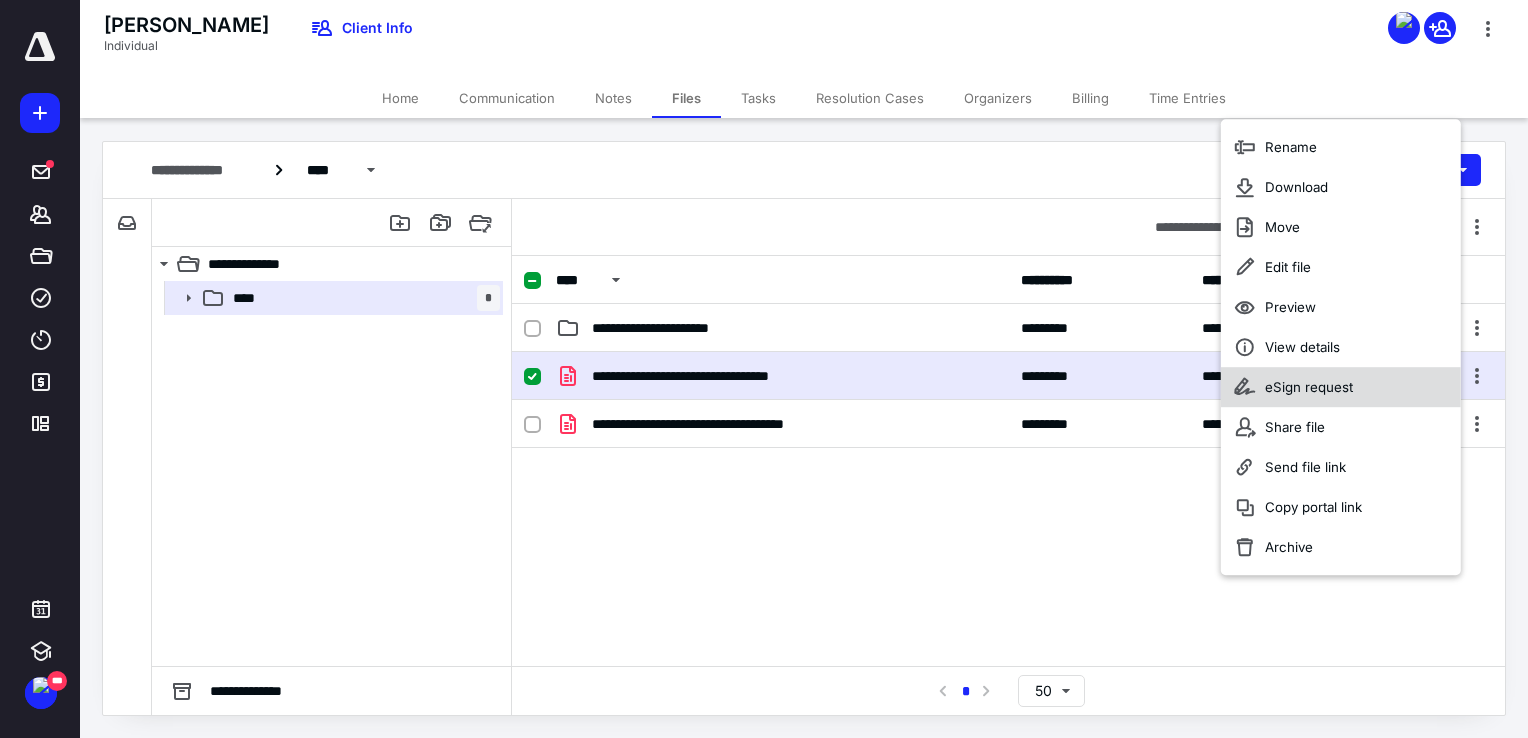 click on "eSign request" at bounding box center [1341, 387] 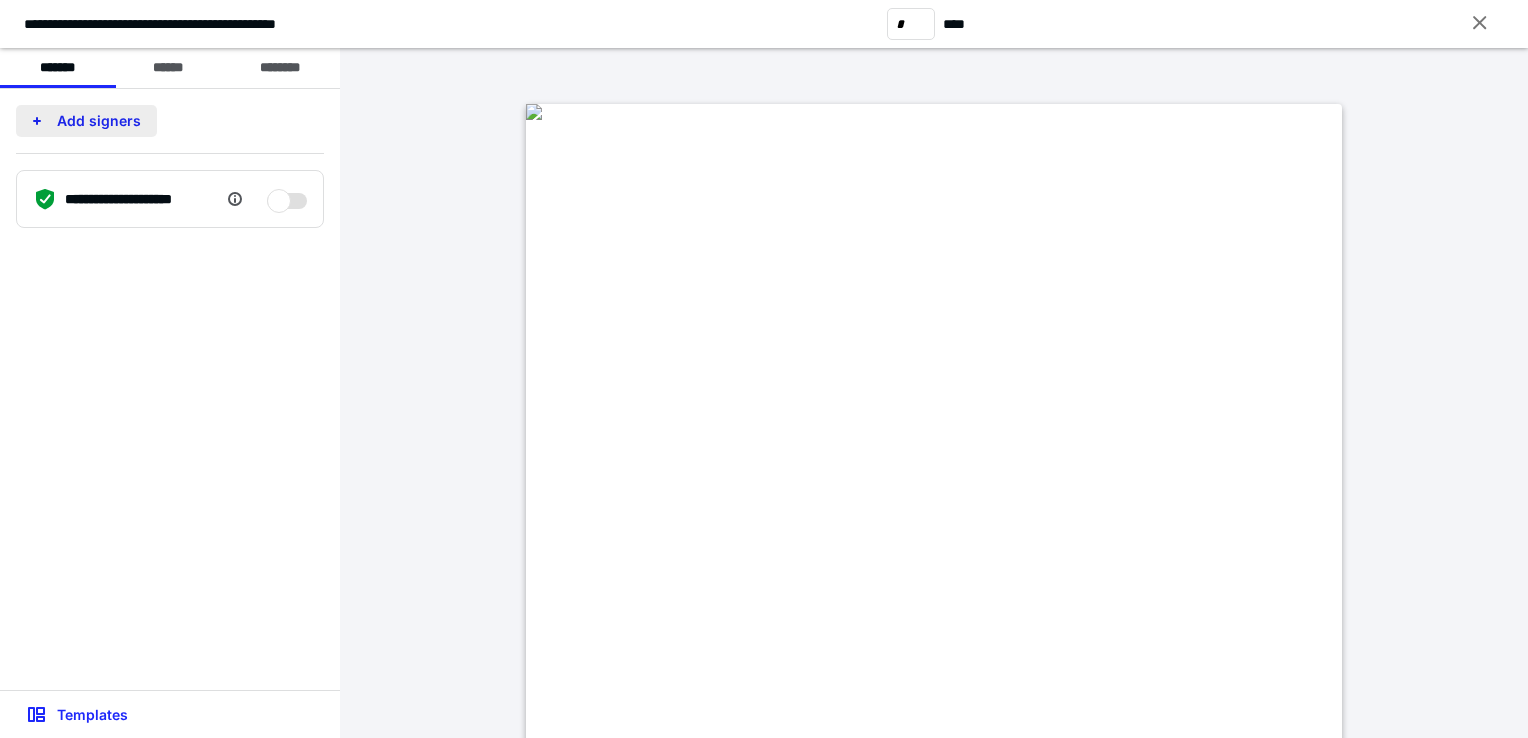 click on "Add signers" at bounding box center (86, 121) 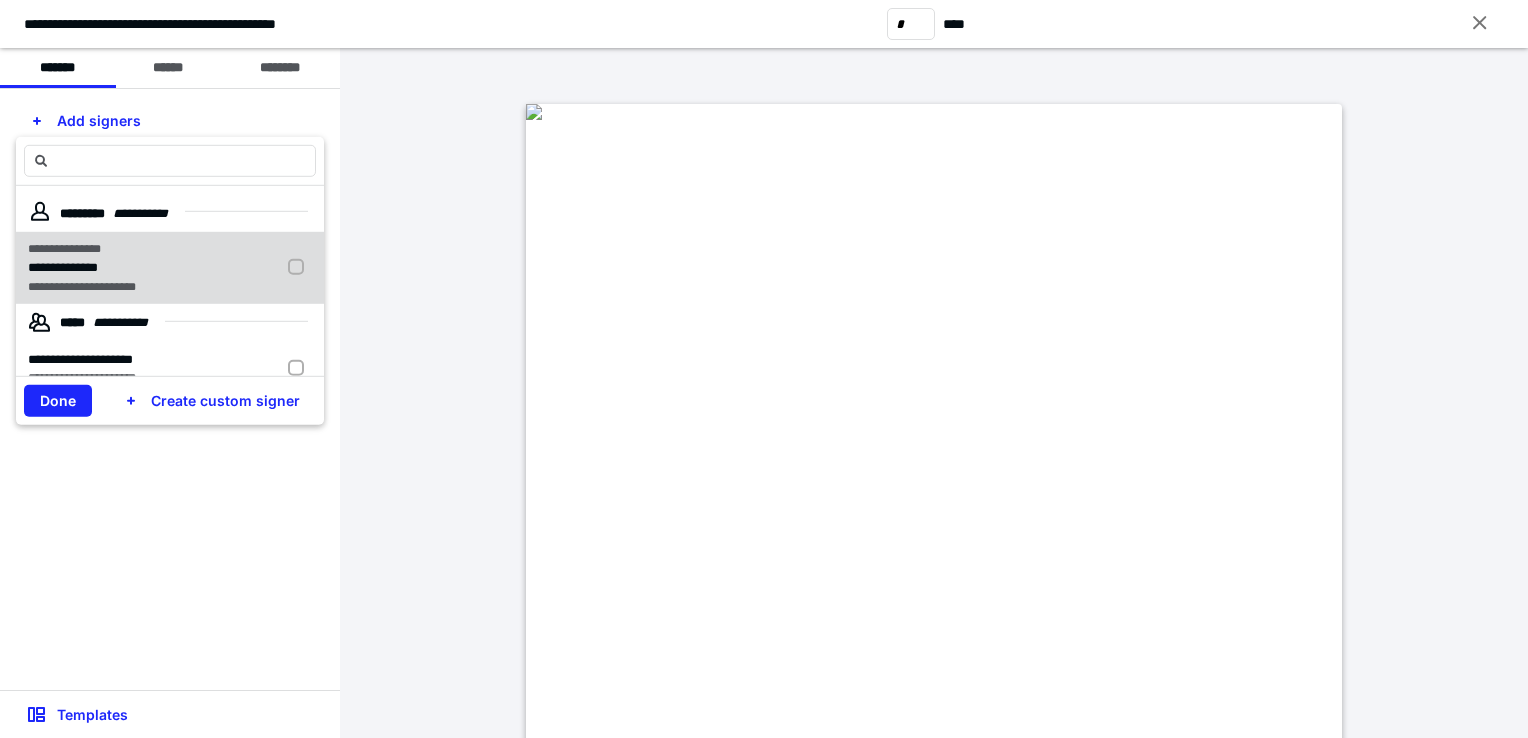 click on "**********" at bounding box center (170, 267) 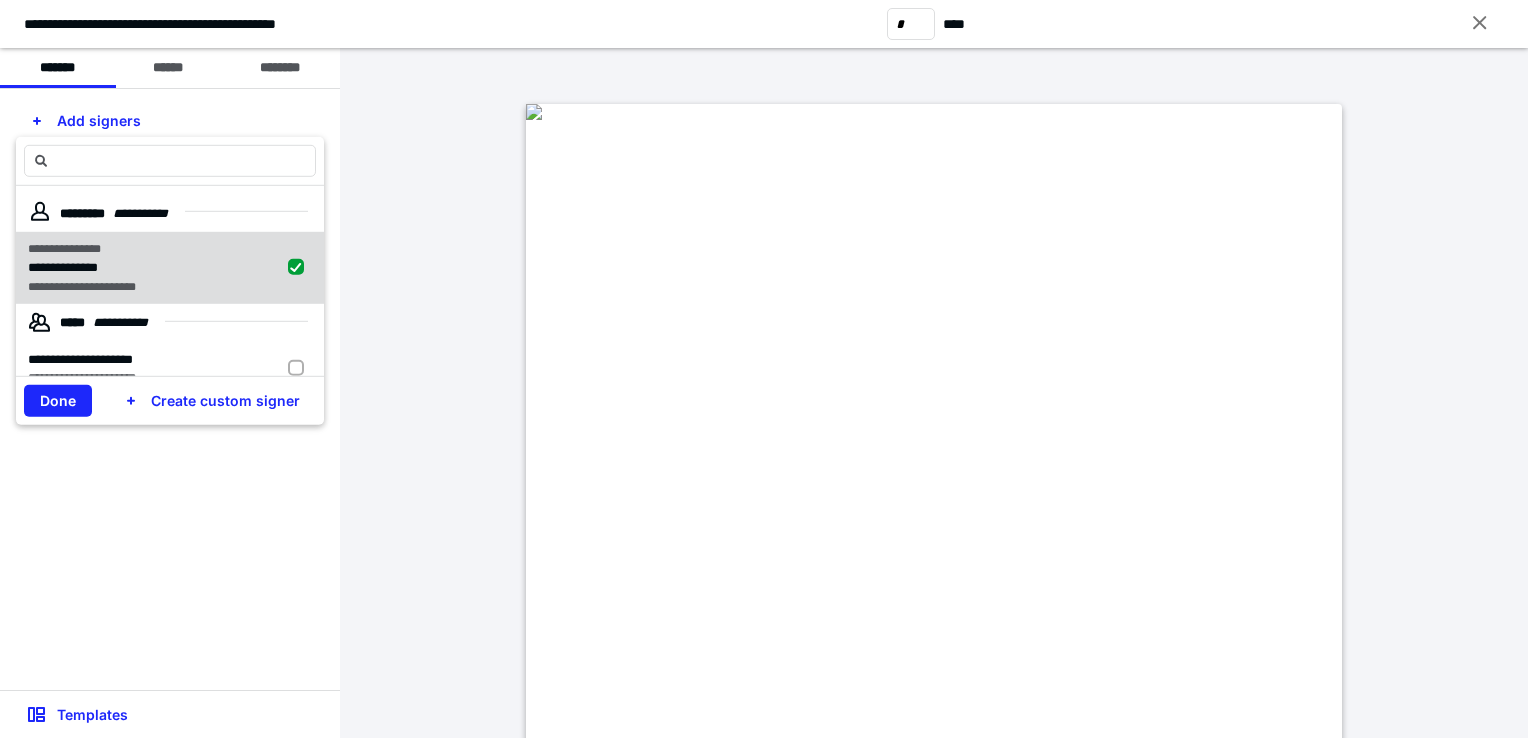 checkbox on "true" 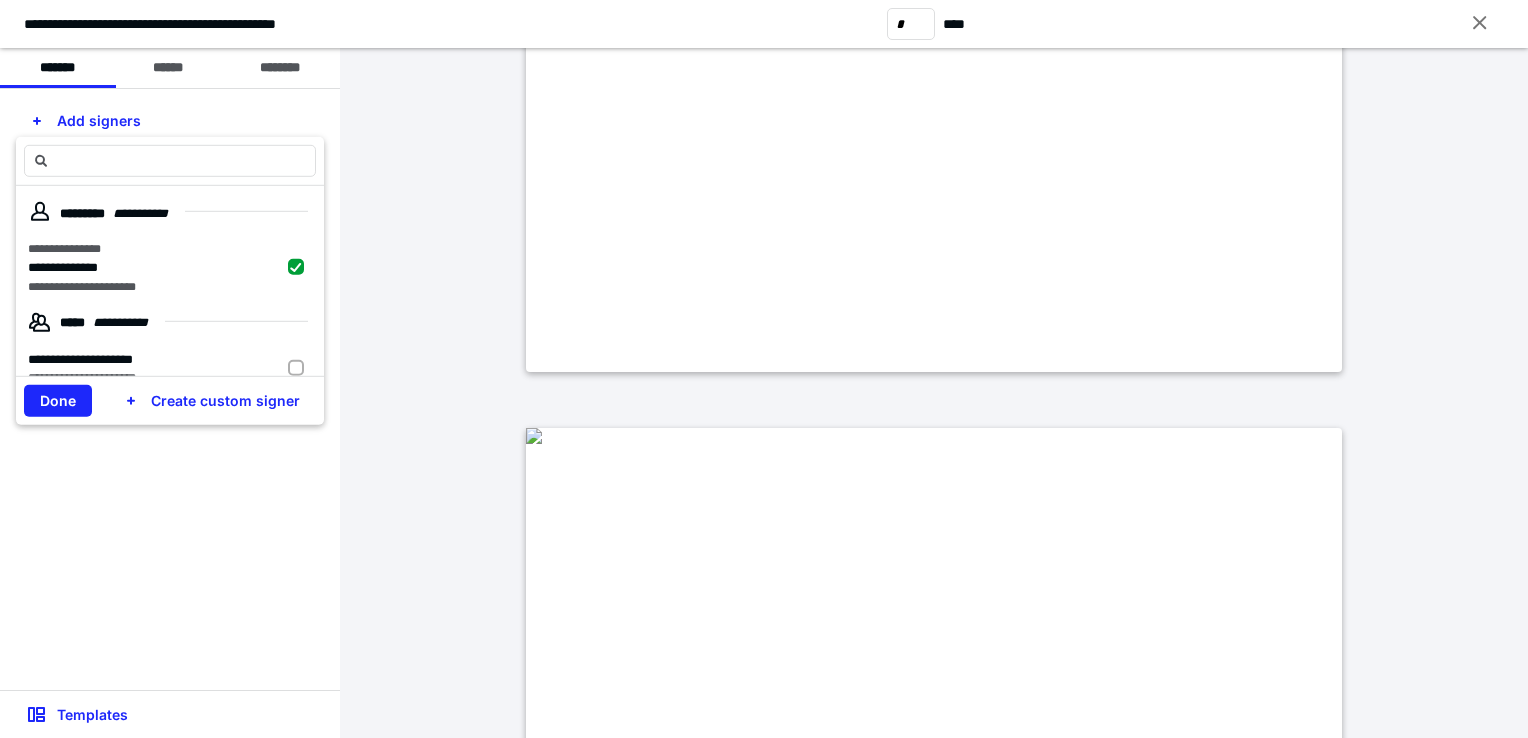 type on "*" 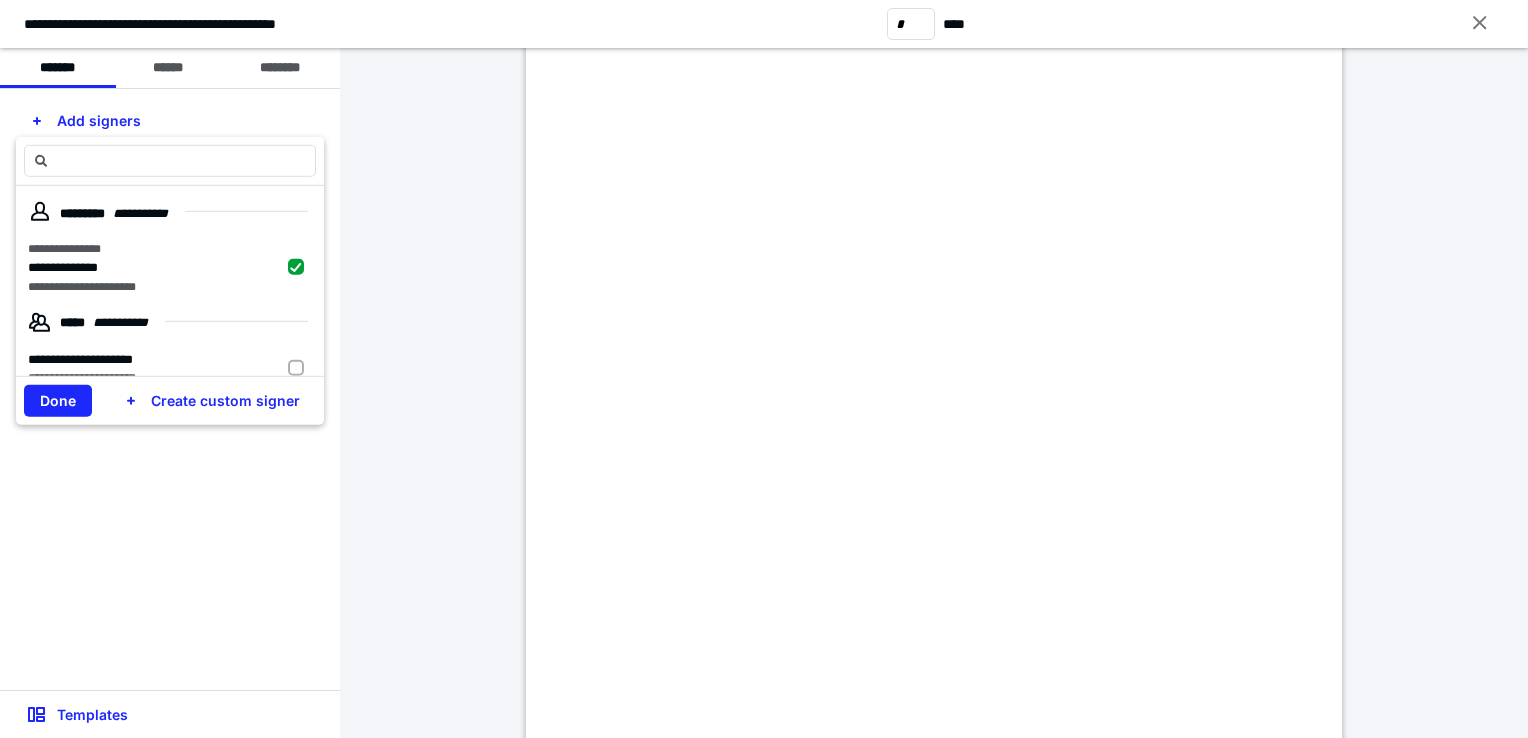 scroll, scrollTop: 2642, scrollLeft: 0, axis: vertical 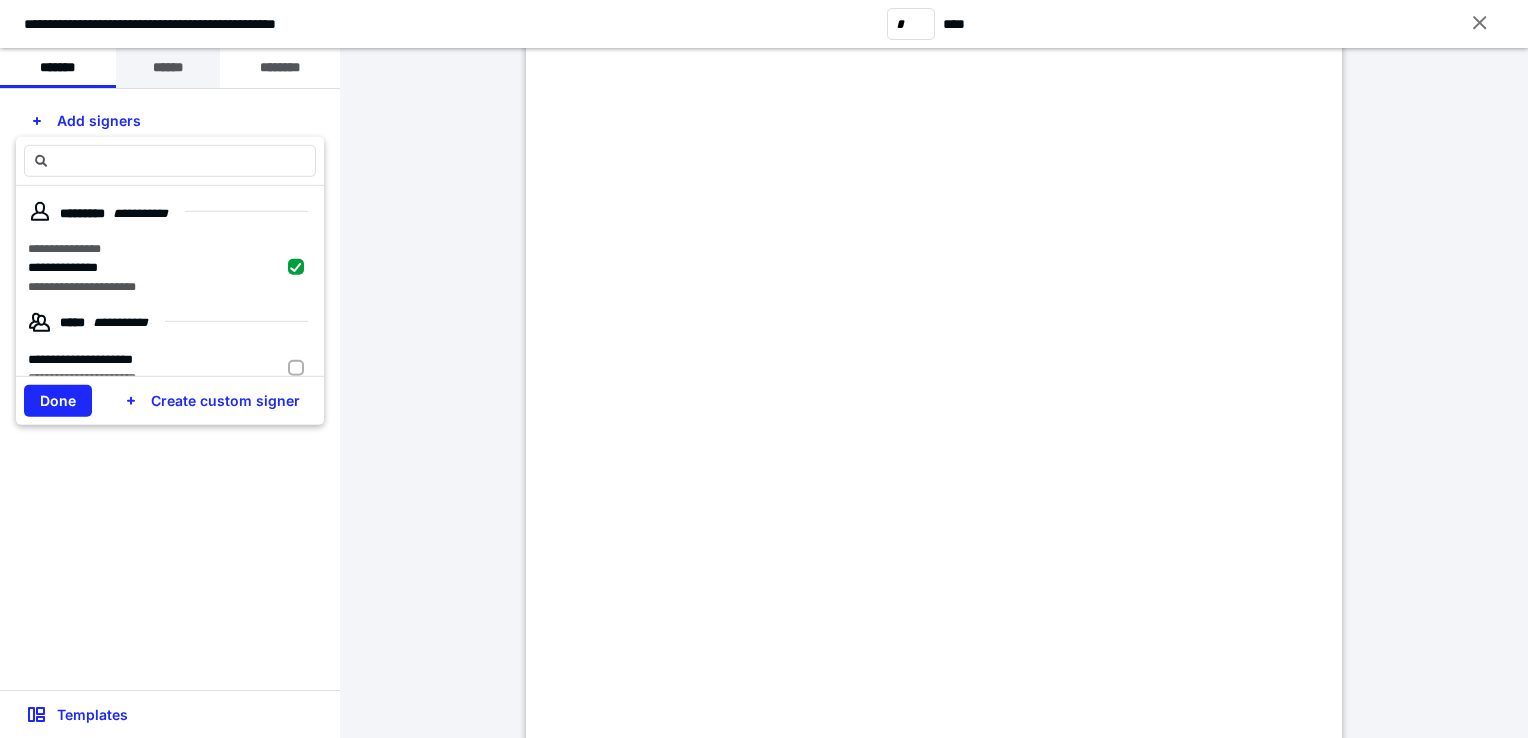 click on "******" at bounding box center [168, 68] 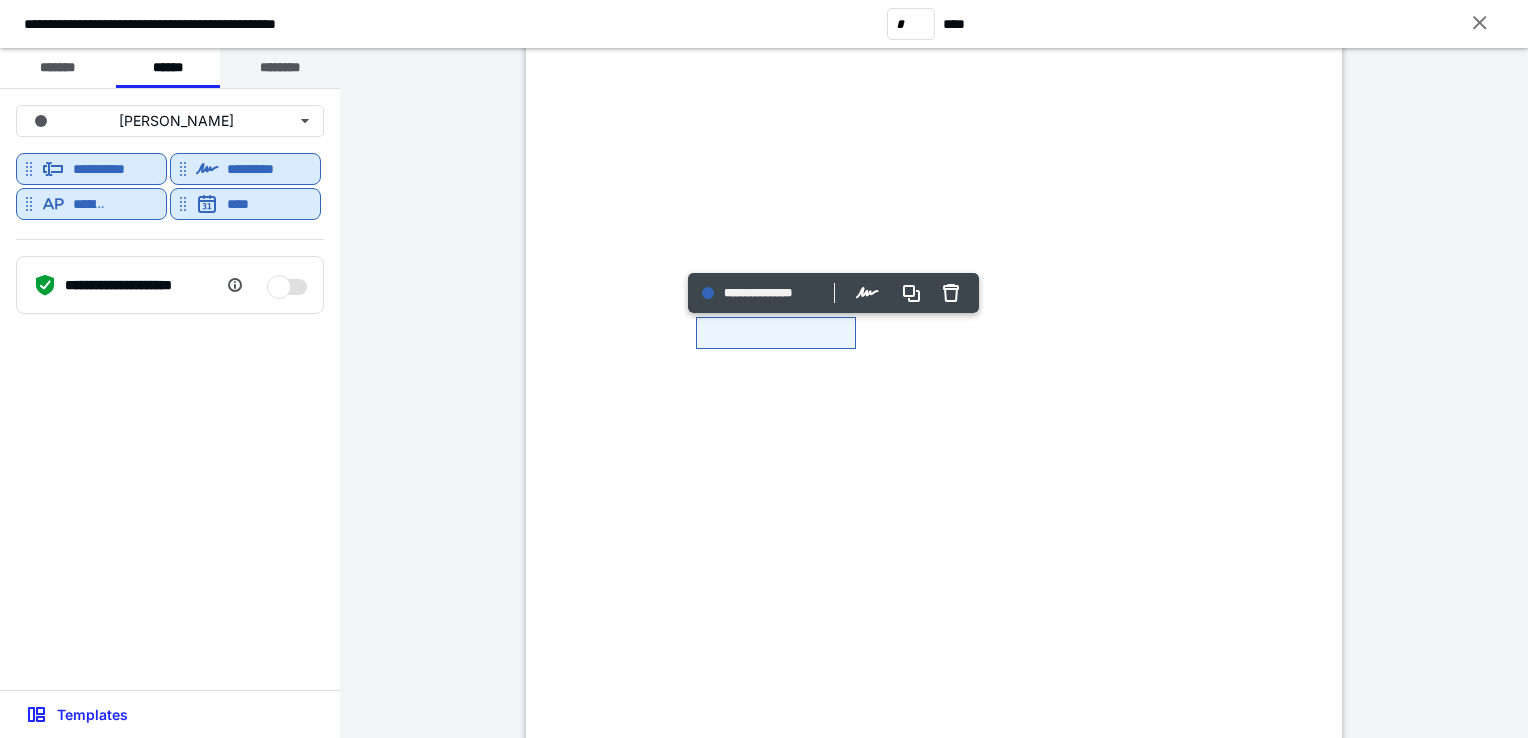 click on "********" at bounding box center (280, 68) 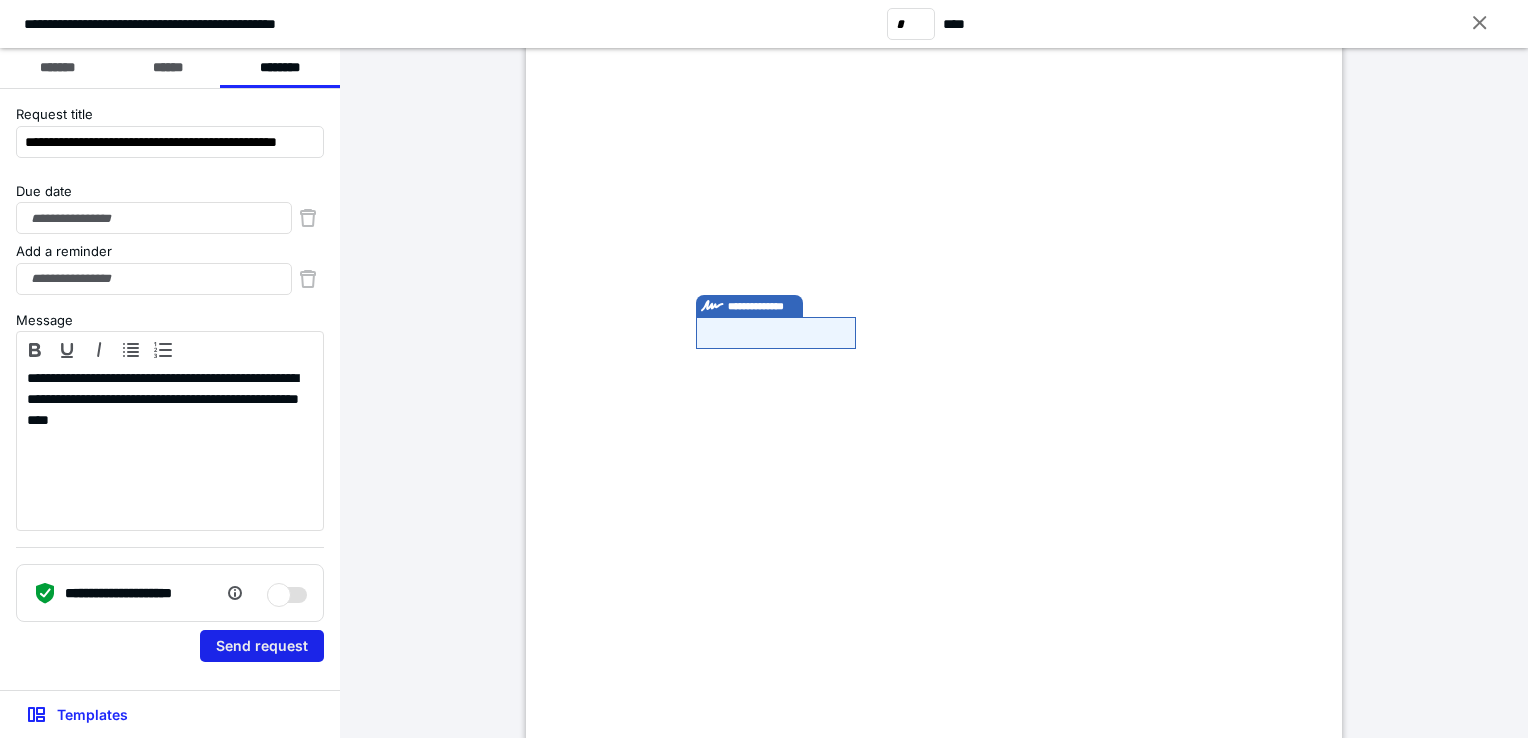 click on "Send request" at bounding box center (262, 646) 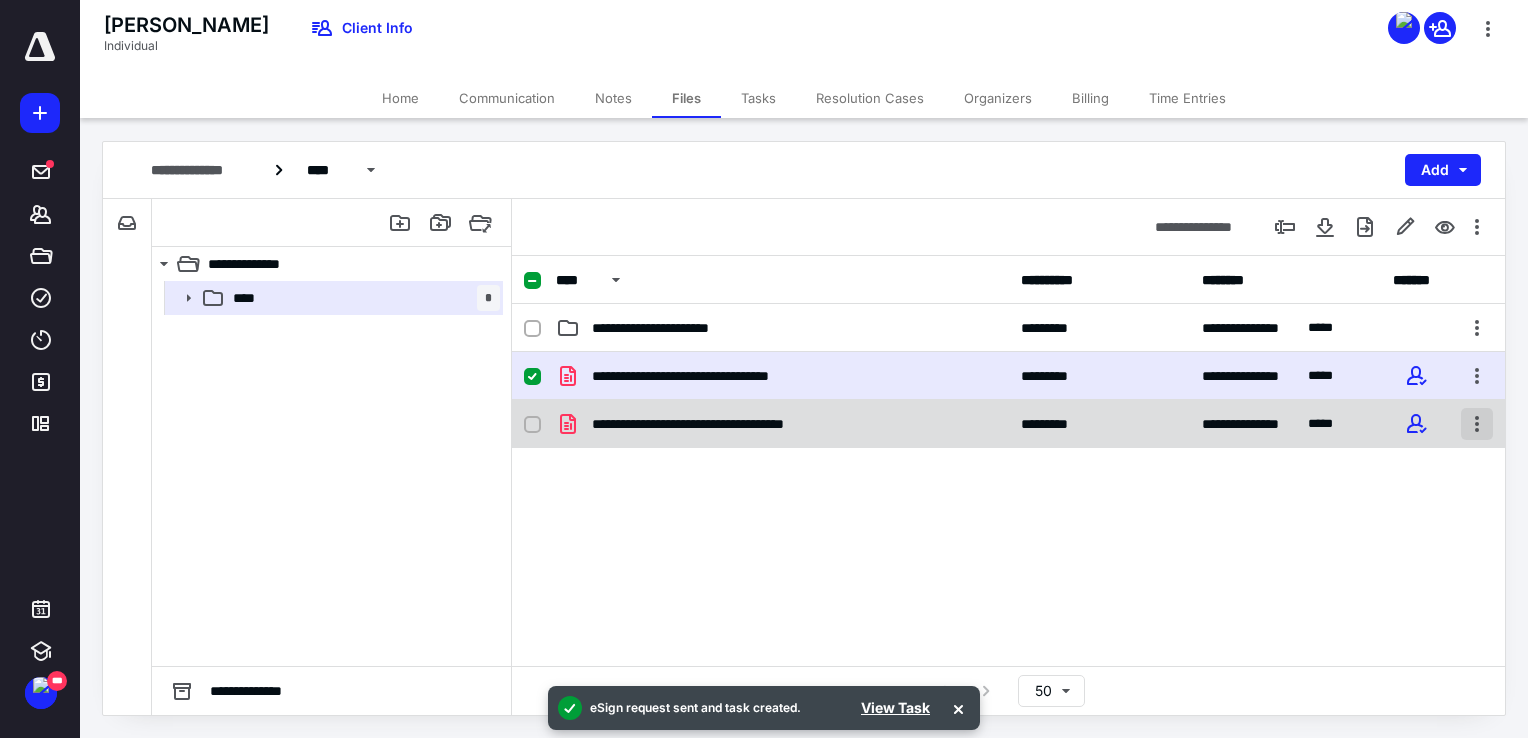 click at bounding box center (1477, 424) 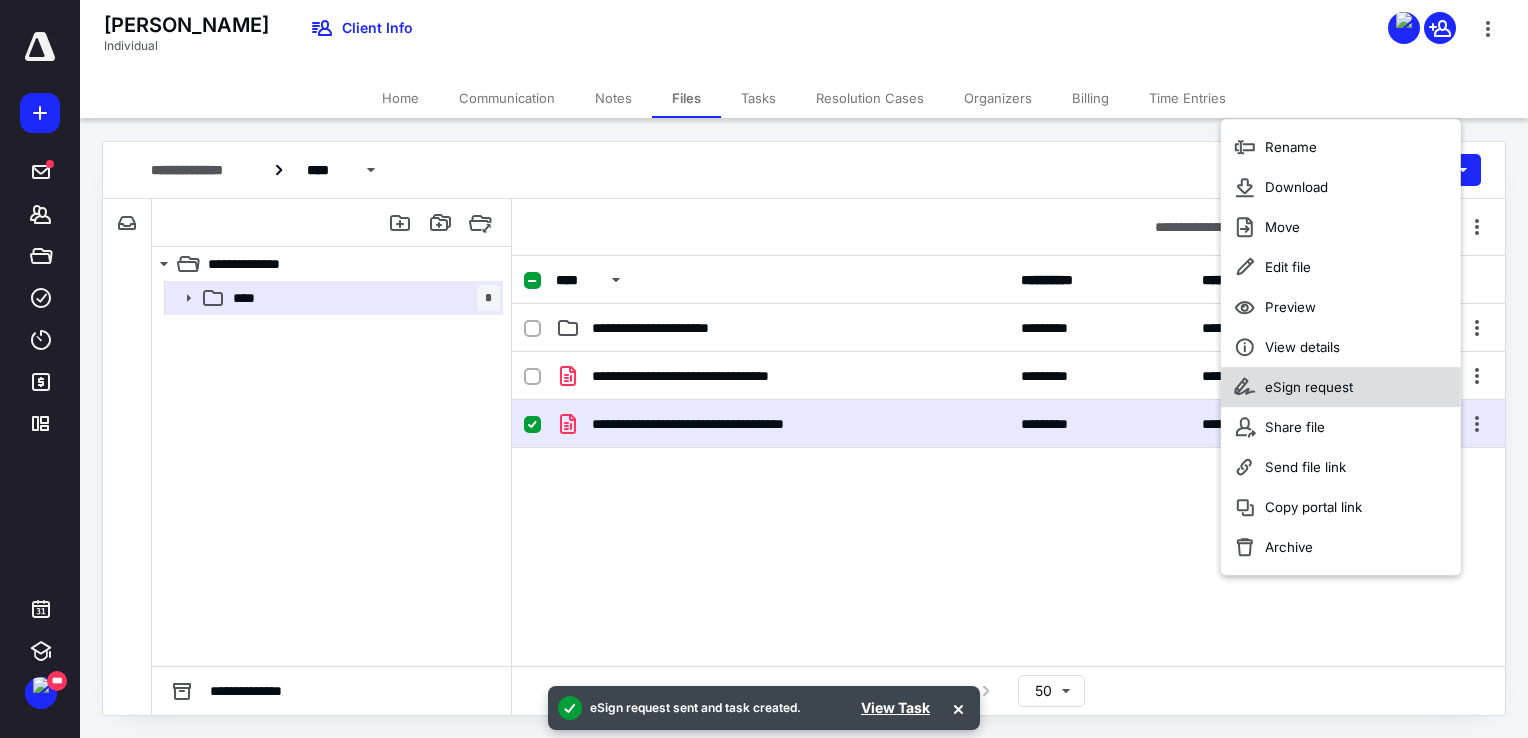 click on "eSign request" at bounding box center (1309, 387) 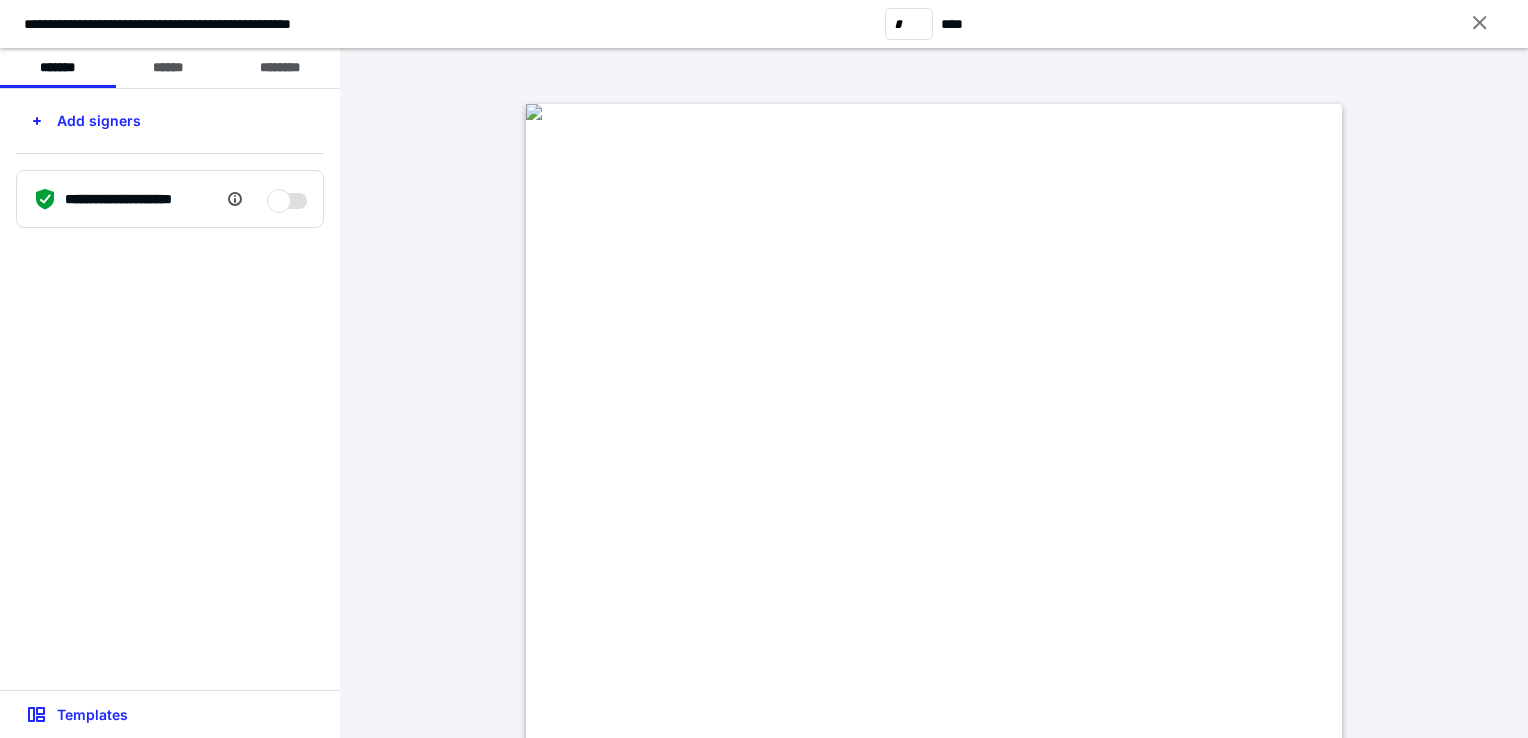 type on "*" 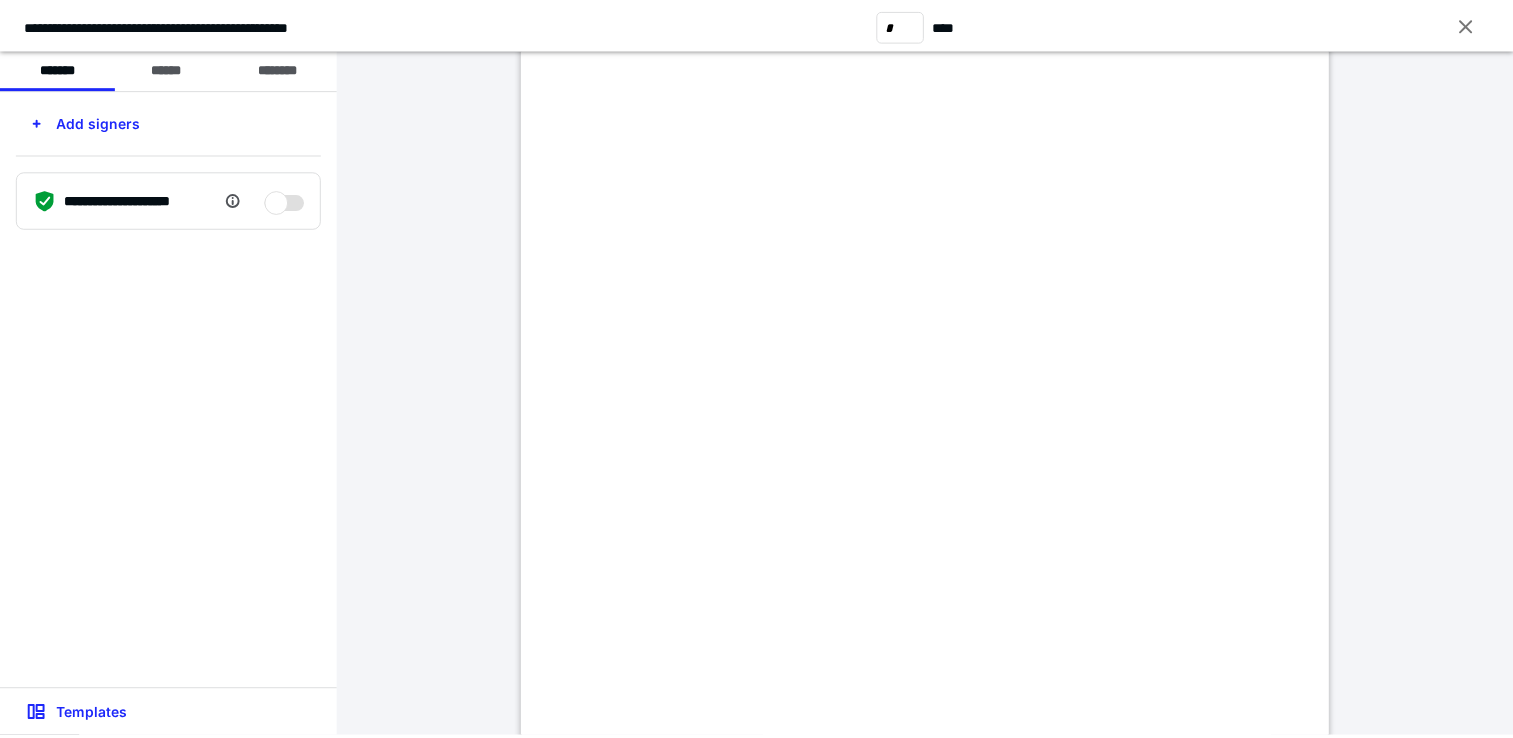 scroll, scrollTop: 1470, scrollLeft: 0, axis: vertical 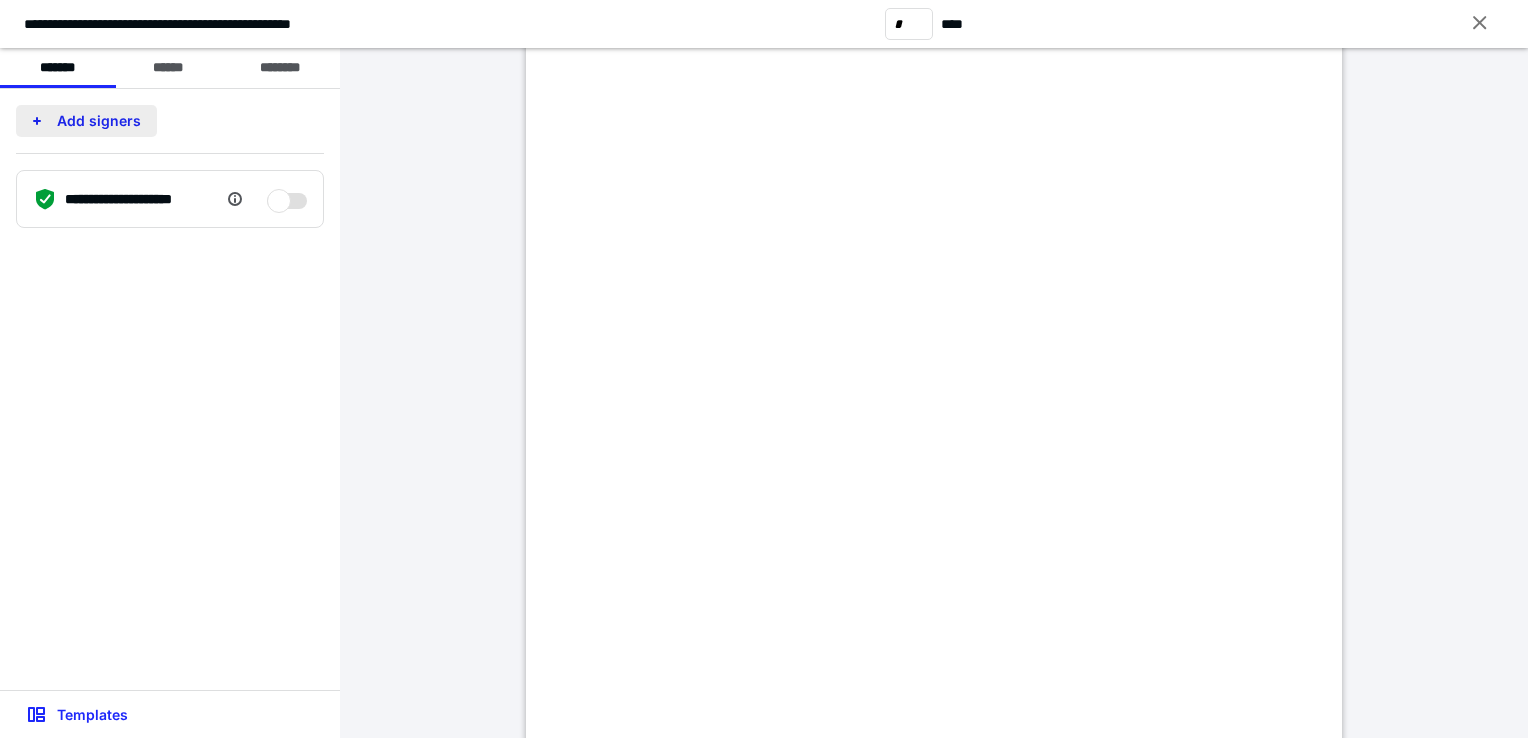 click on "Add signers" at bounding box center (86, 121) 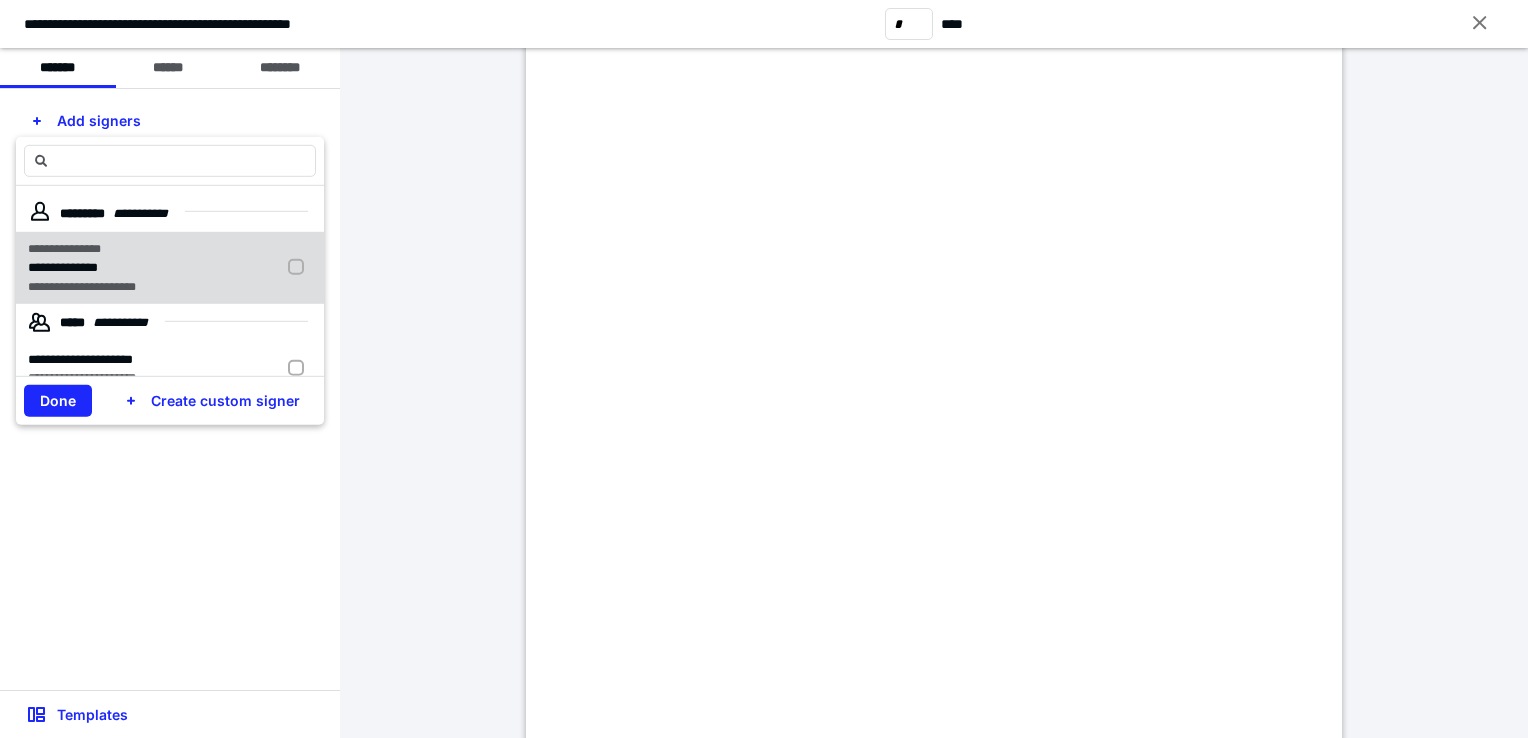 click on "**********" at bounding box center [170, 267] 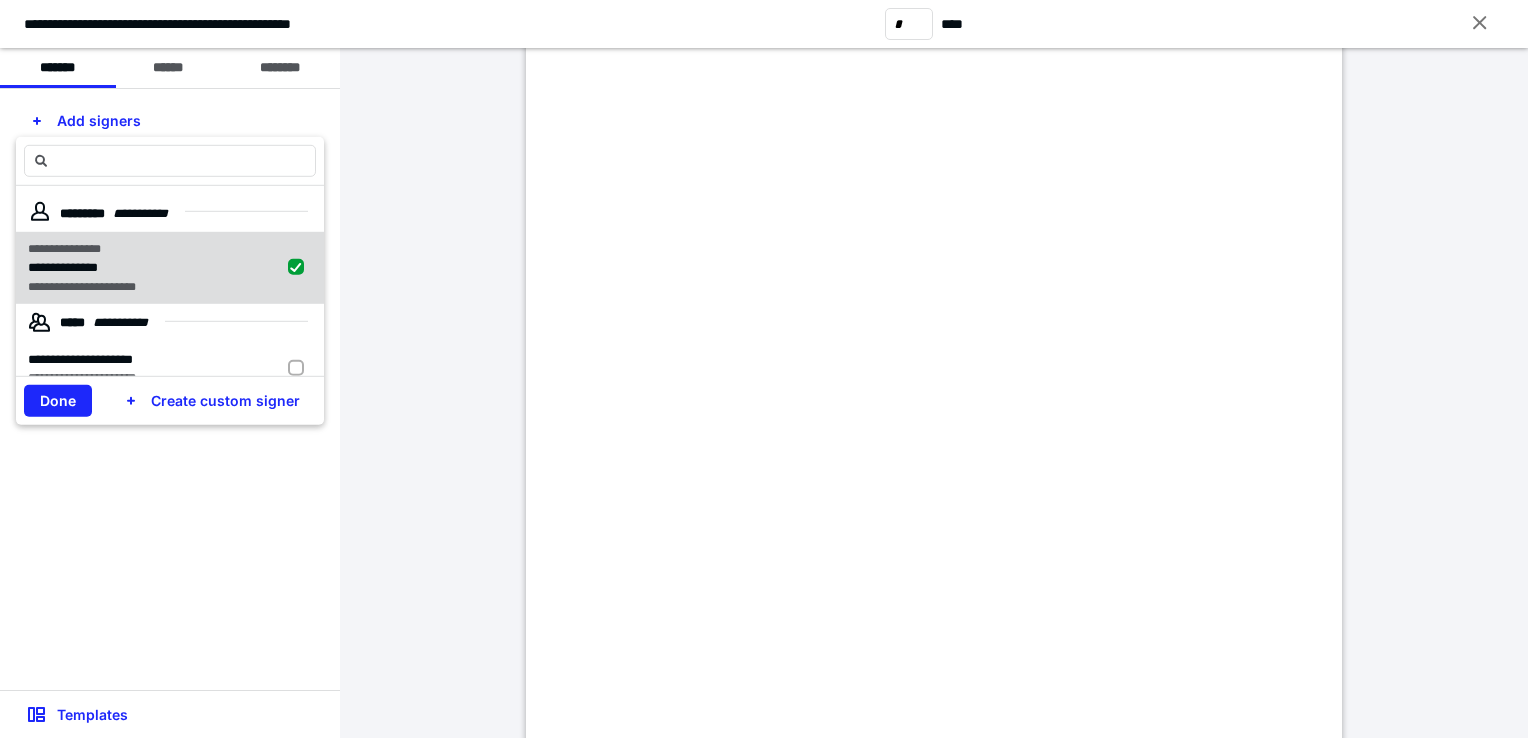 checkbox on "true" 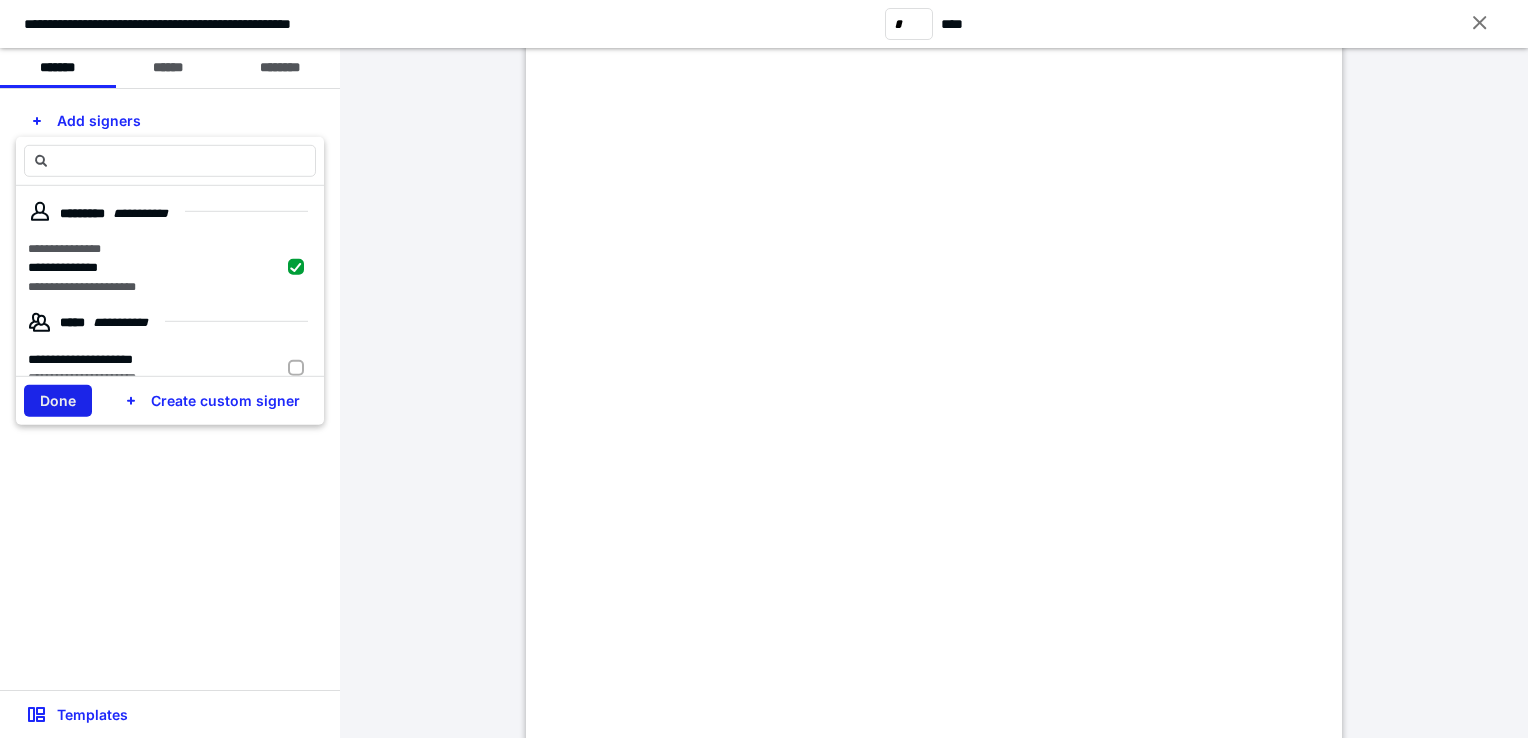 click on "Done" at bounding box center [58, 401] 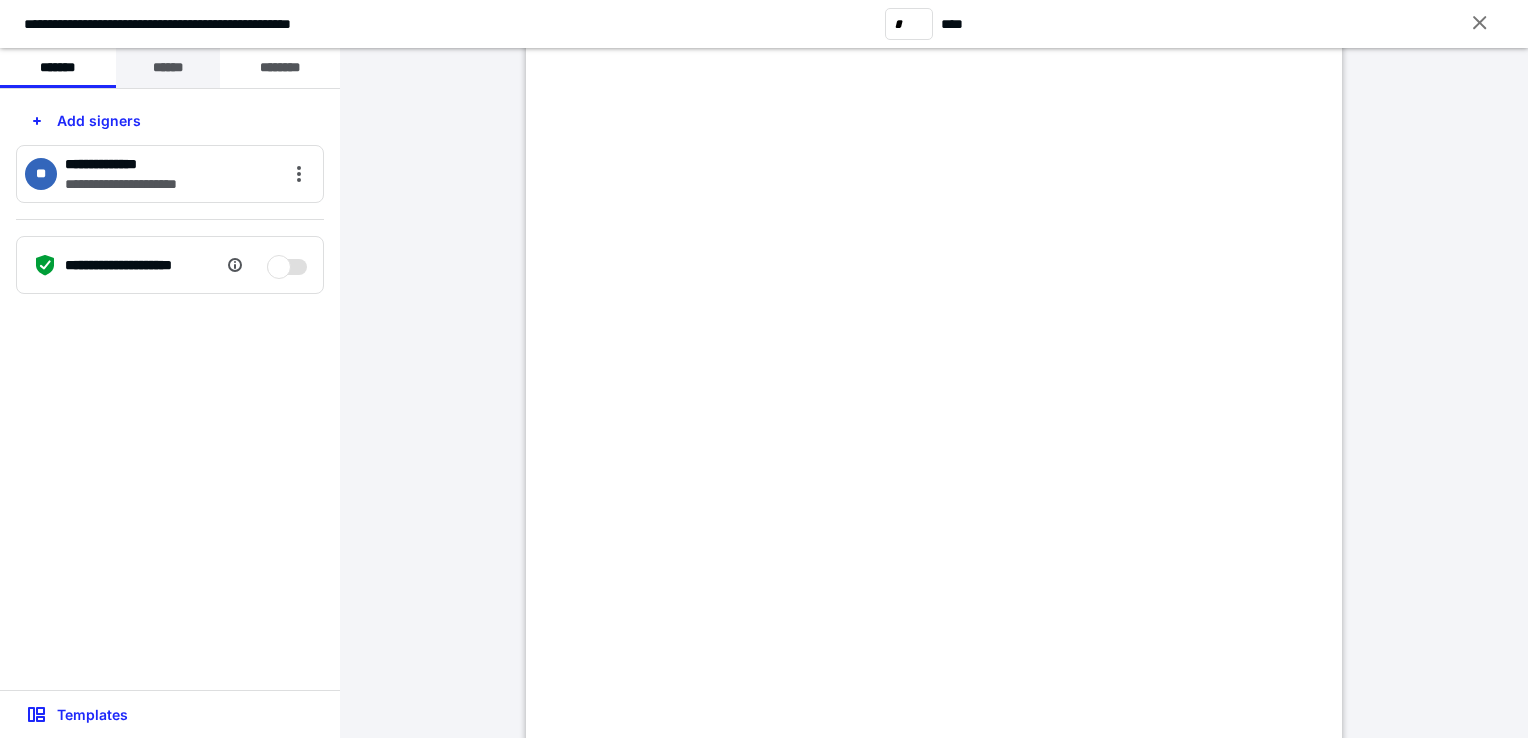 click on "******" at bounding box center [168, 68] 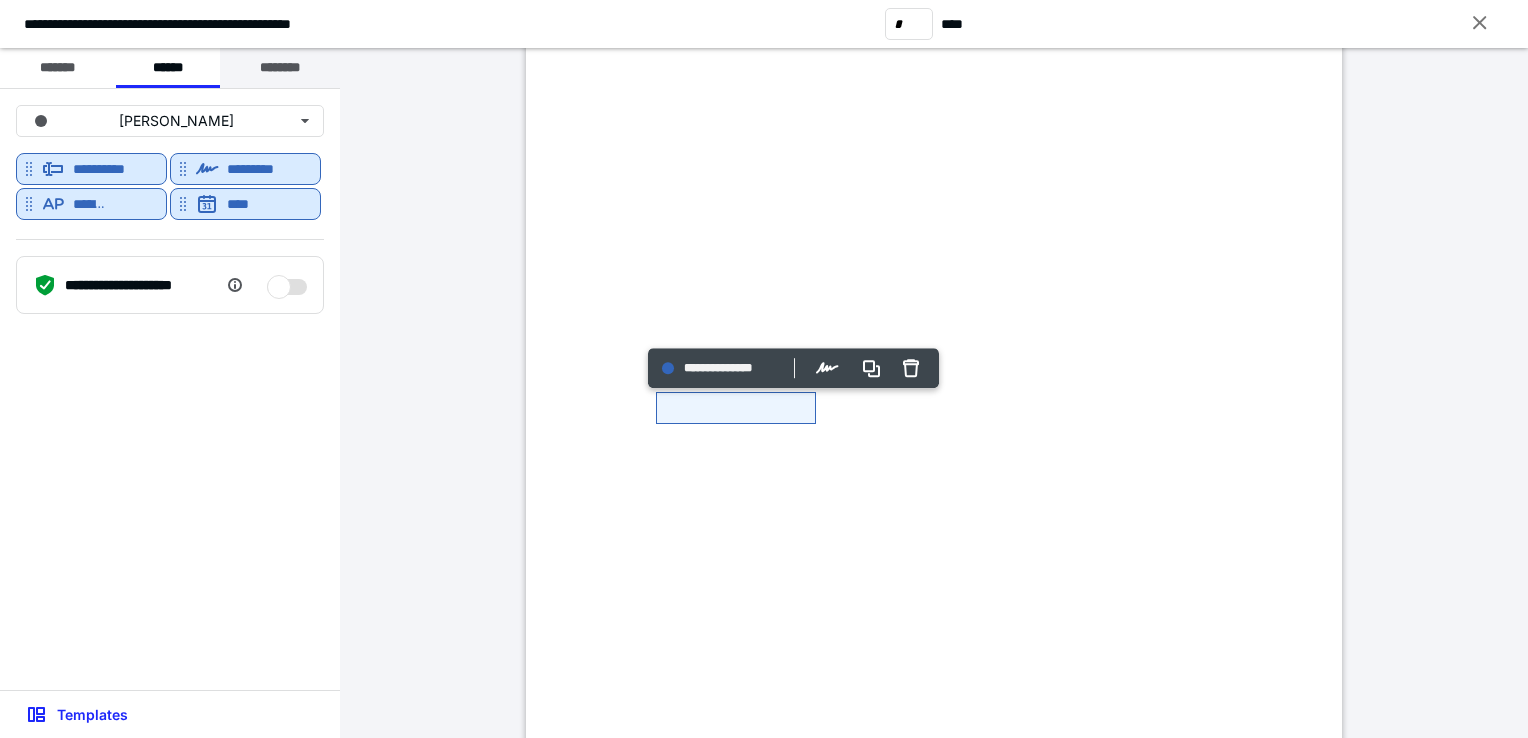 click on "********" at bounding box center [280, 68] 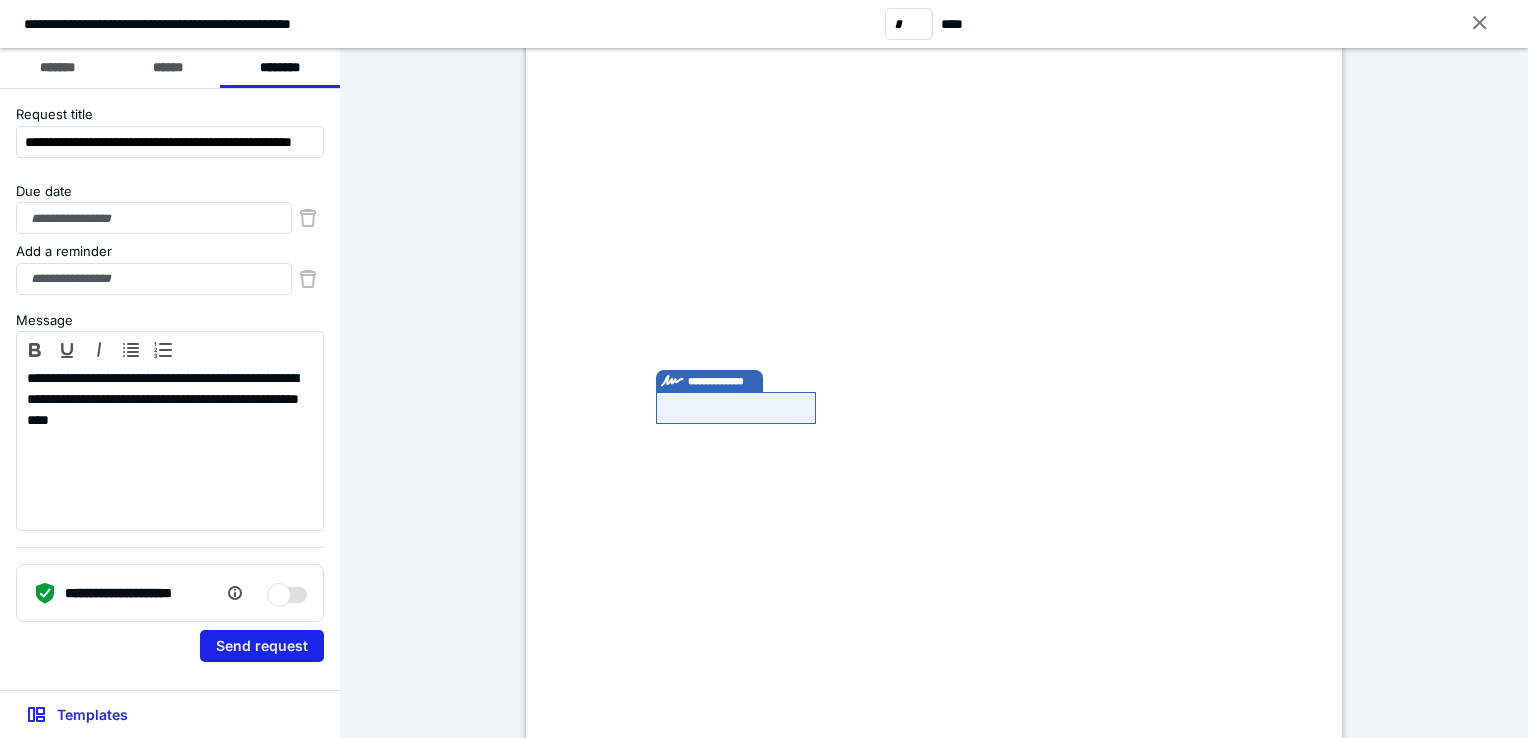 click on "Send request" at bounding box center (262, 646) 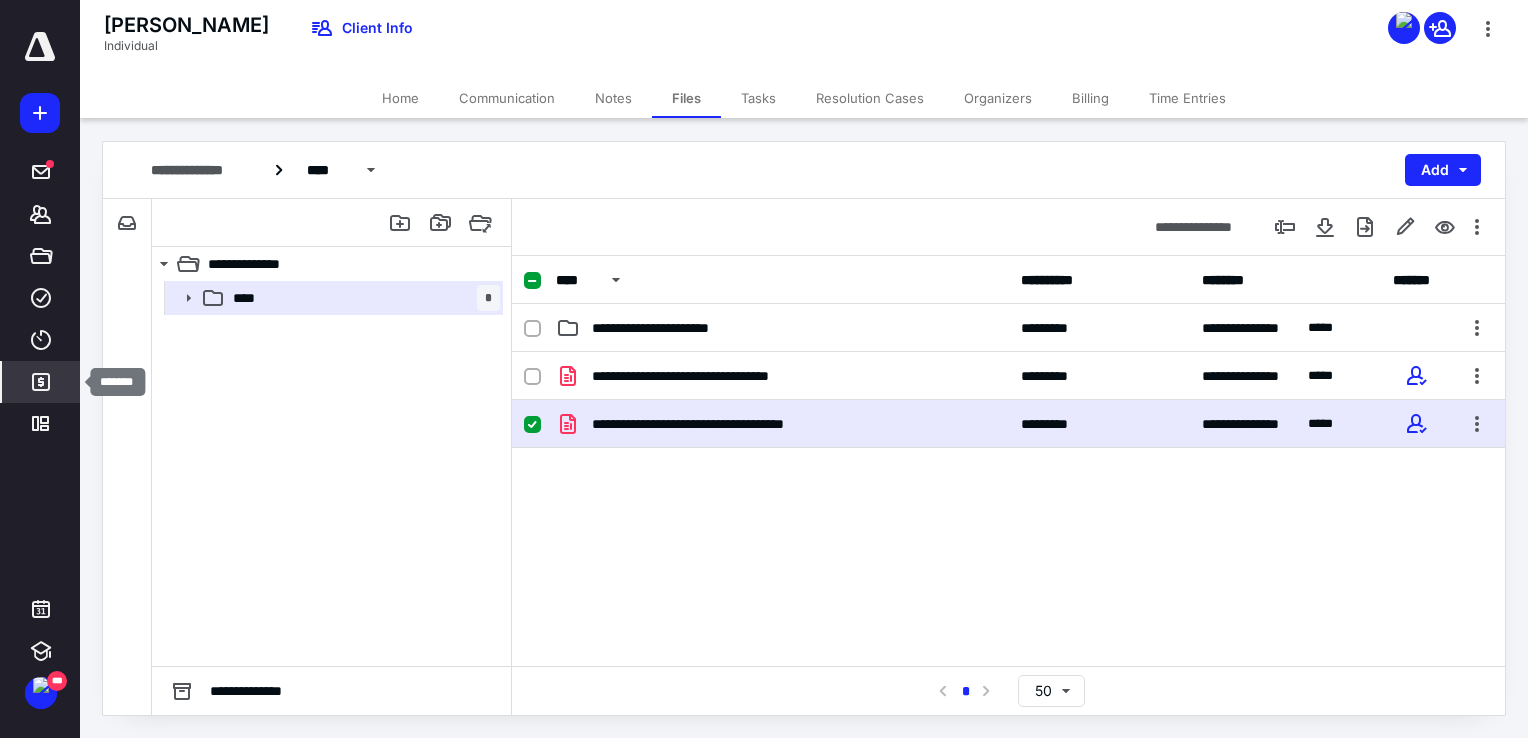 click on "*******" at bounding box center (41, 382) 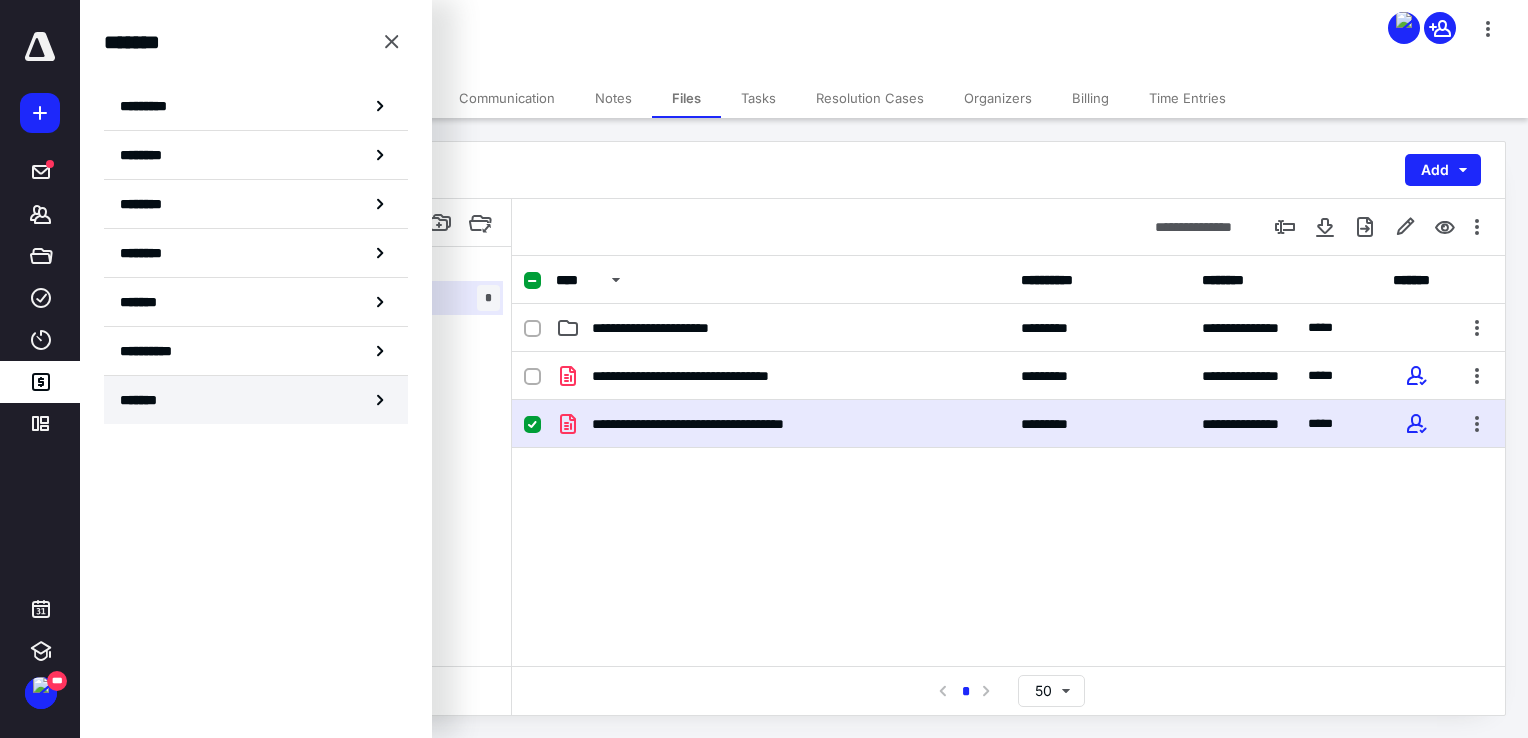 click on "*******" at bounding box center [256, 400] 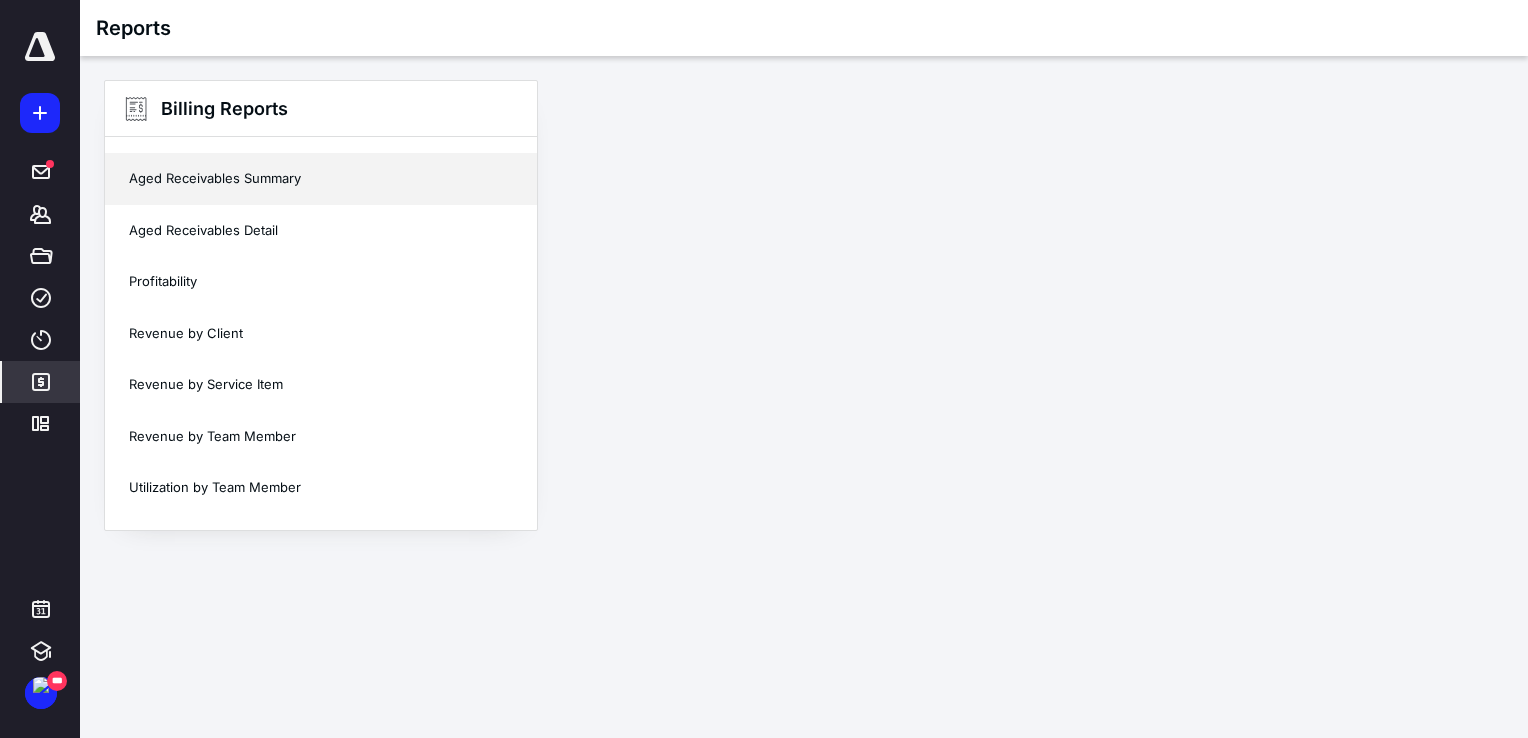 click on "Aged Receivables Summary" at bounding box center [321, 179] 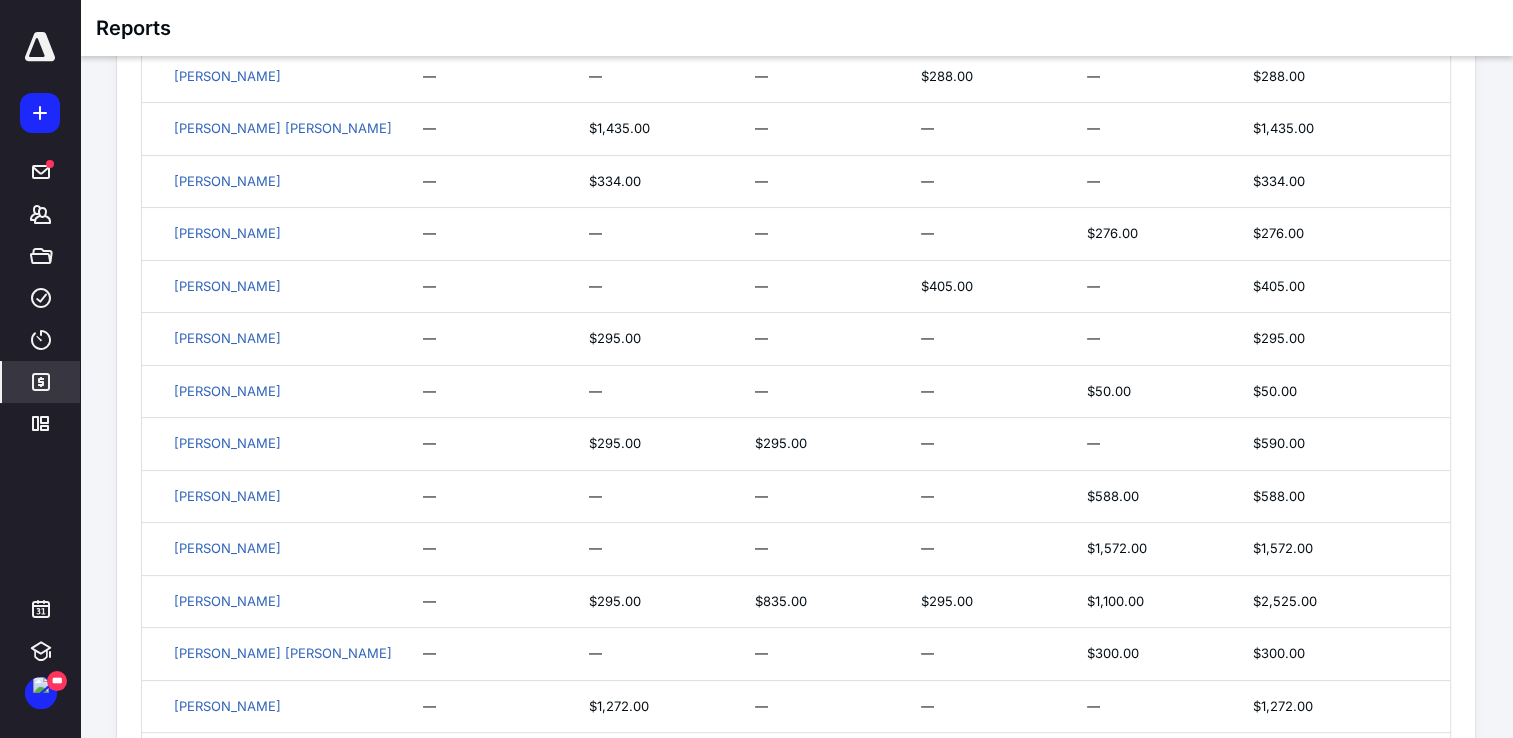 scroll, scrollTop: 0, scrollLeft: 0, axis: both 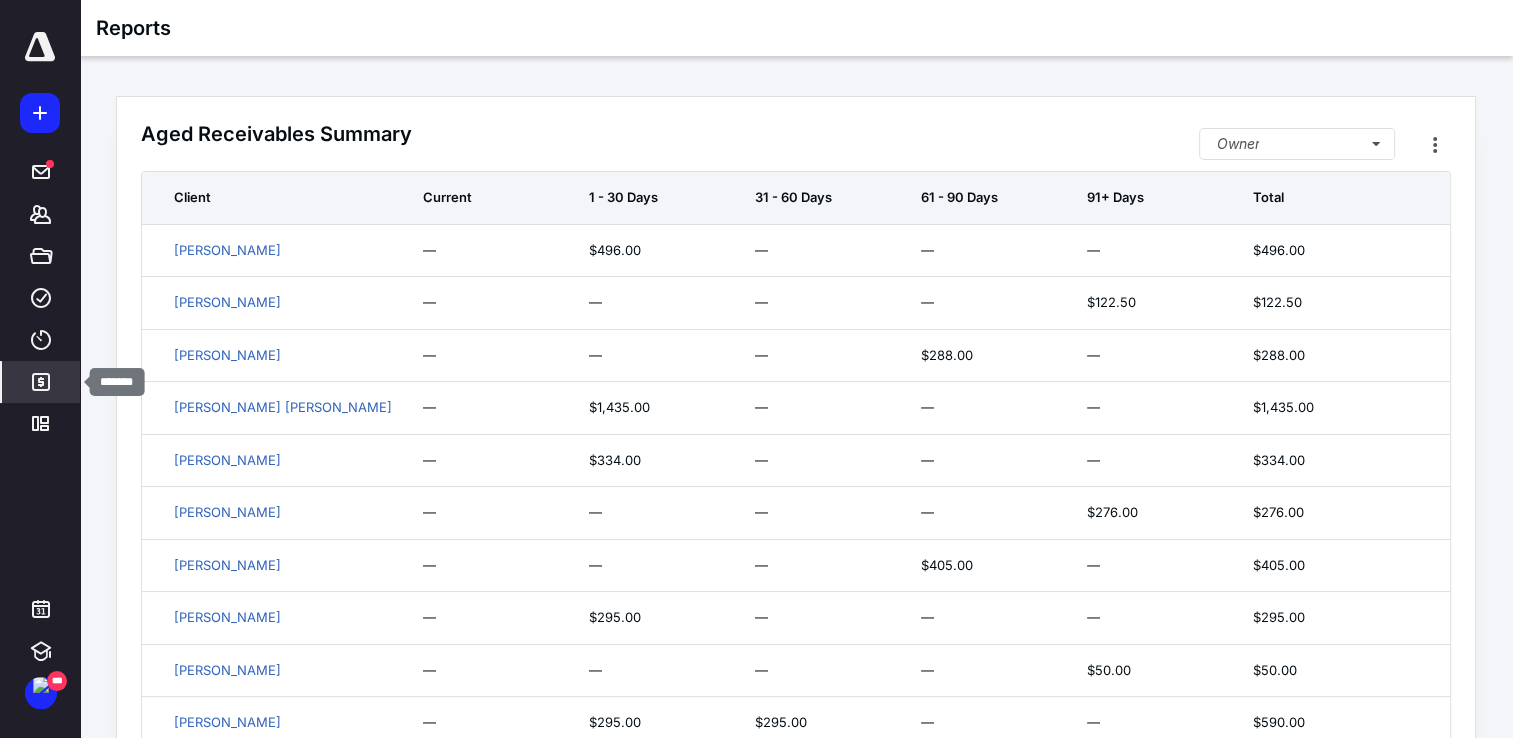 click 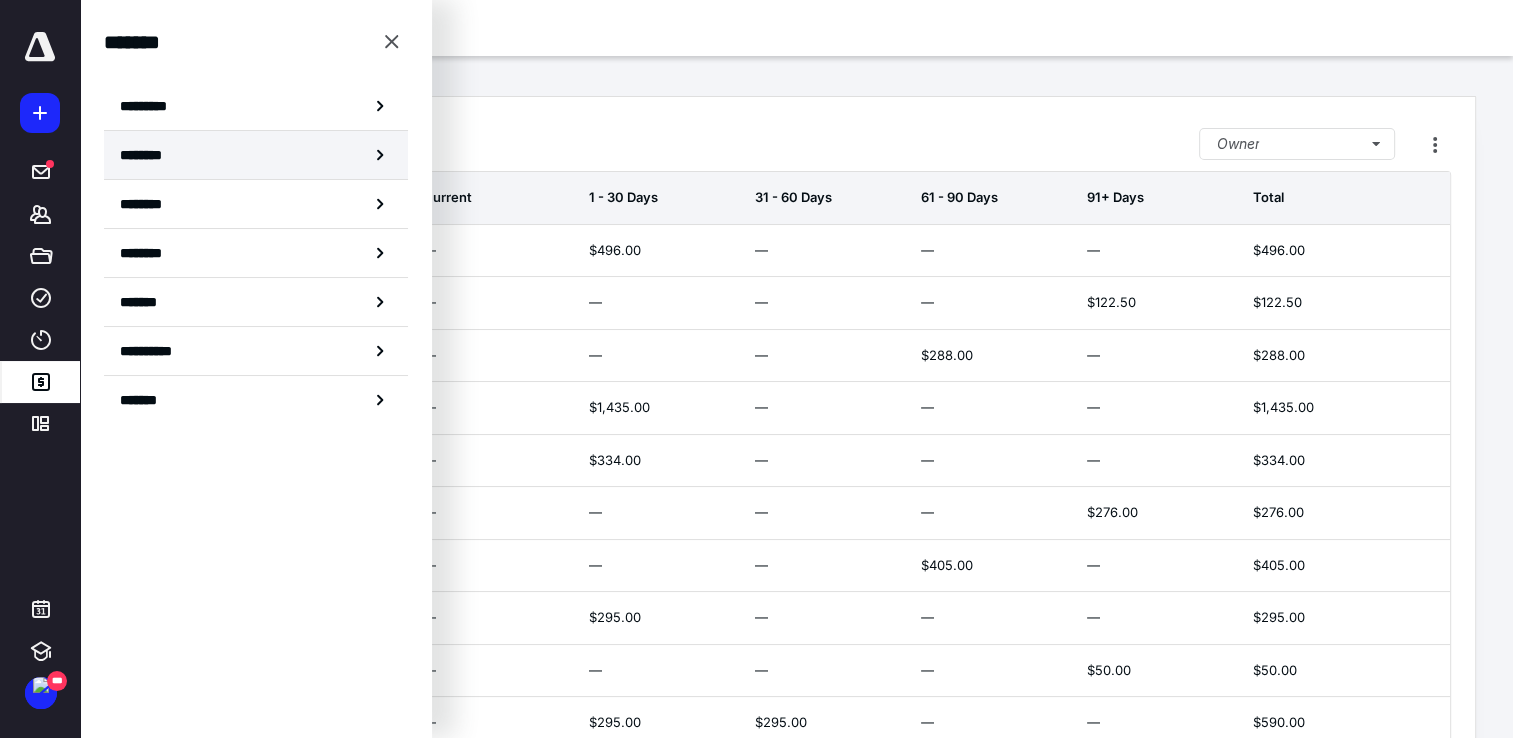 click on "********" at bounding box center (256, 155) 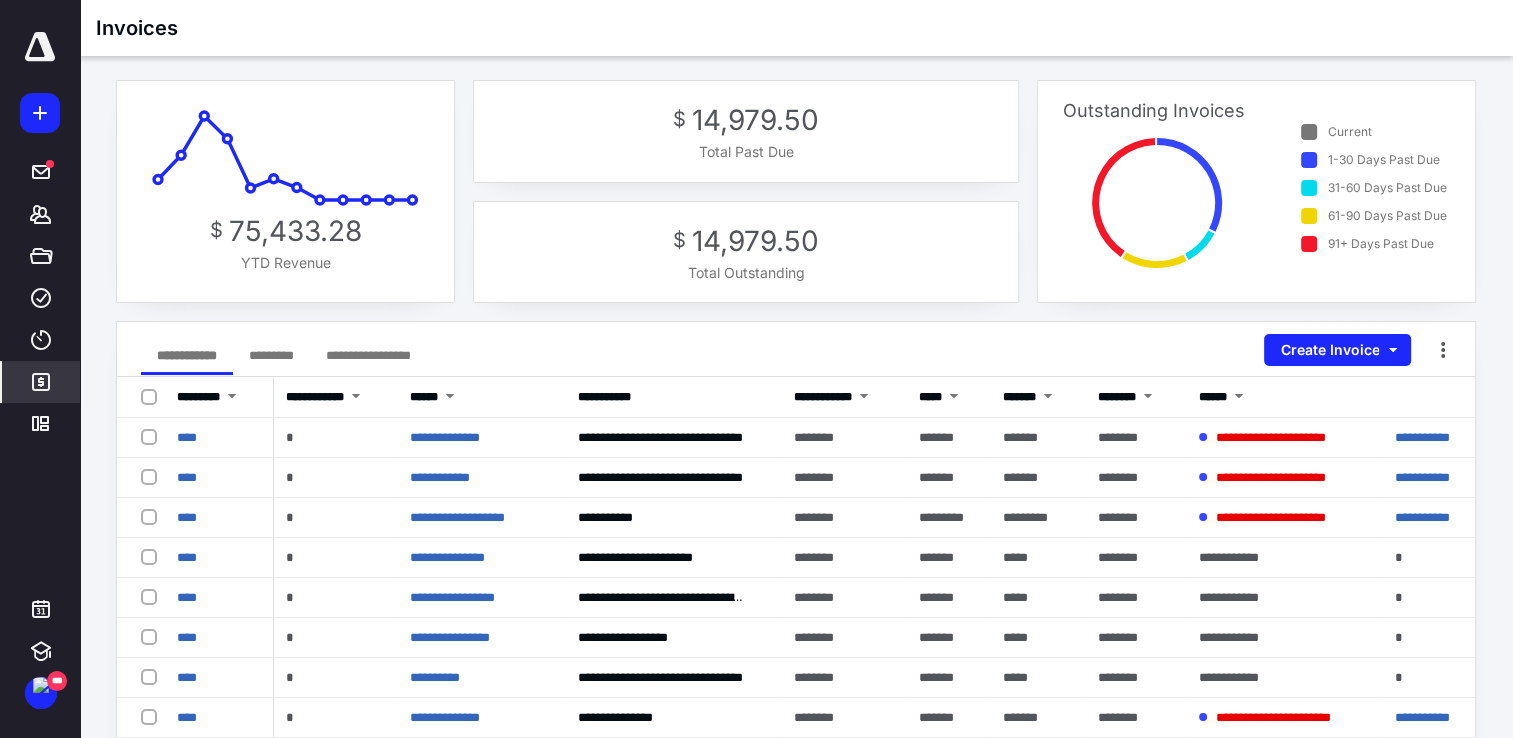 click on "*********" at bounding box center [271, 355] 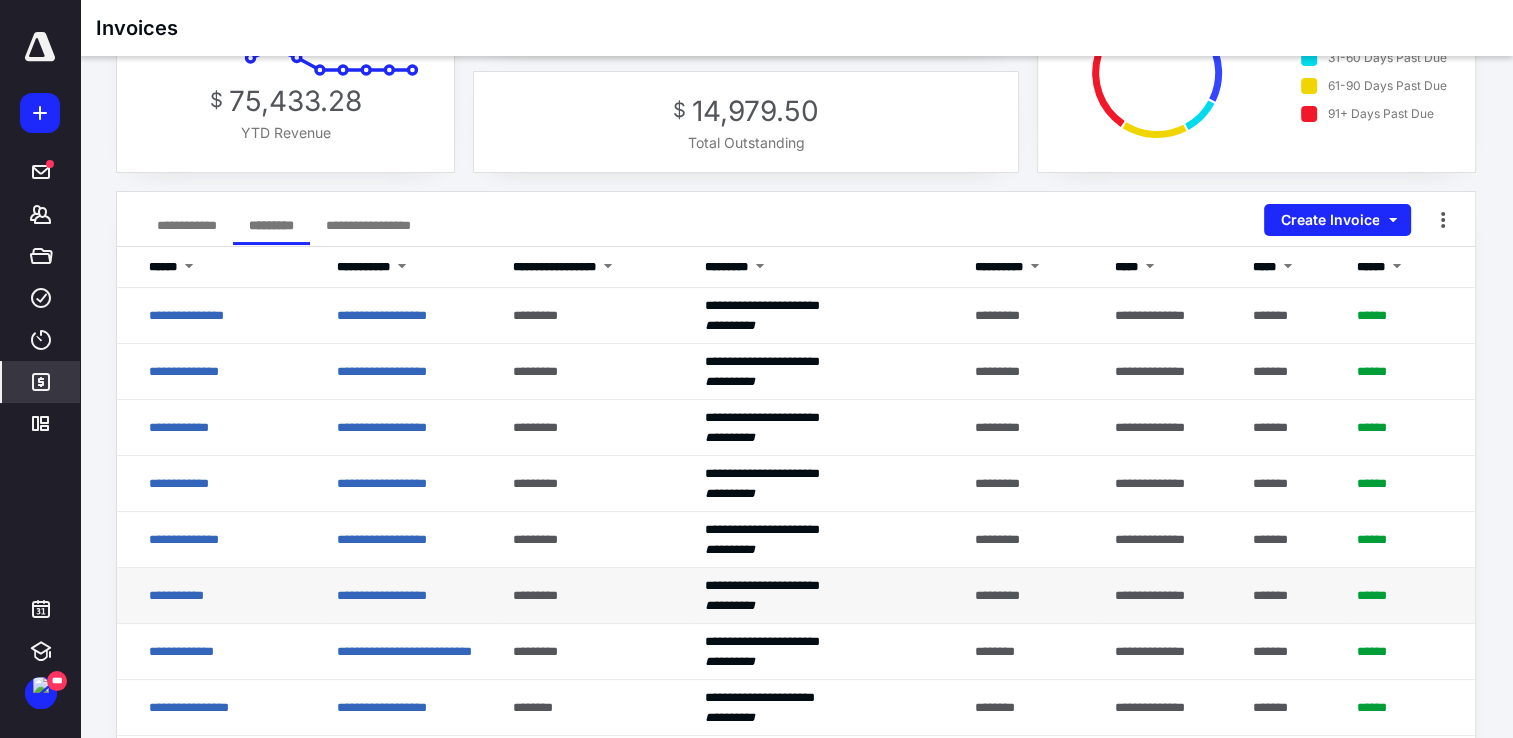 scroll, scrollTop: 132, scrollLeft: 0, axis: vertical 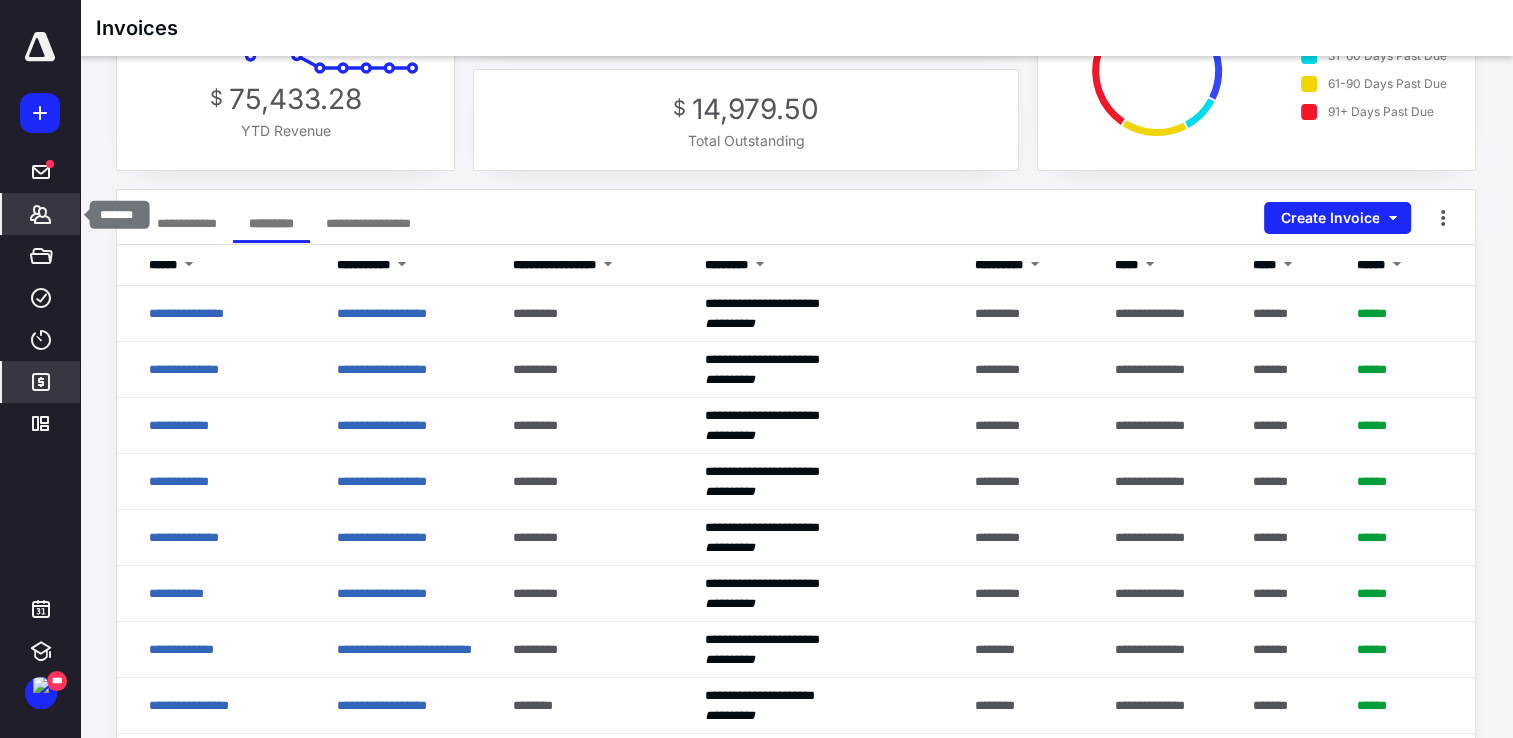 click on "*******" at bounding box center (41, 214) 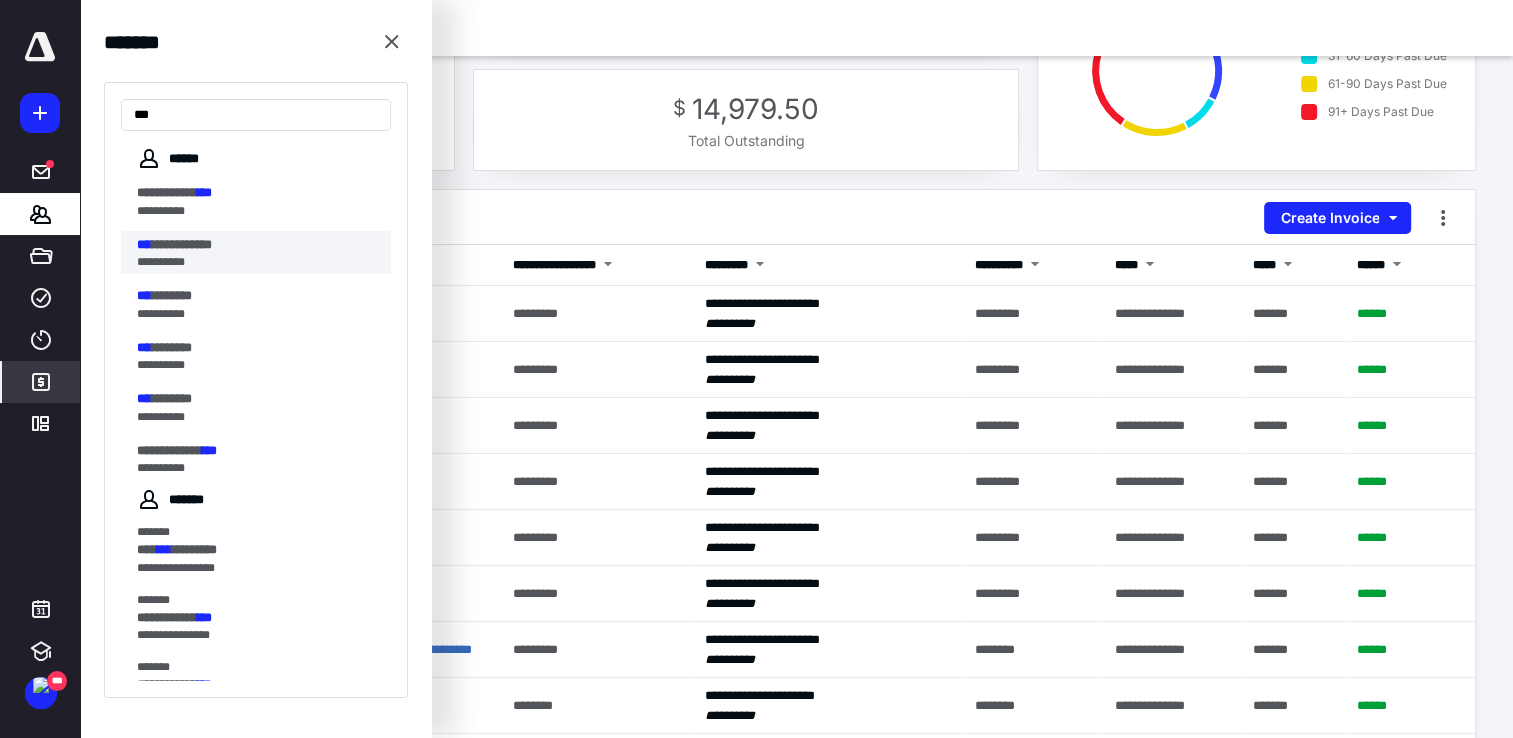 type on "***" 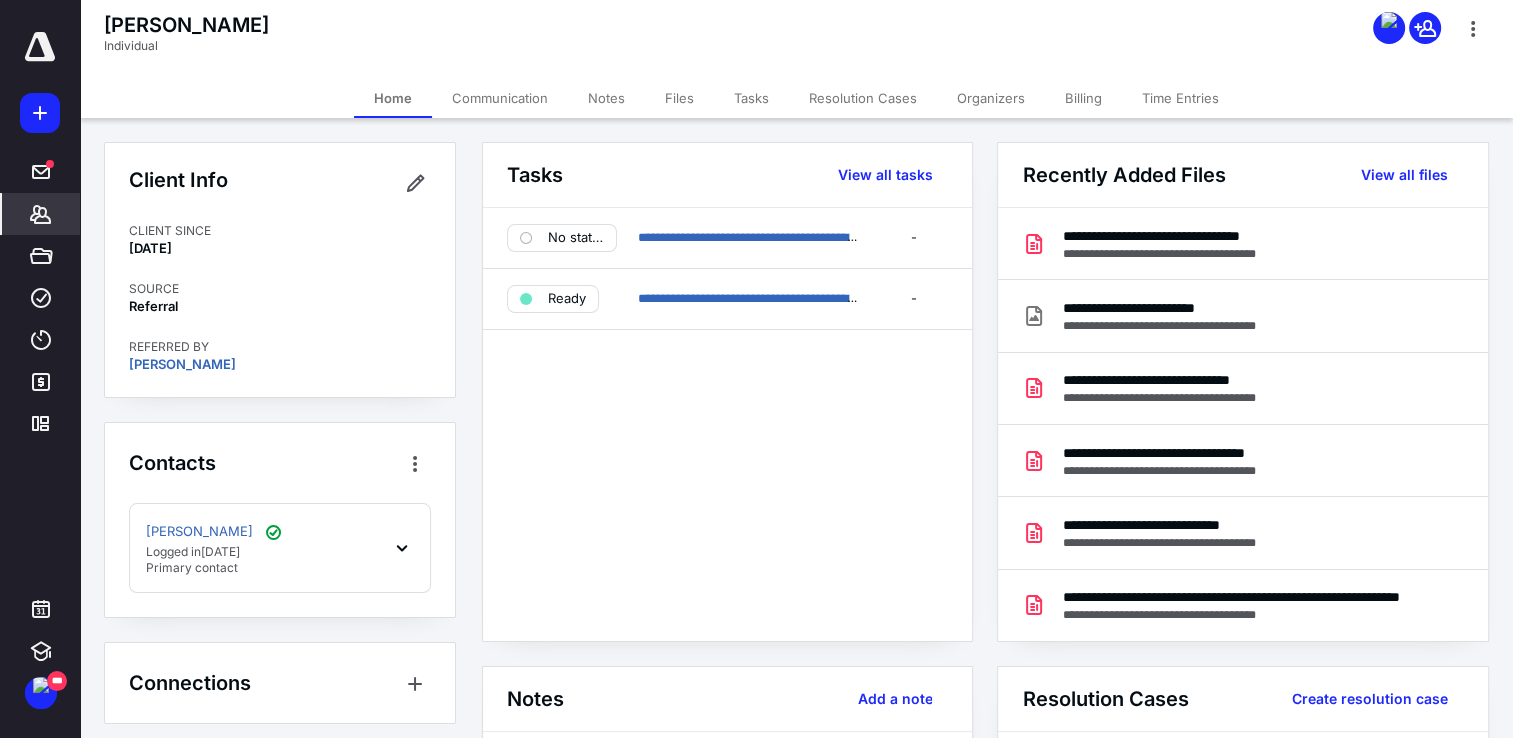 click on "Billing" at bounding box center (1083, 98) 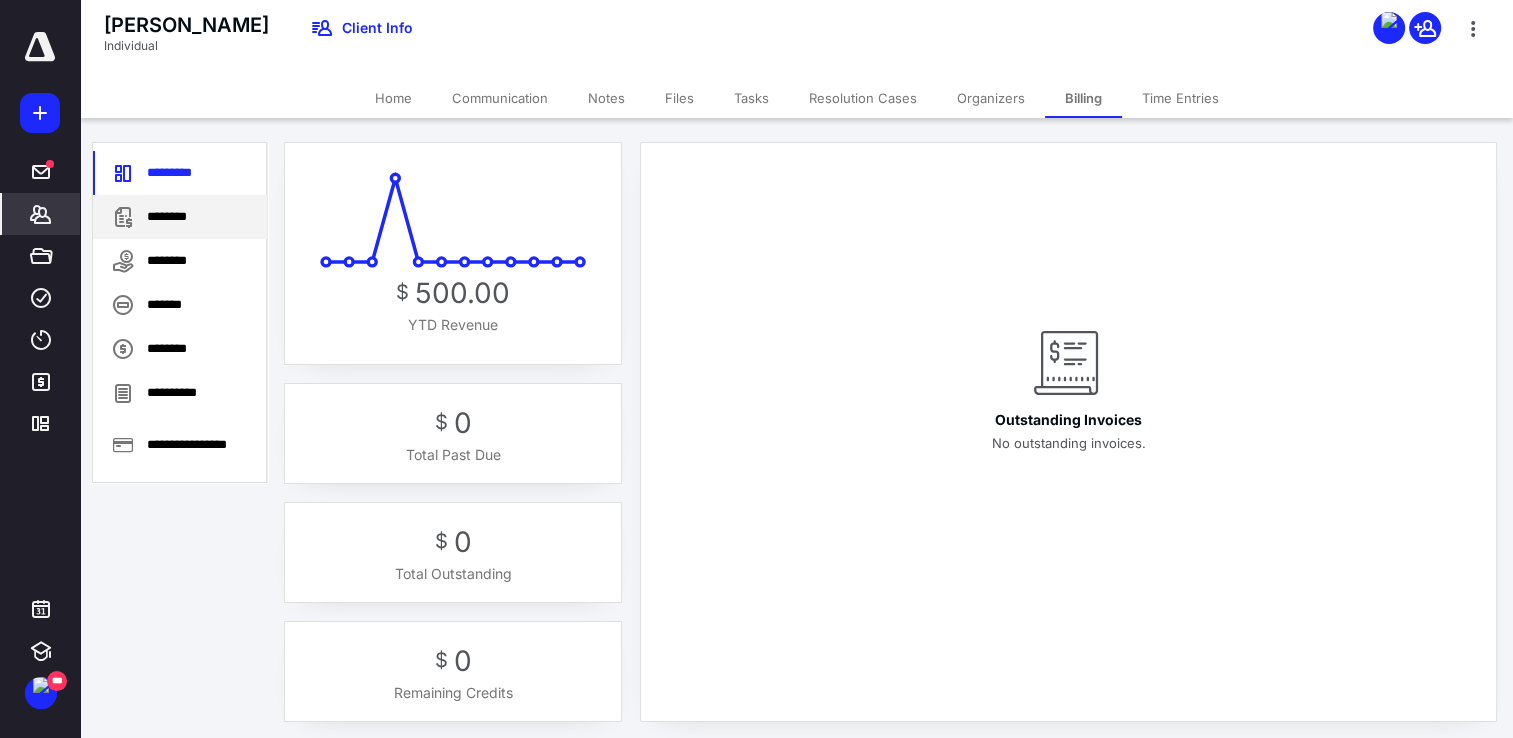 click on "********" at bounding box center (180, 217) 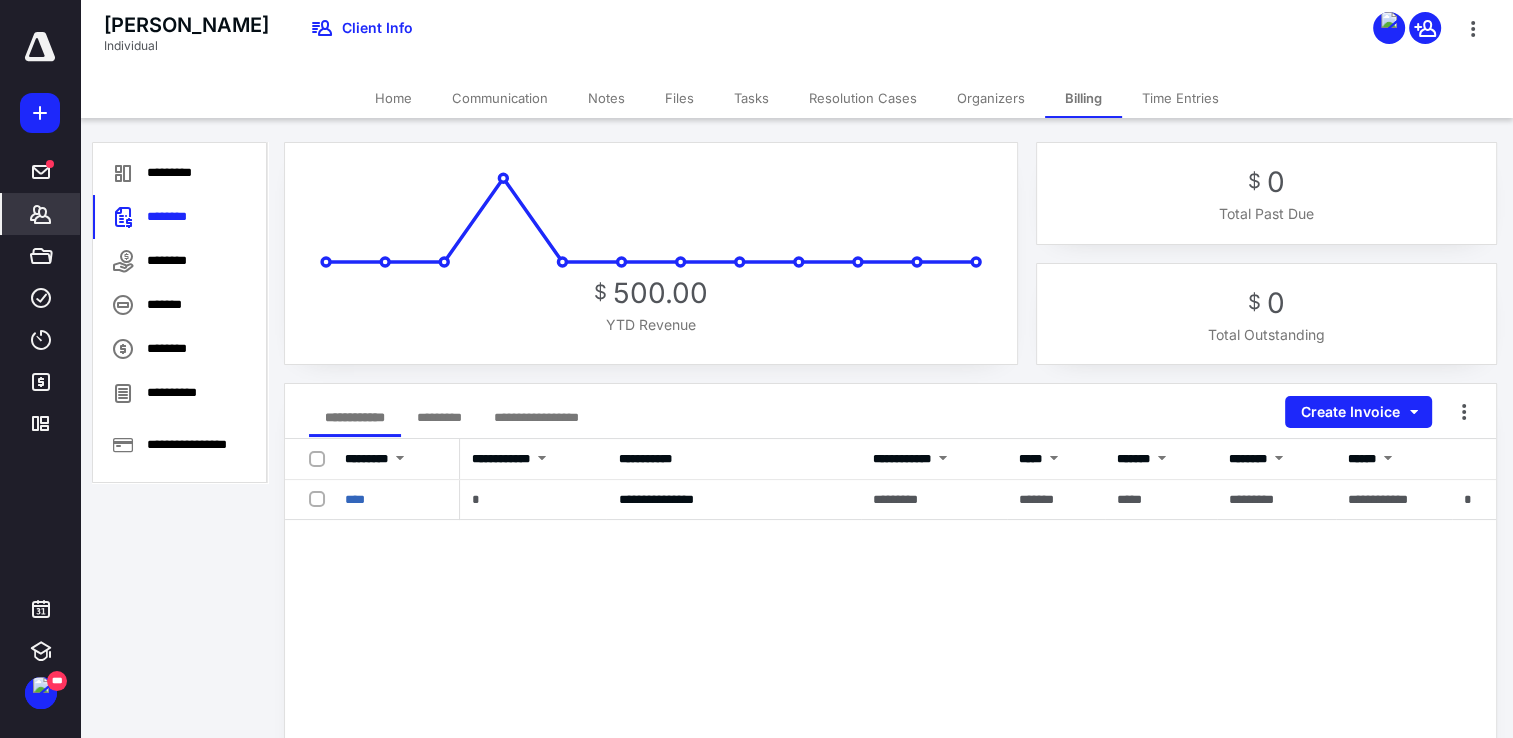 click on "*********" at bounding box center (439, 417) 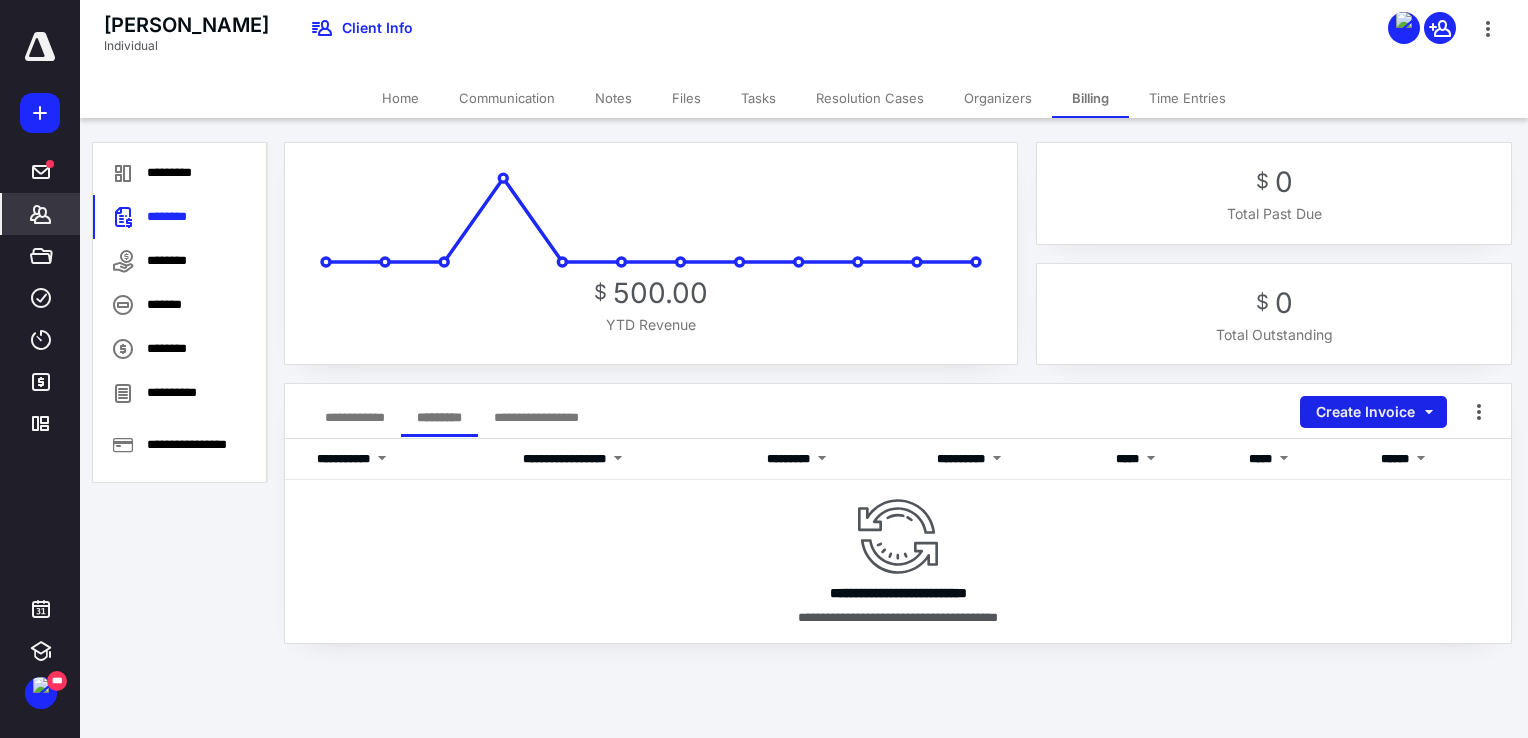 click on "Create Invoice" at bounding box center (1373, 412) 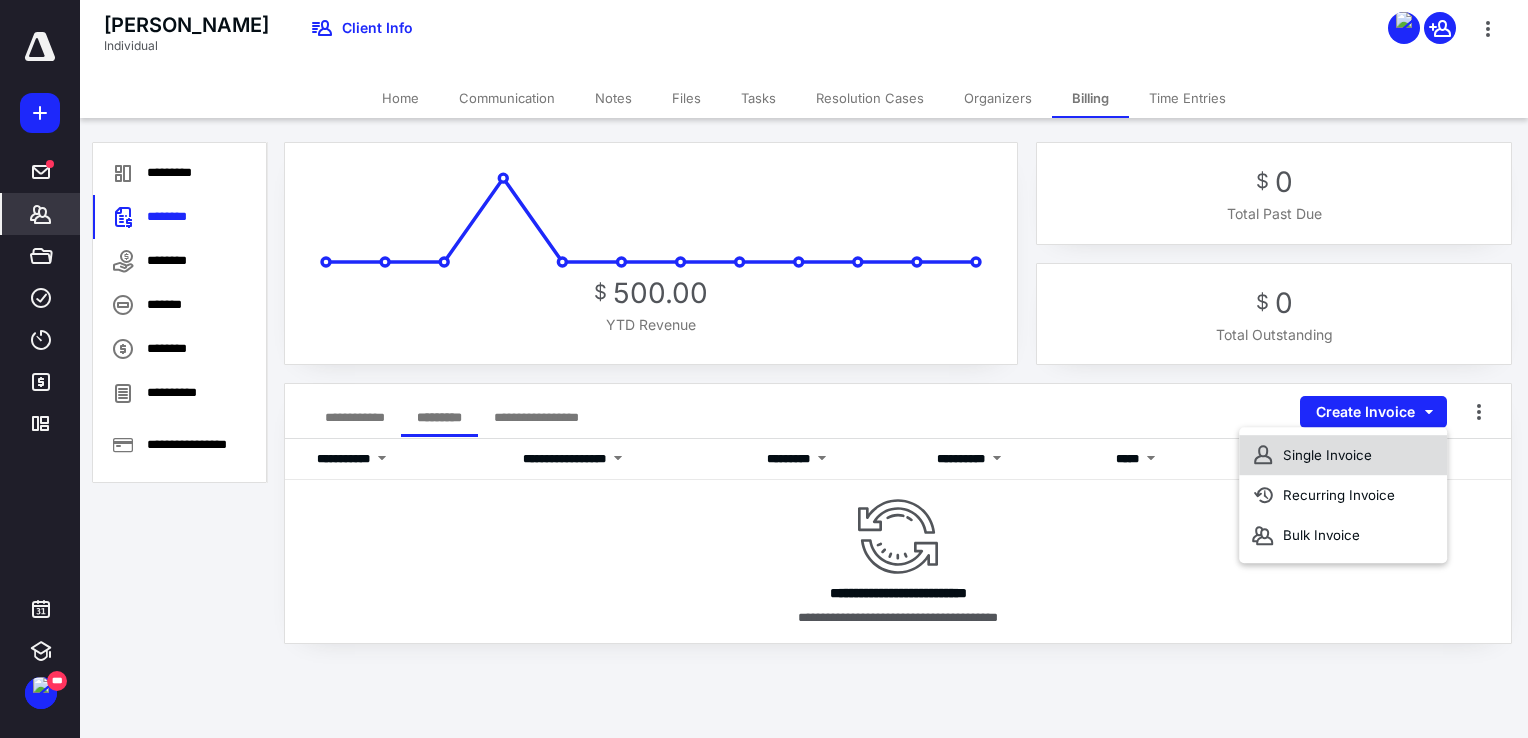 click on "Single Invoice" at bounding box center [1343, 455] 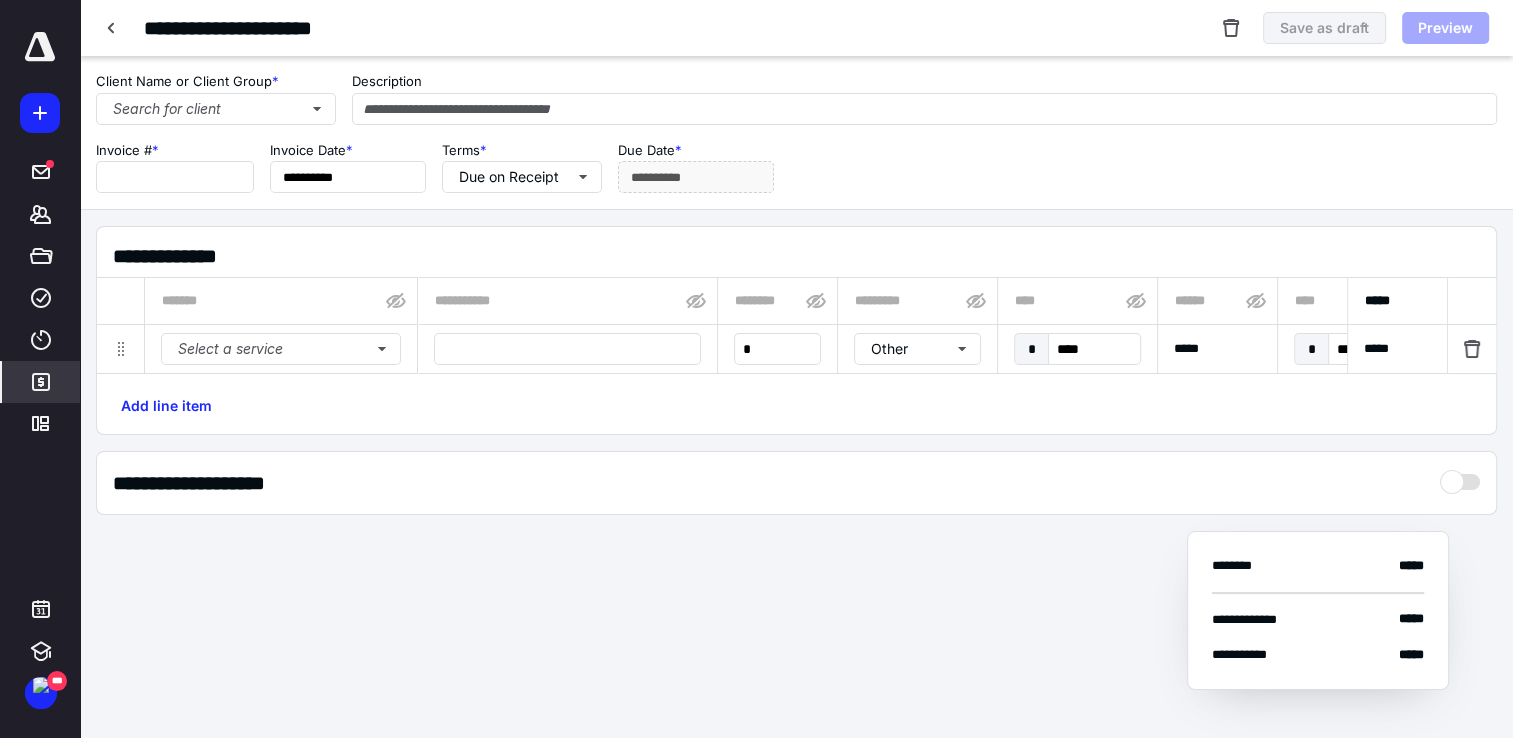 type on "****" 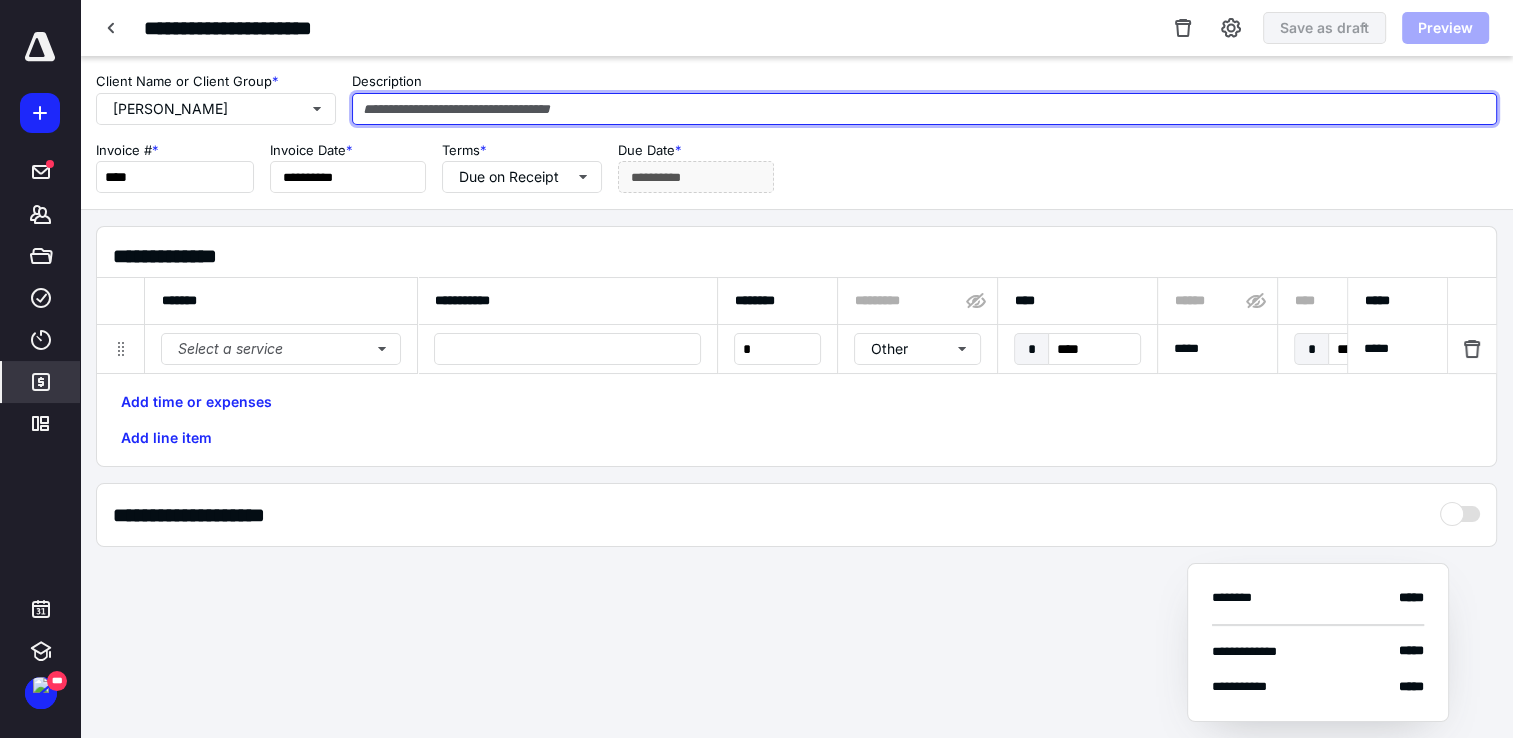 click at bounding box center (924, 109) 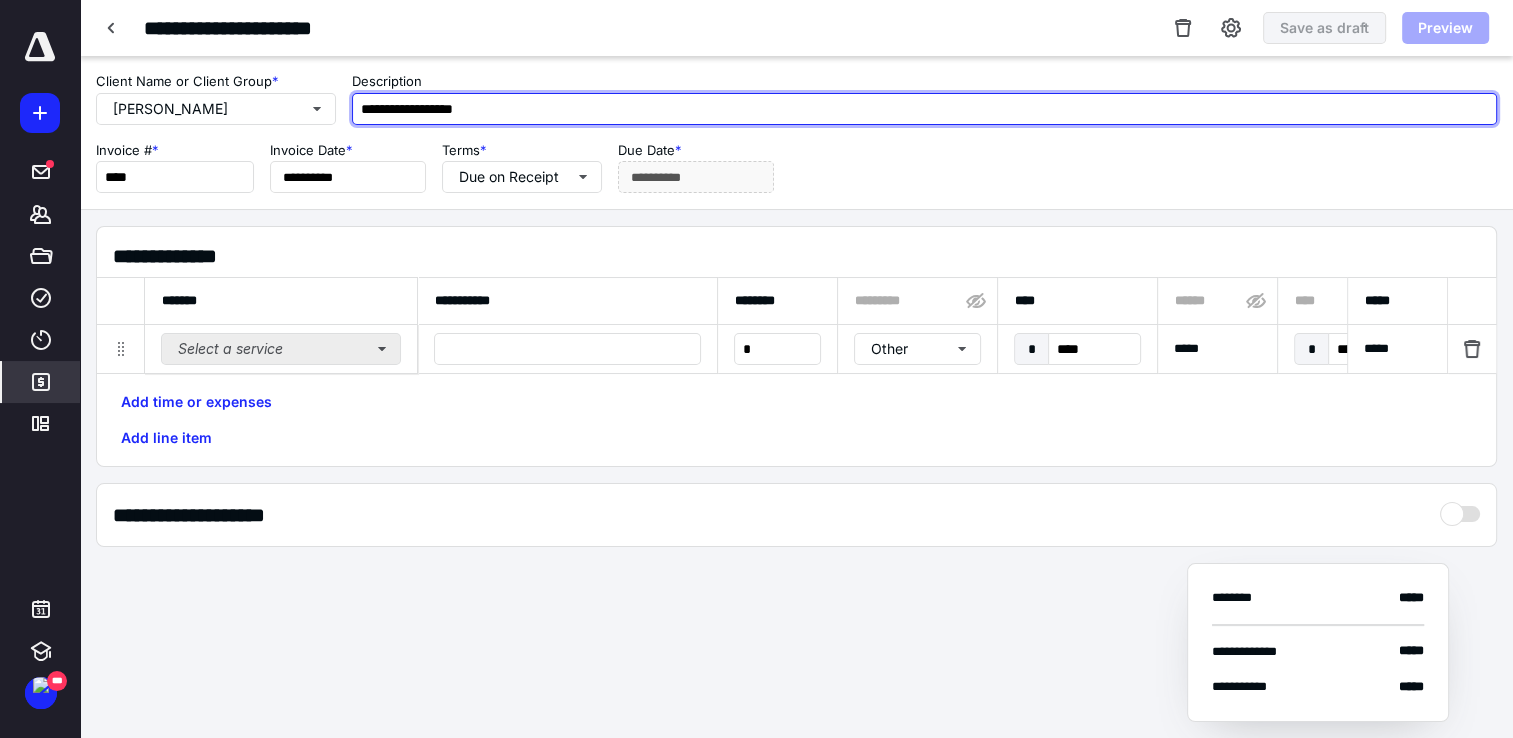 type on "**********" 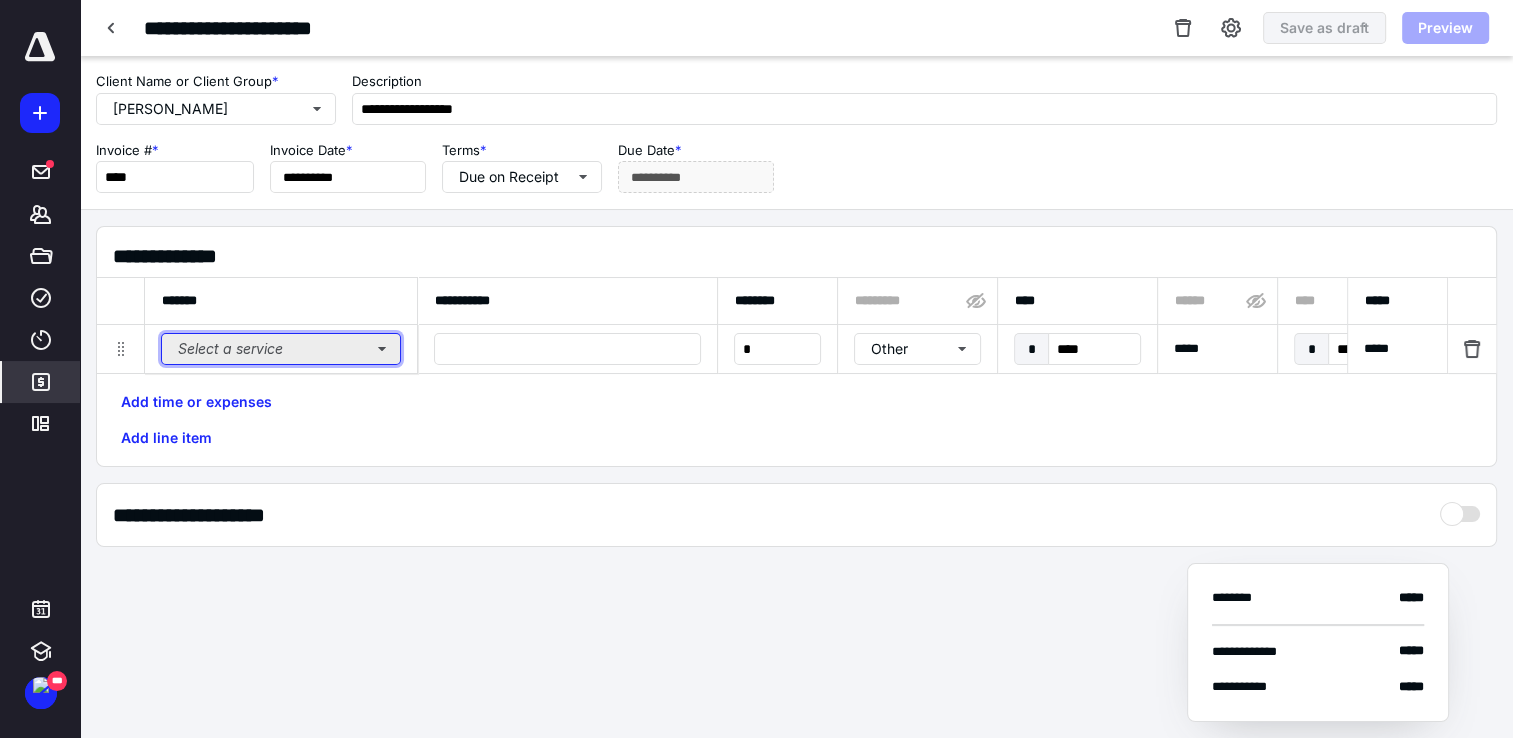 click on "Select a service" at bounding box center [281, 349] 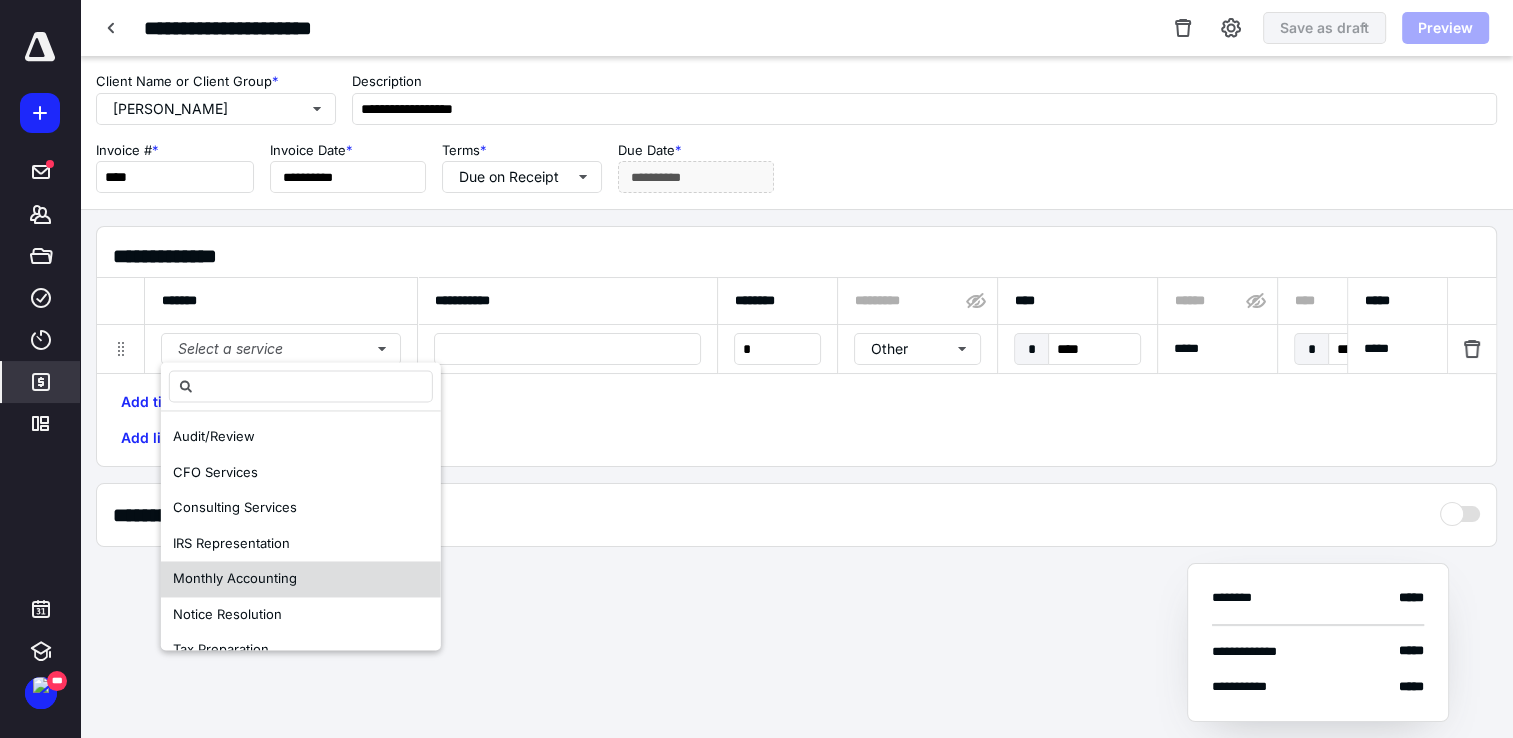 click on "Monthly Accounting" at bounding box center [301, 579] 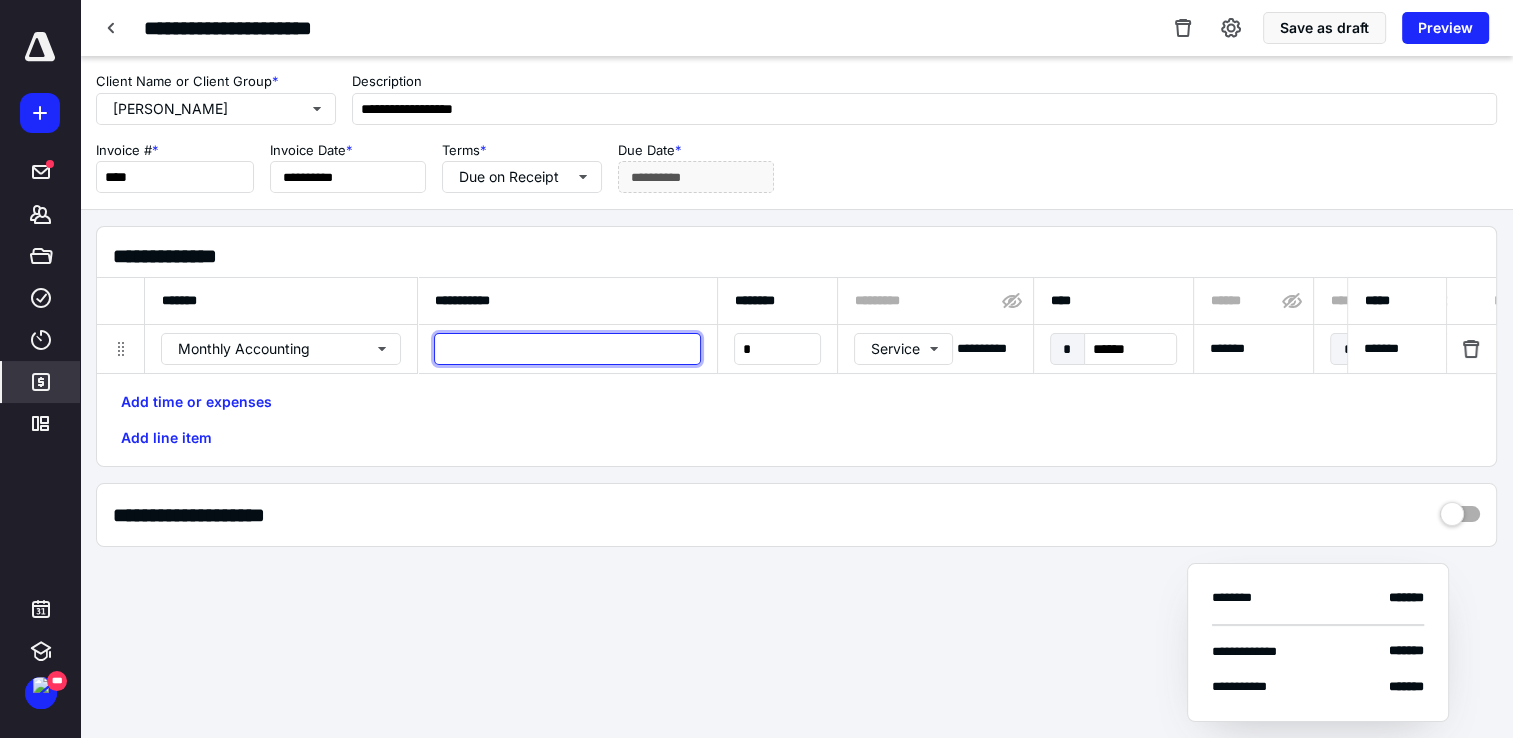 click at bounding box center [567, 349] 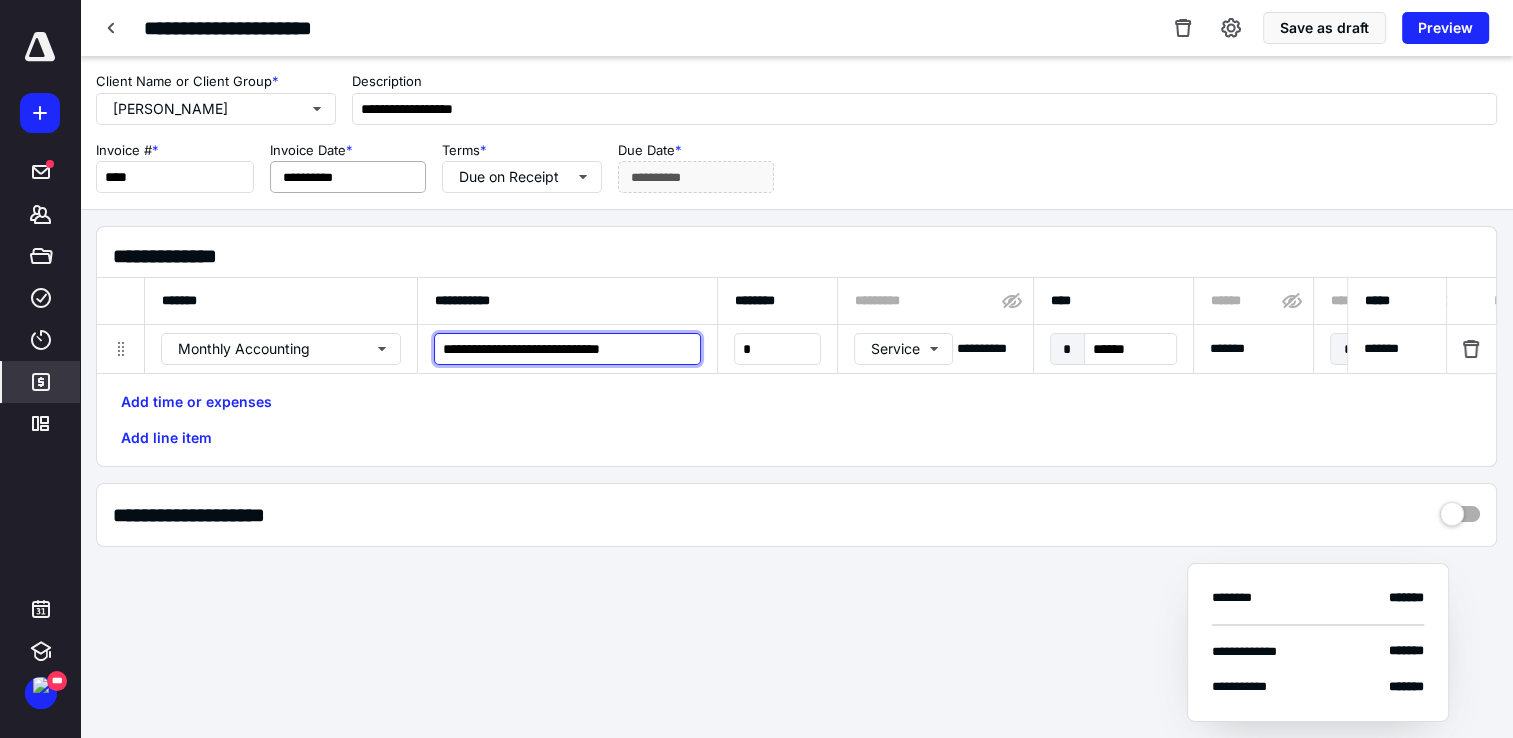 type on "**********" 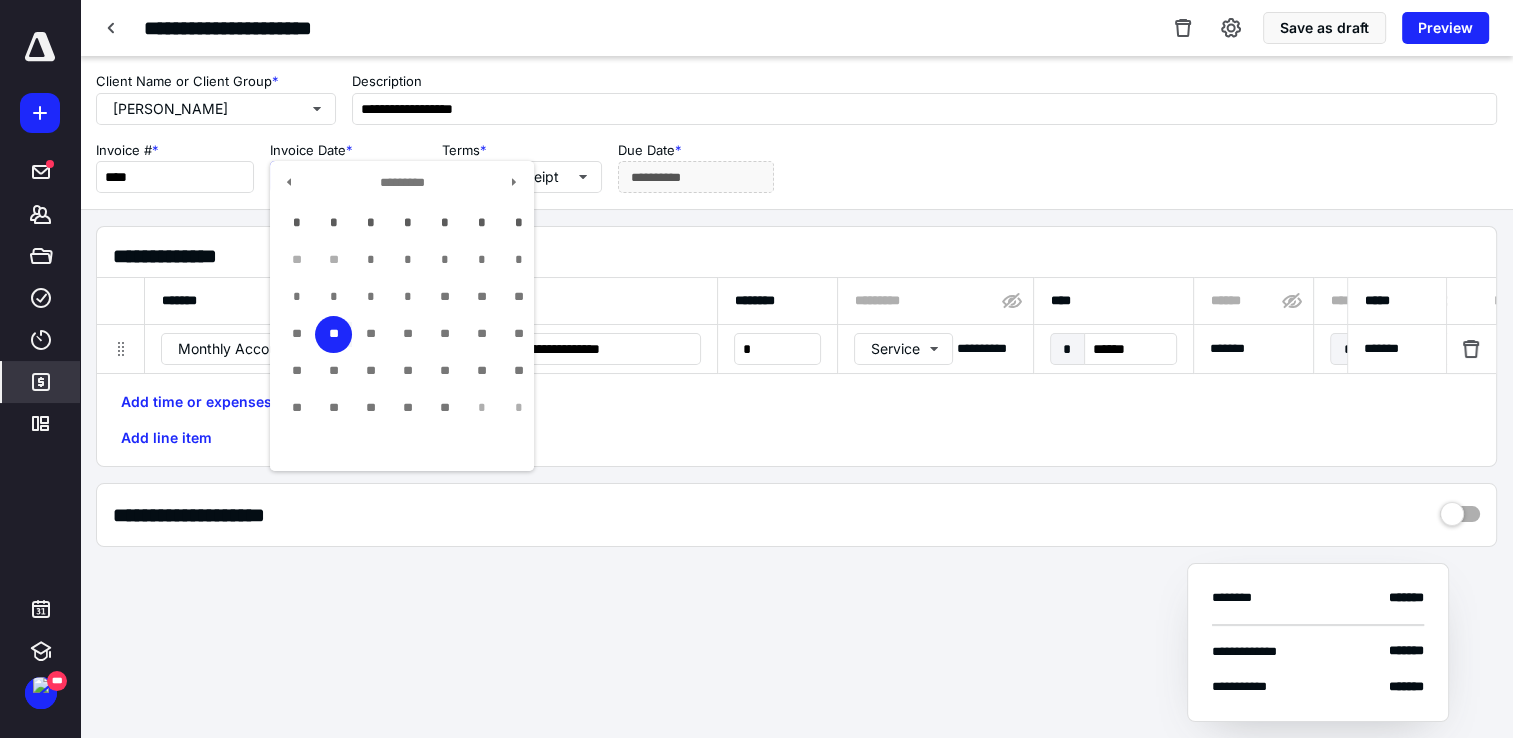 click on "**********" at bounding box center (348, 177) 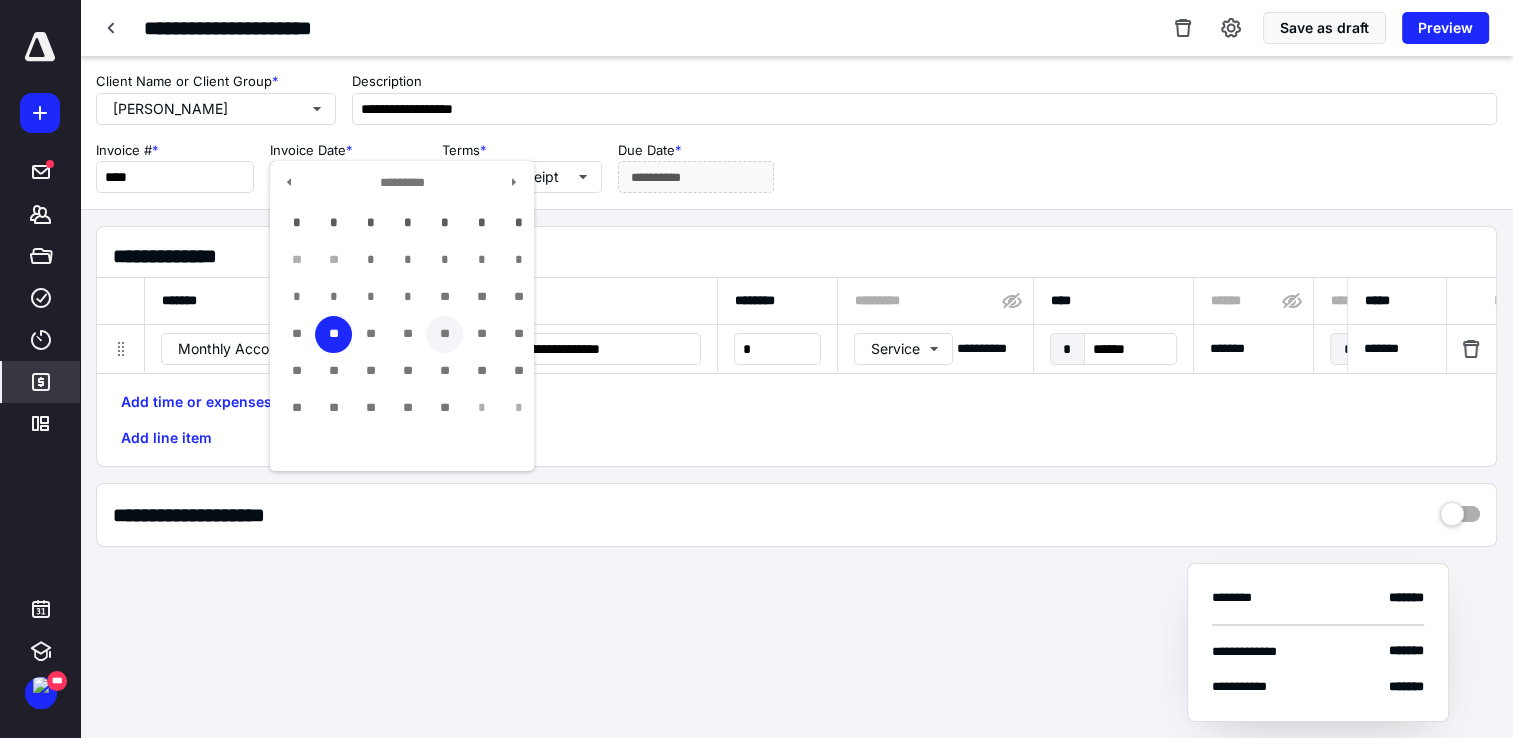 click on "**" at bounding box center [444, 334] 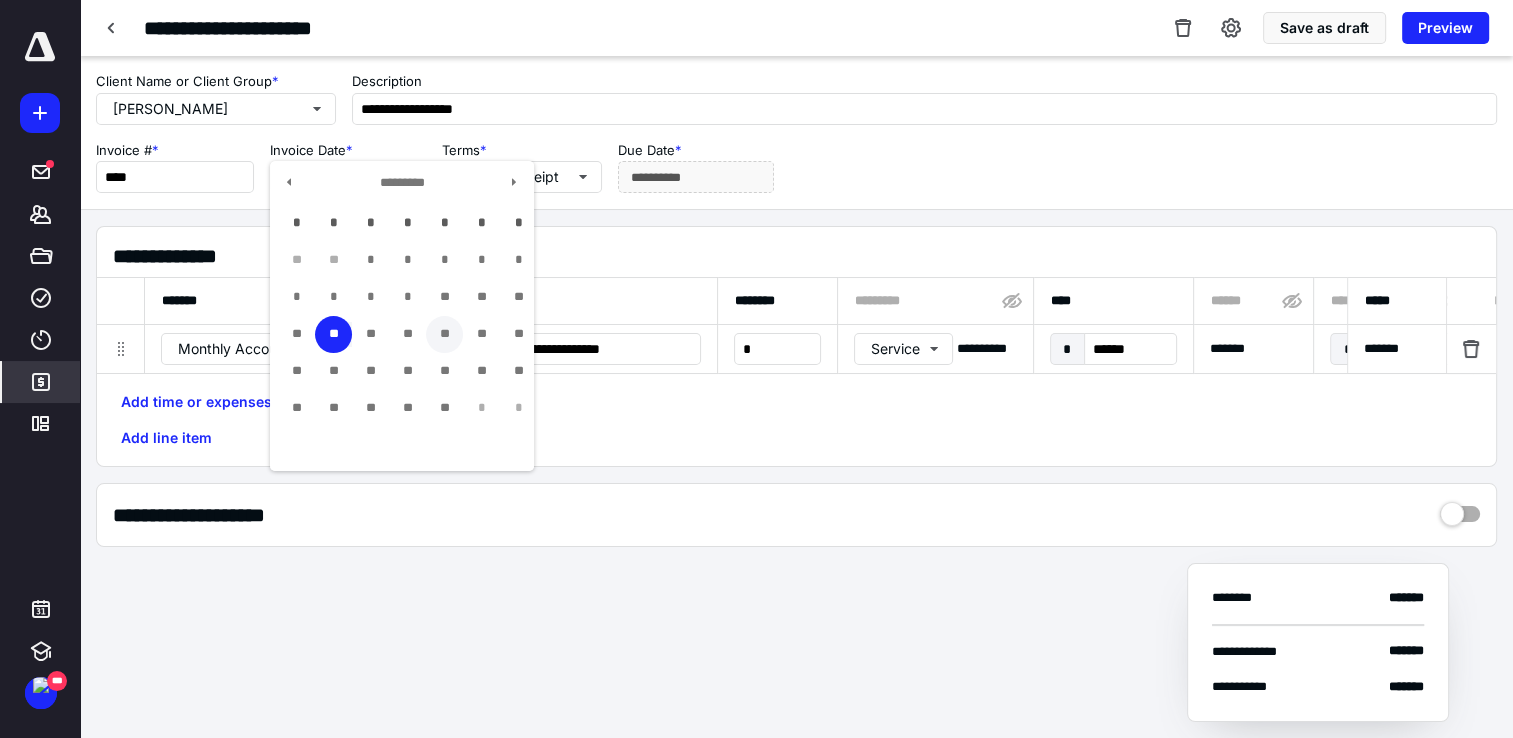 type on "**********" 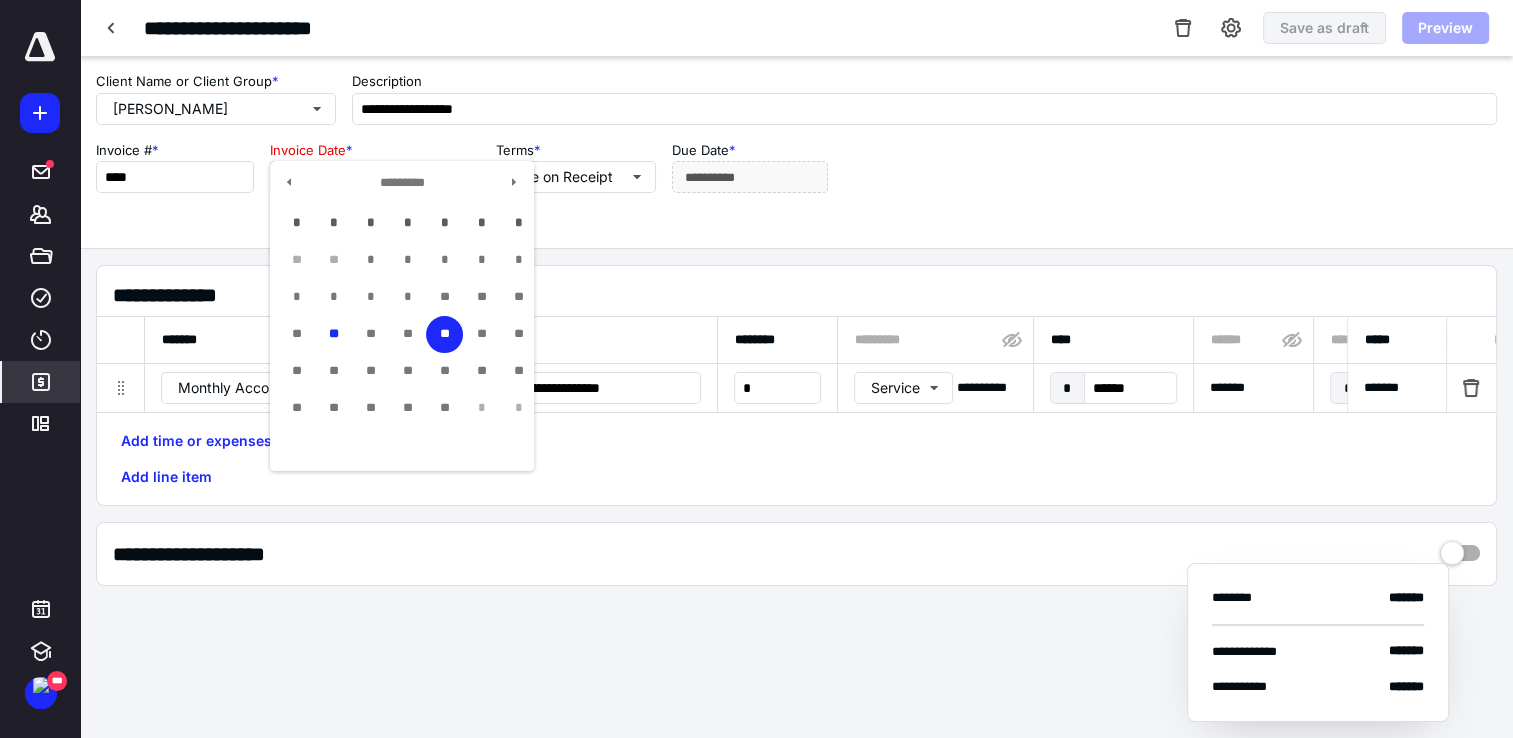 click on "**********" at bounding box center [375, 177] 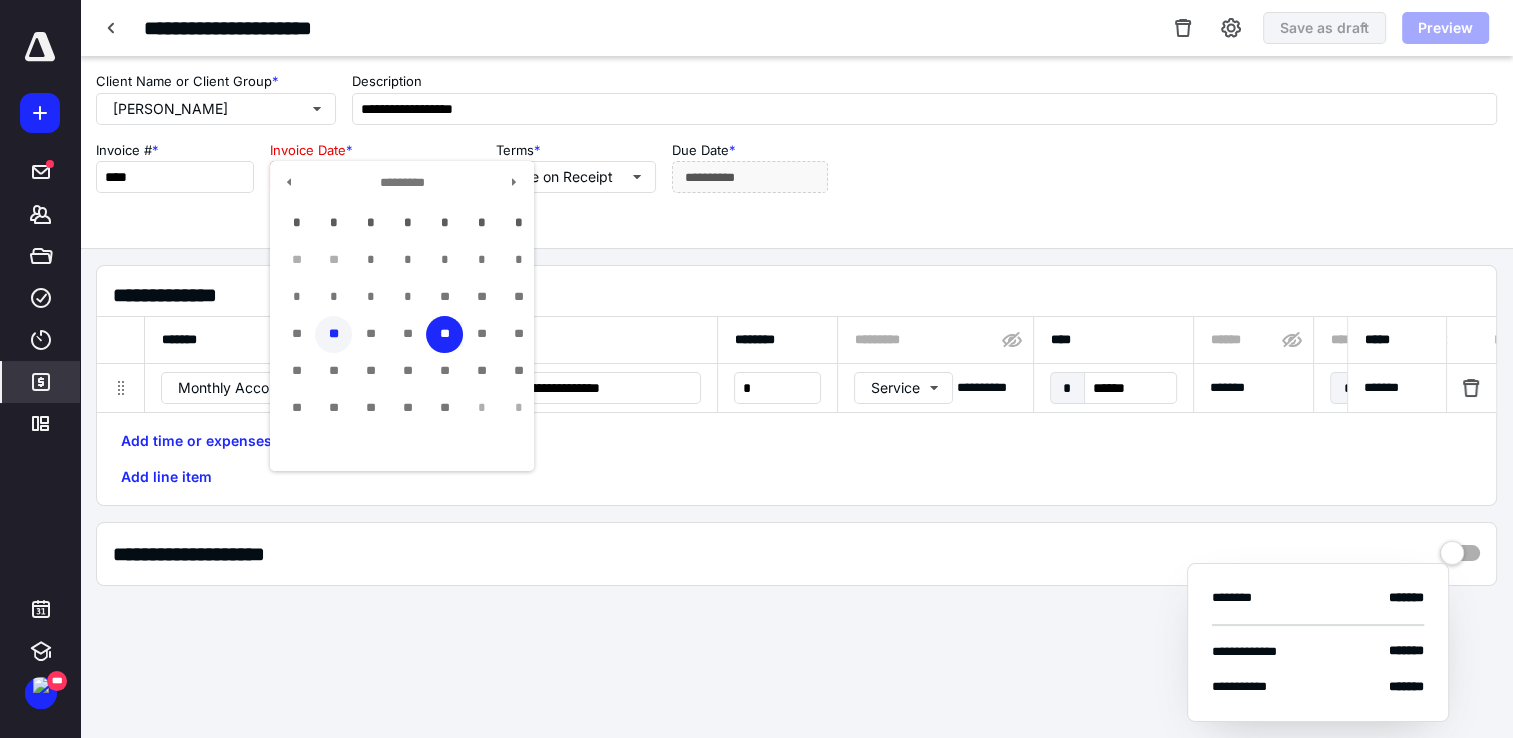 click on "**" at bounding box center [333, 334] 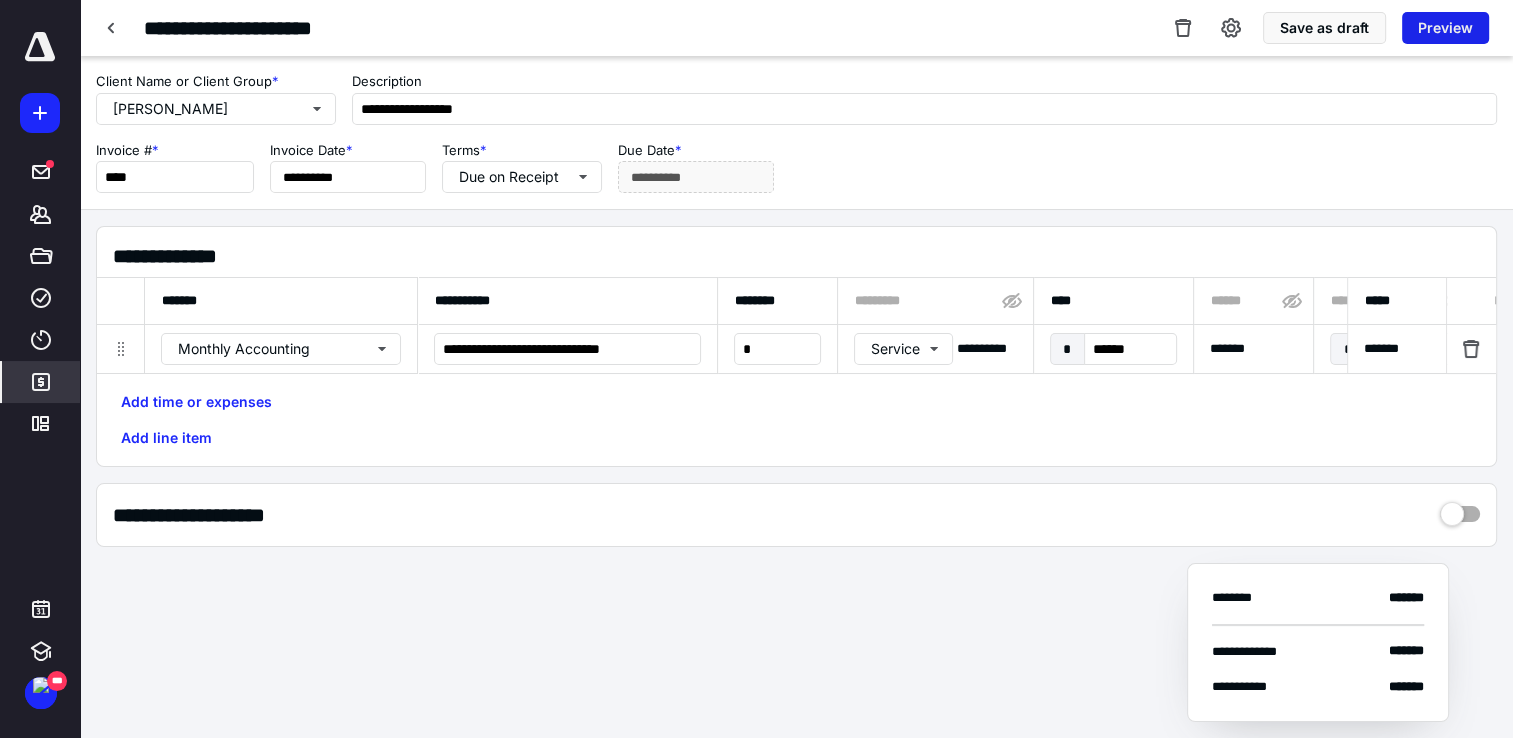 click on "Preview" at bounding box center [1445, 28] 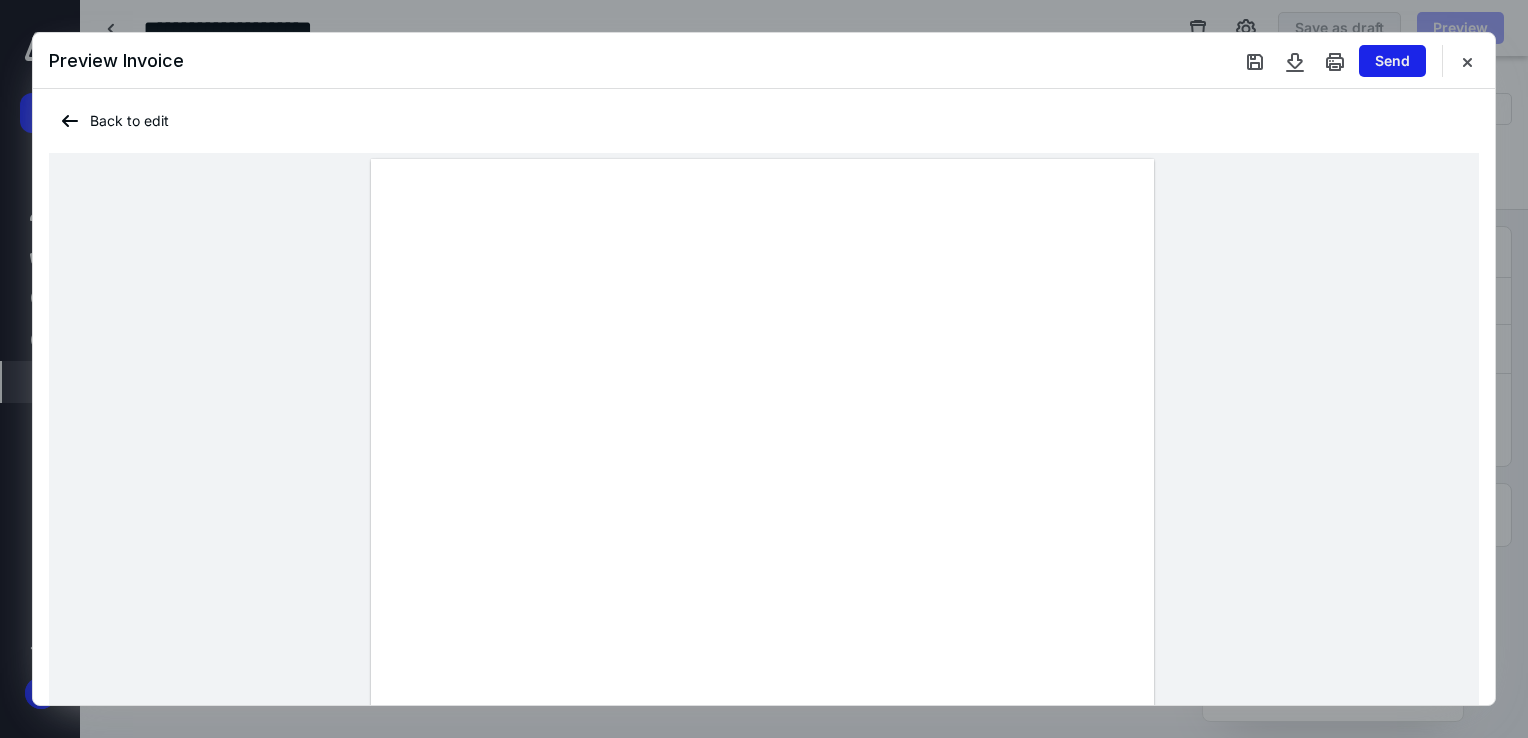 click on "Send" at bounding box center (1392, 61) 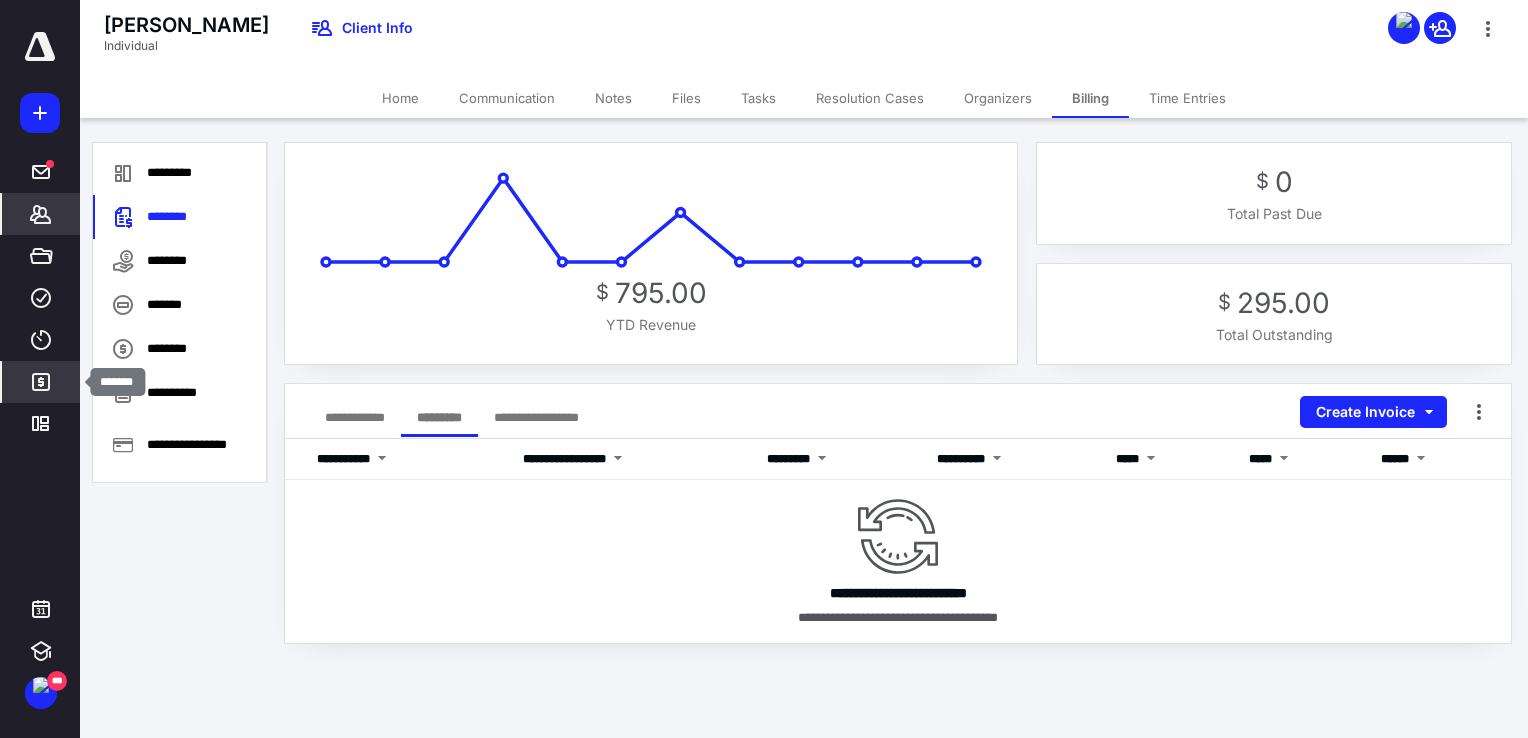click on "*******" at bounding box center (41, 382) 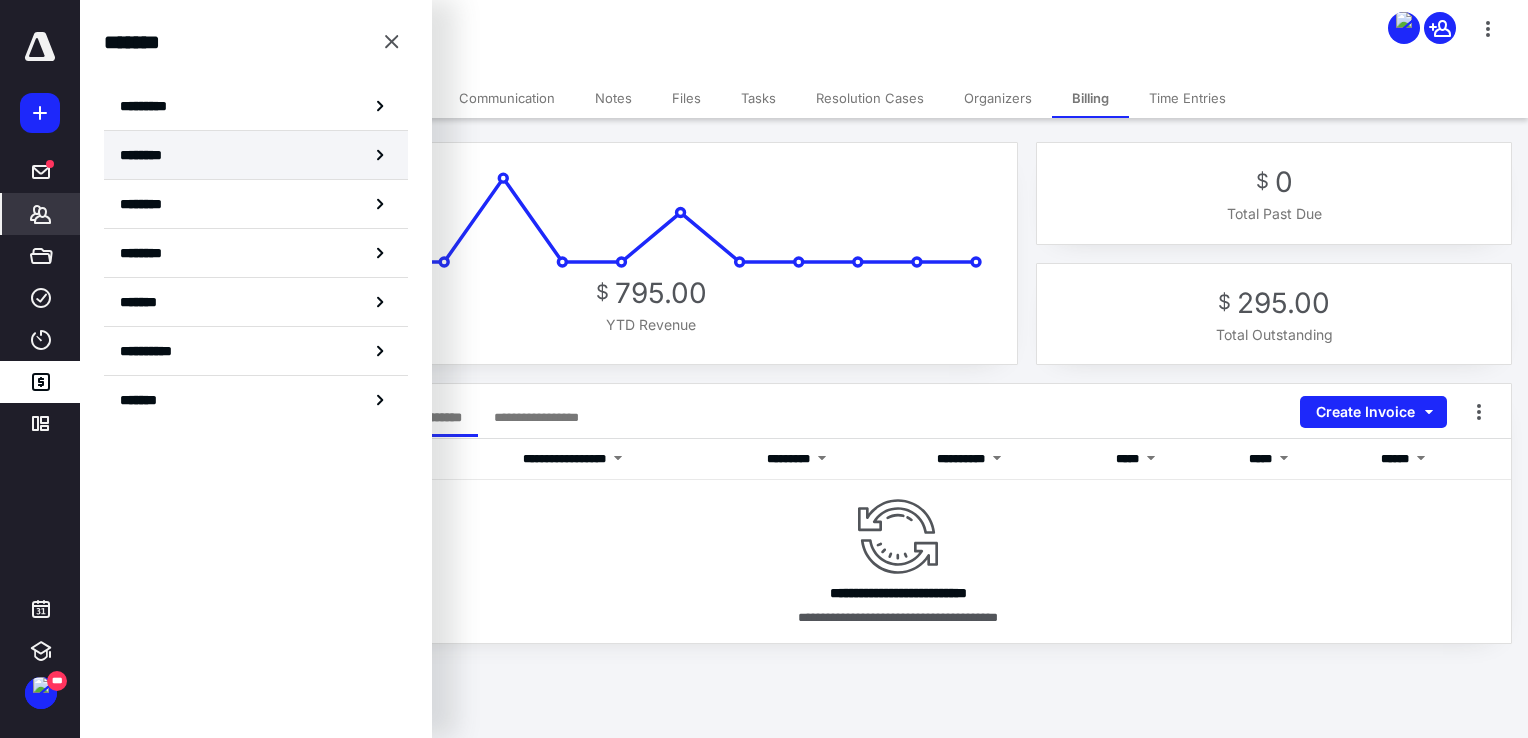 click on "********" at bounding box center [256, 155] 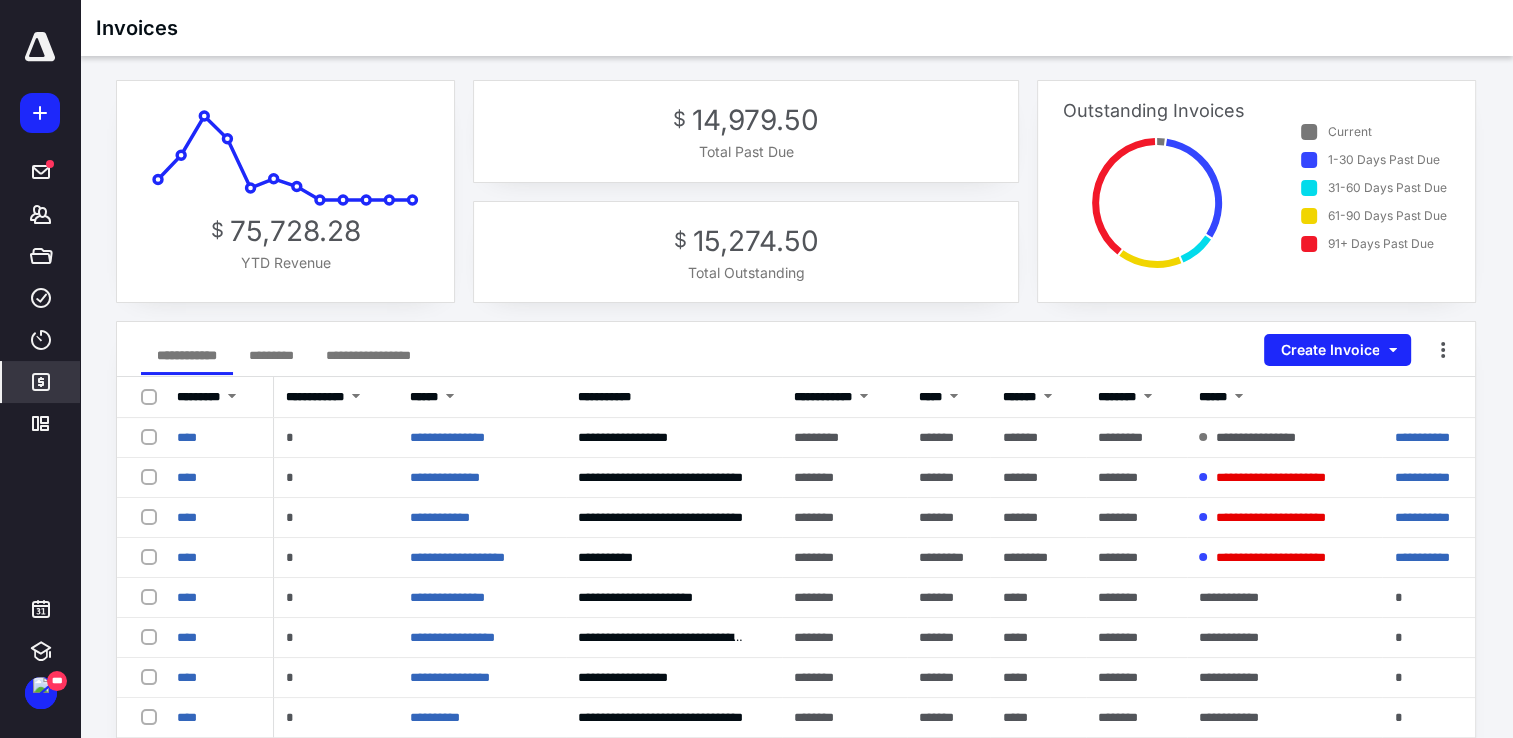 click on "*********" at bounding box center (271, 355) 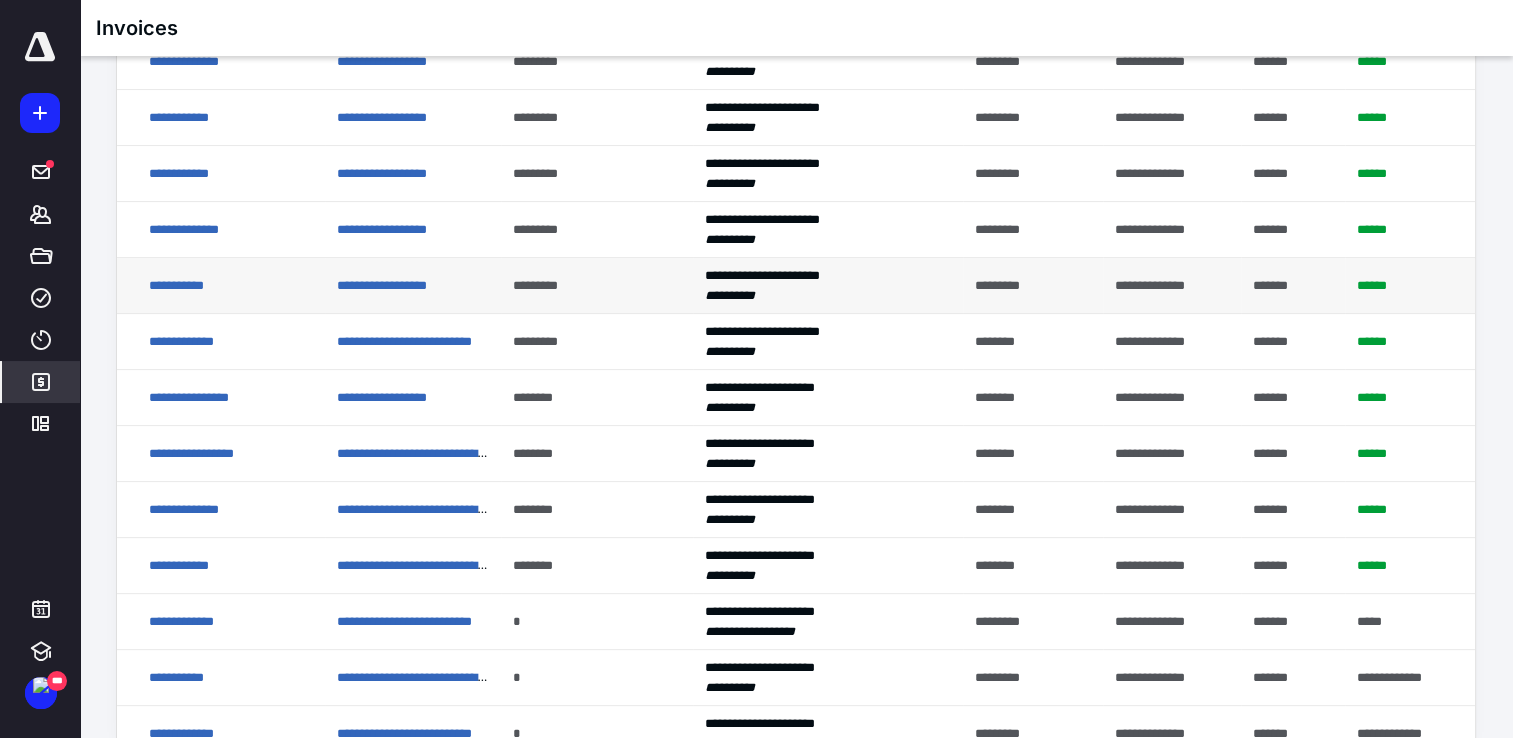 scroll, scrollTop: 440, scrollLeft: 0, axis: vertical 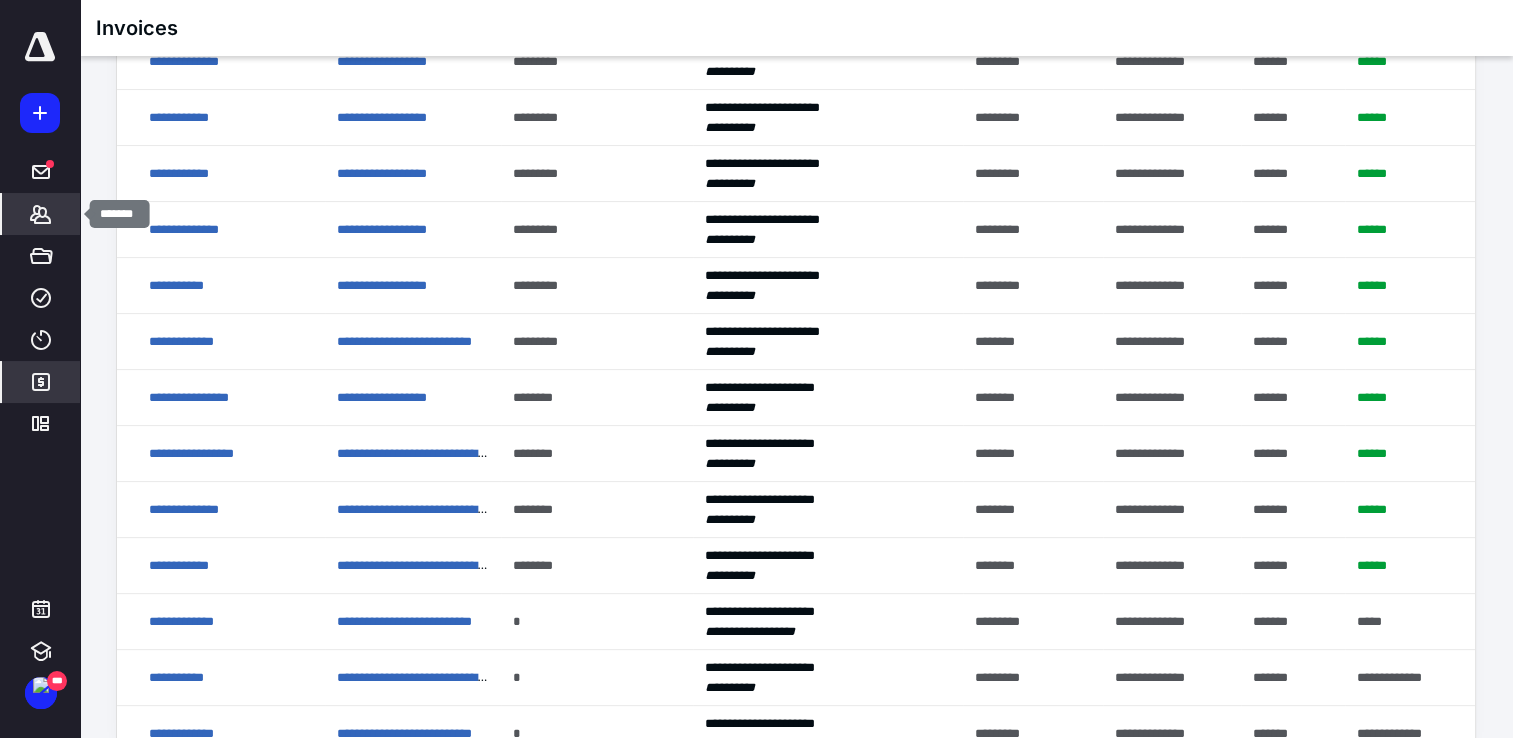 click on "*******" at bounding box center (41, 214) 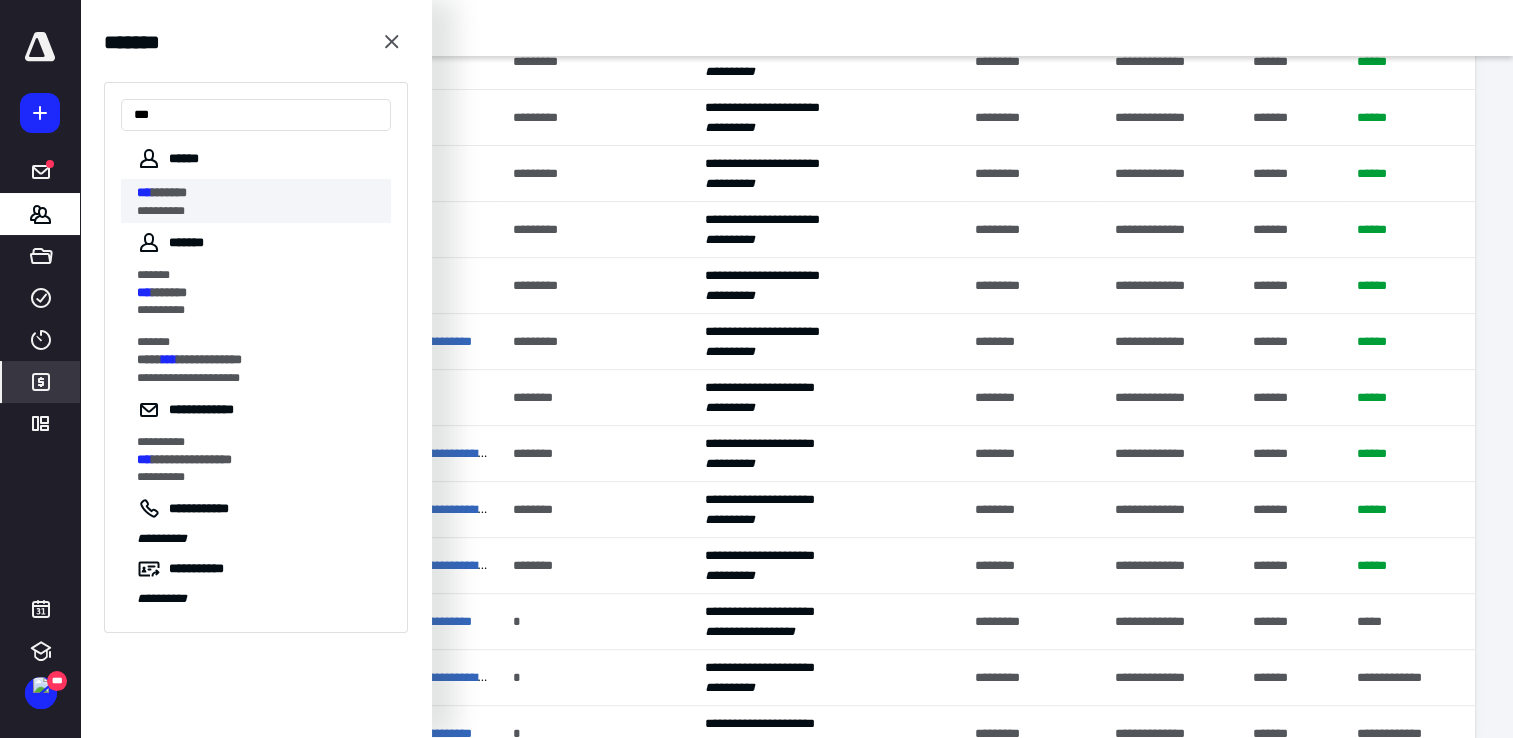 type on "***" 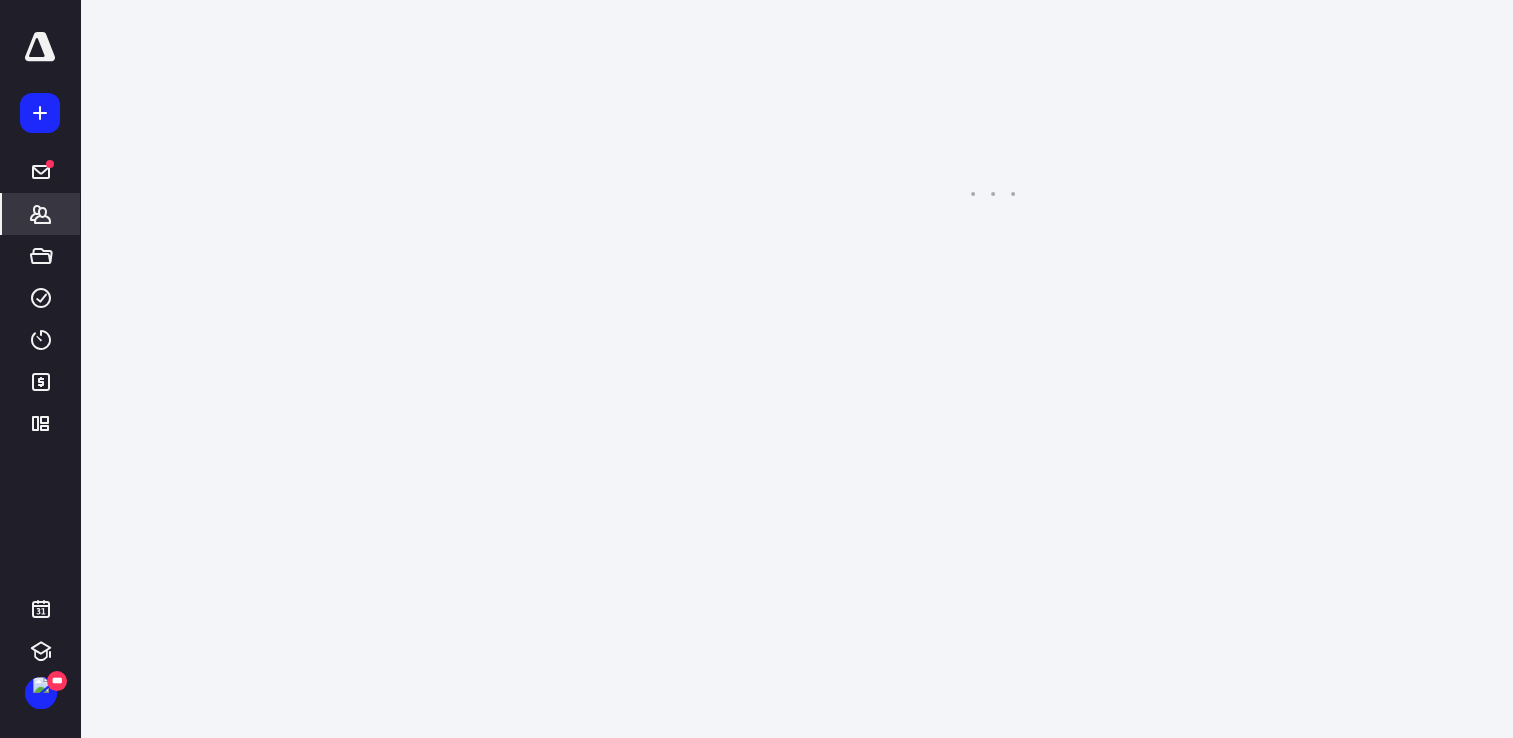 scroll, scrollTop: 0, scrollLeft: 0, axis: both 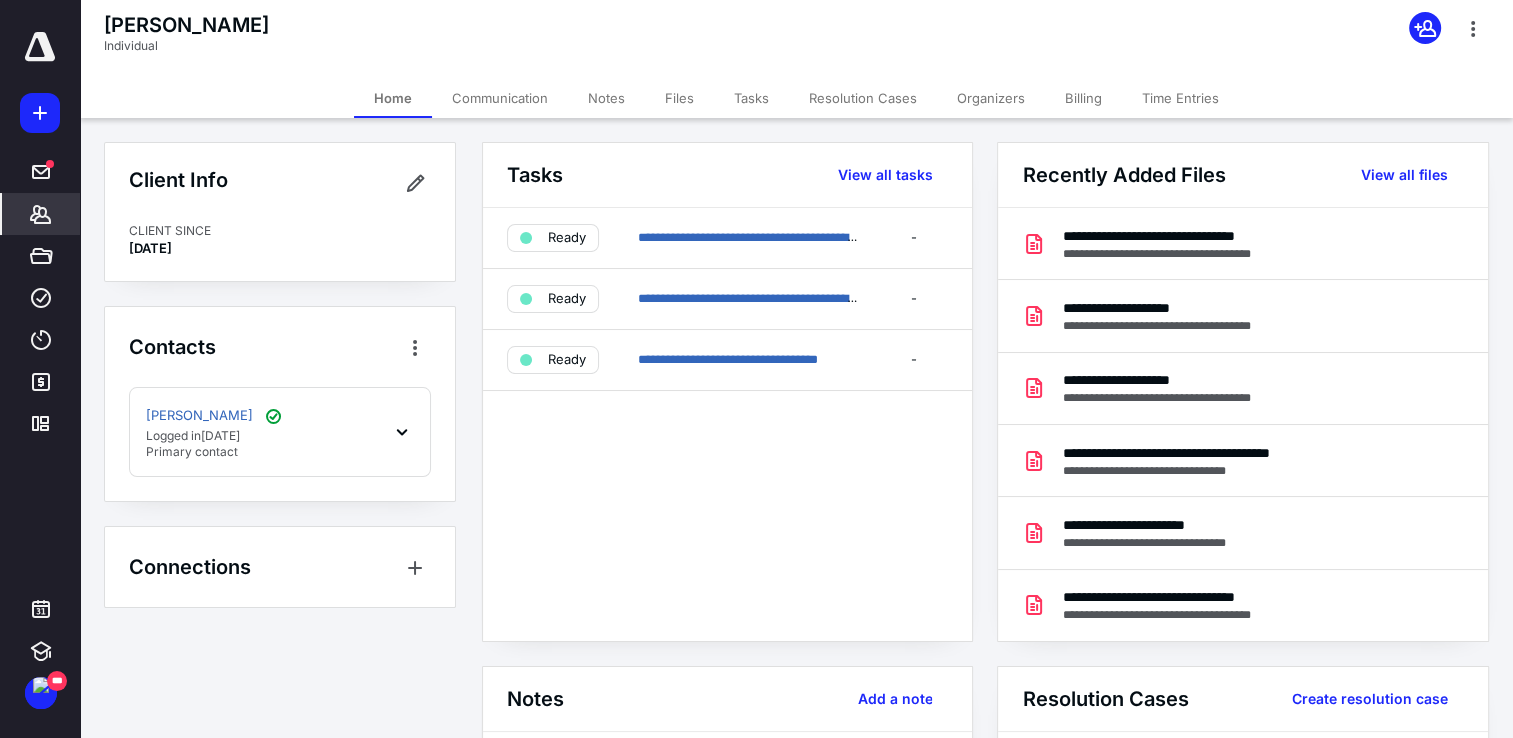 click on "Billing" at bounding box center (1083, 98) 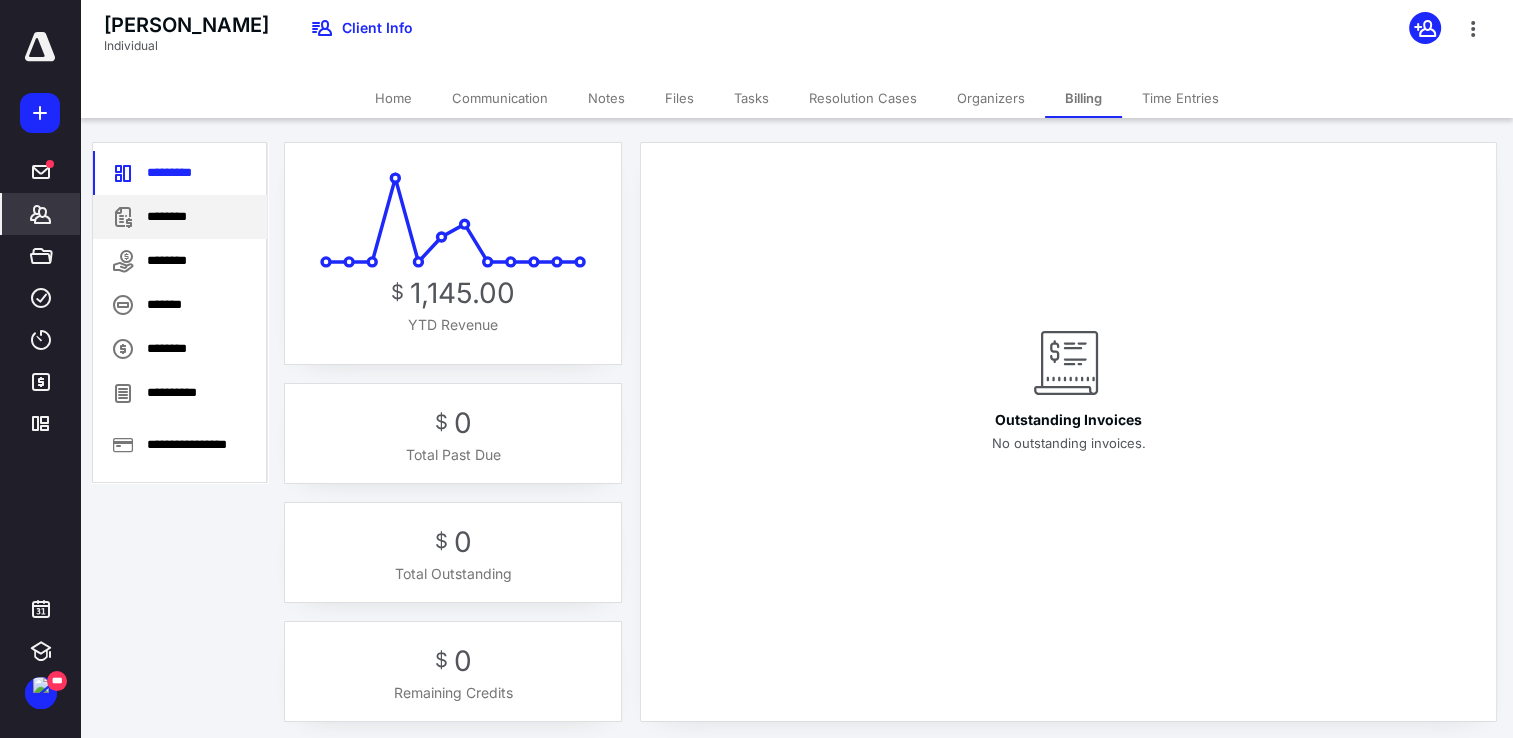 click on "********" at bounding box center (180, 217) 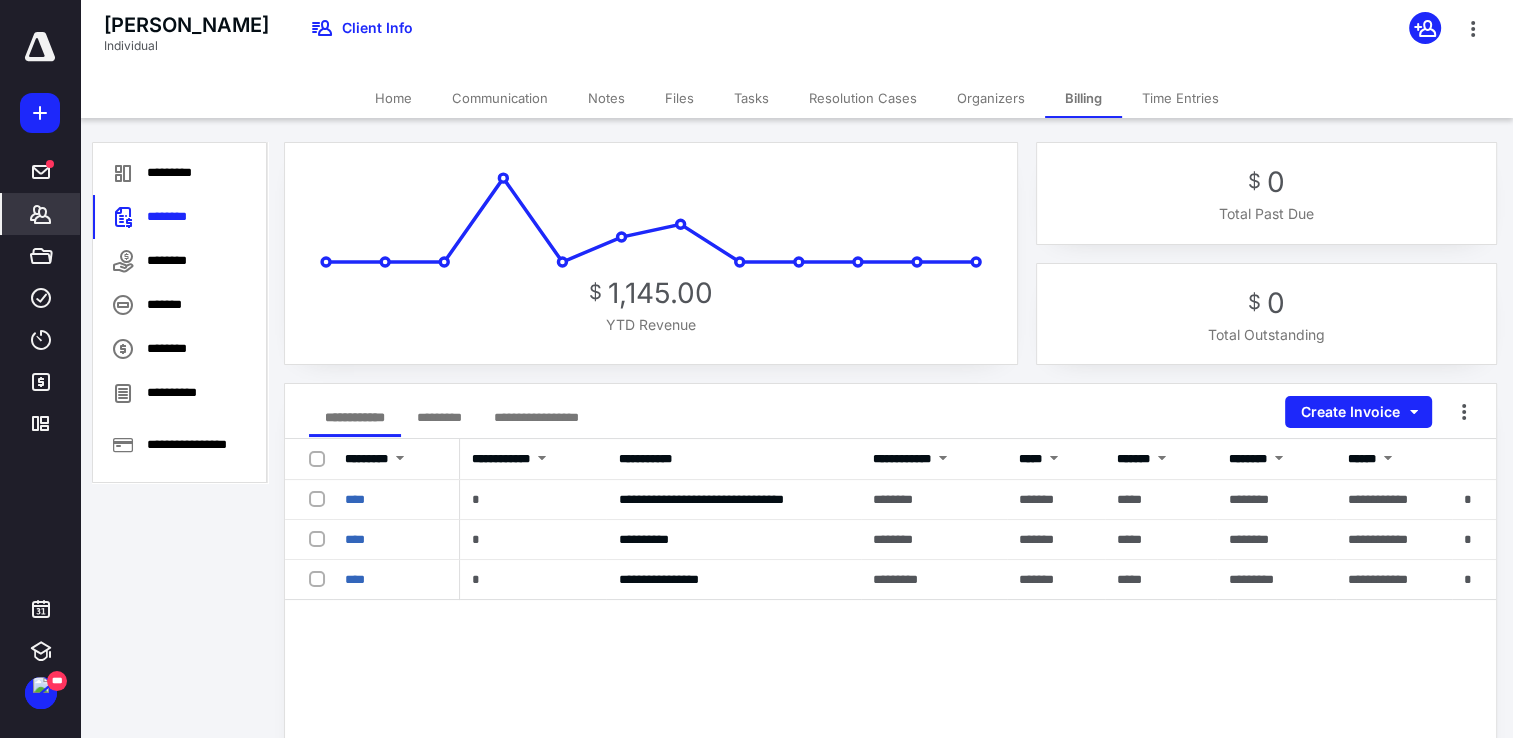 click on "*********" at bounding box center (439, 417) 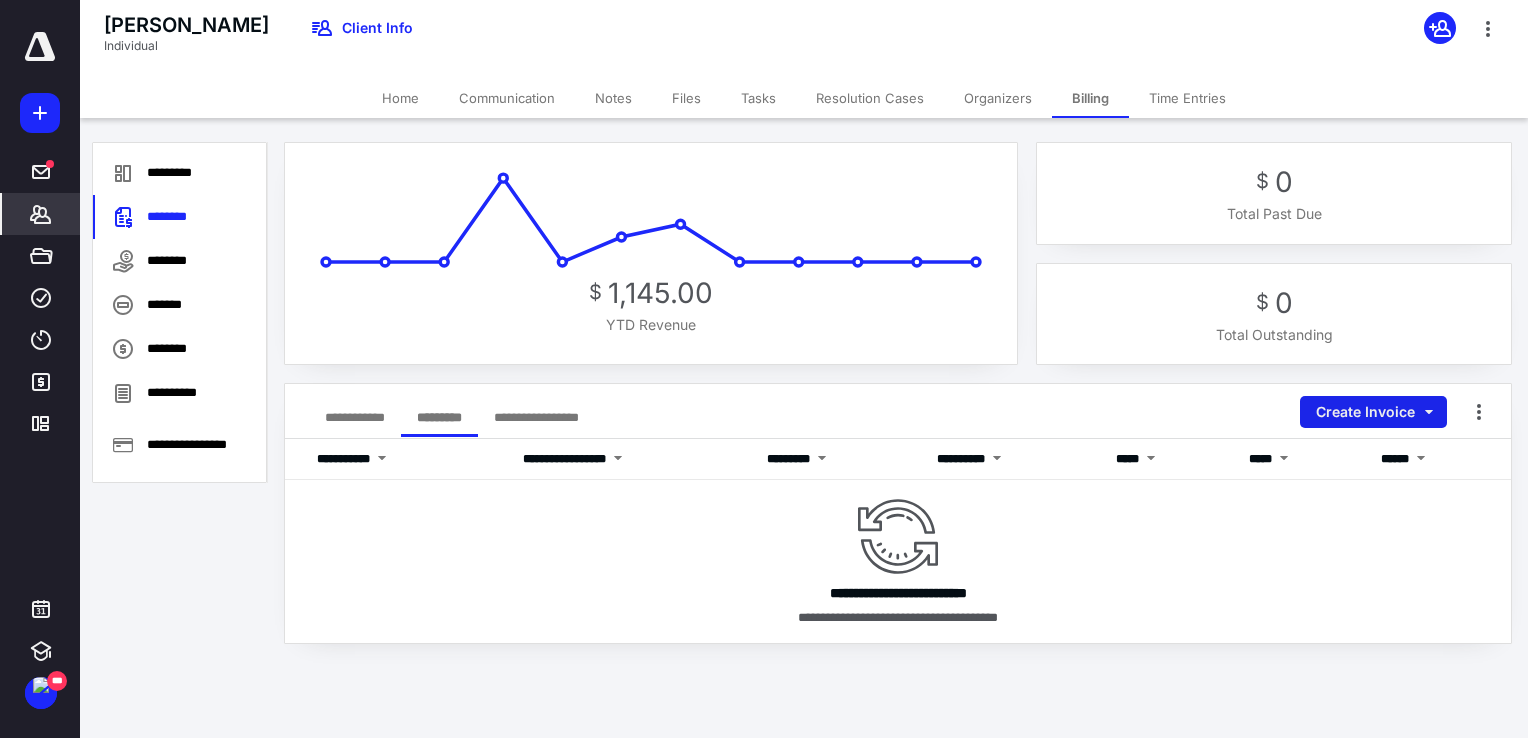 click on "Create Invoice" at bounding box center [1373, 412] 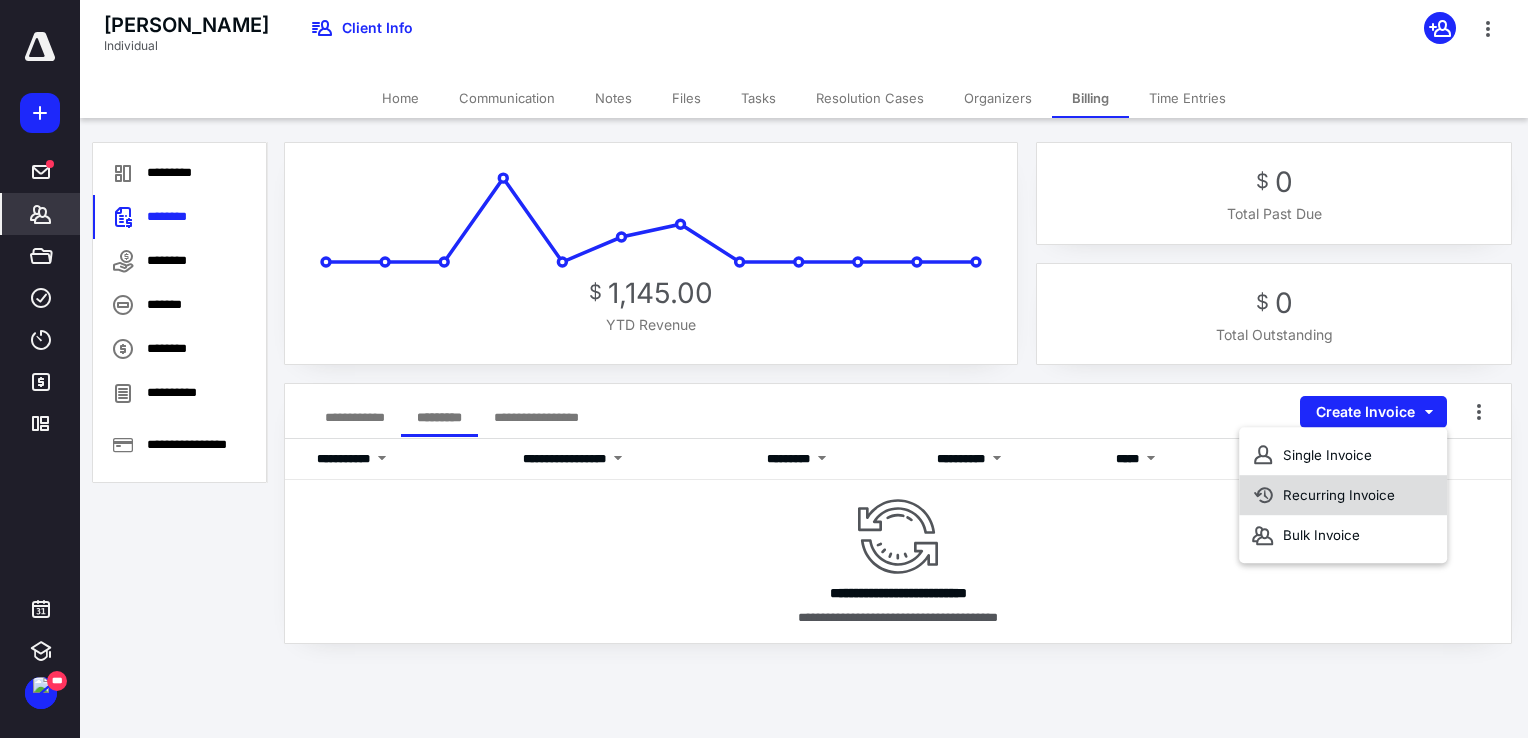 click on "Recurring Invoice" at bounding box center [1343, 495] 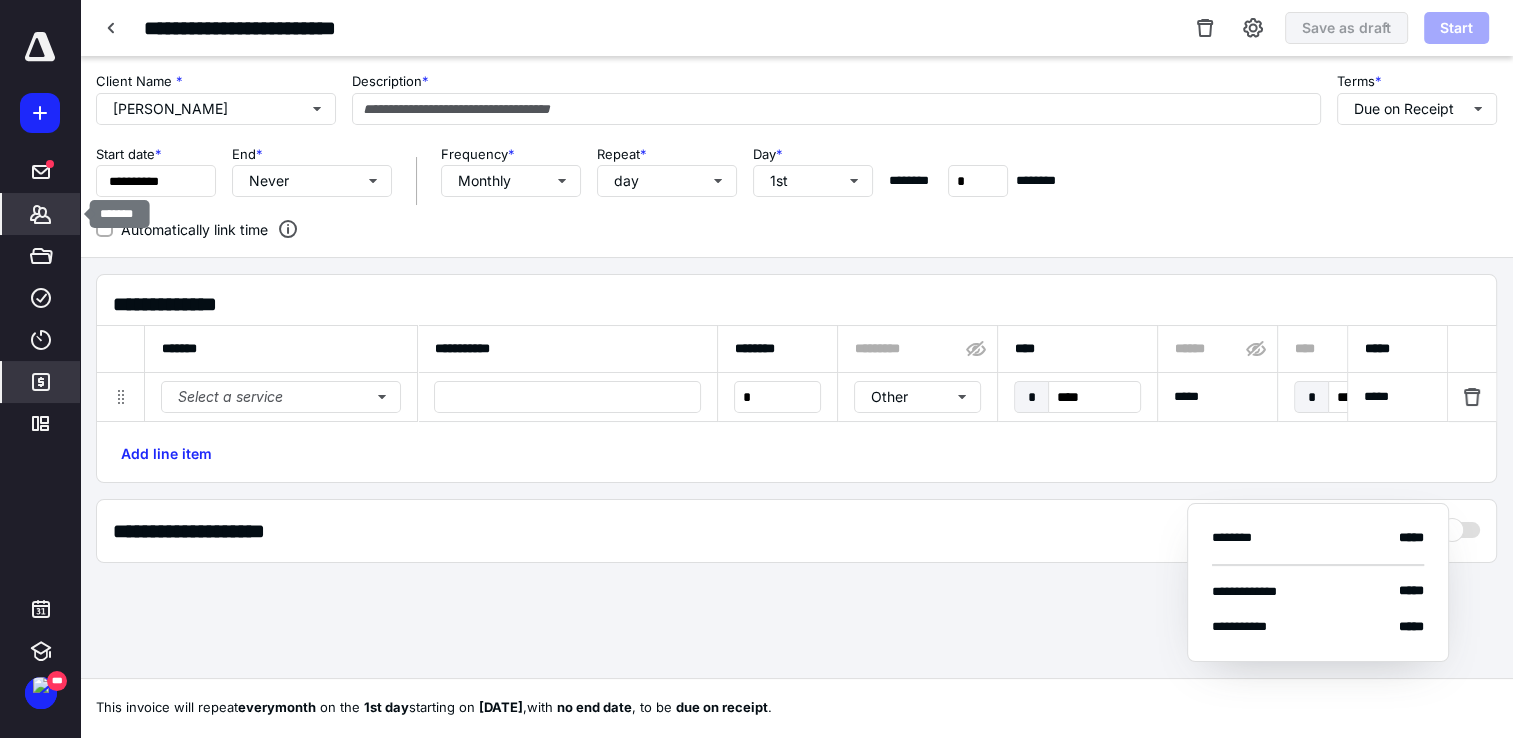 click 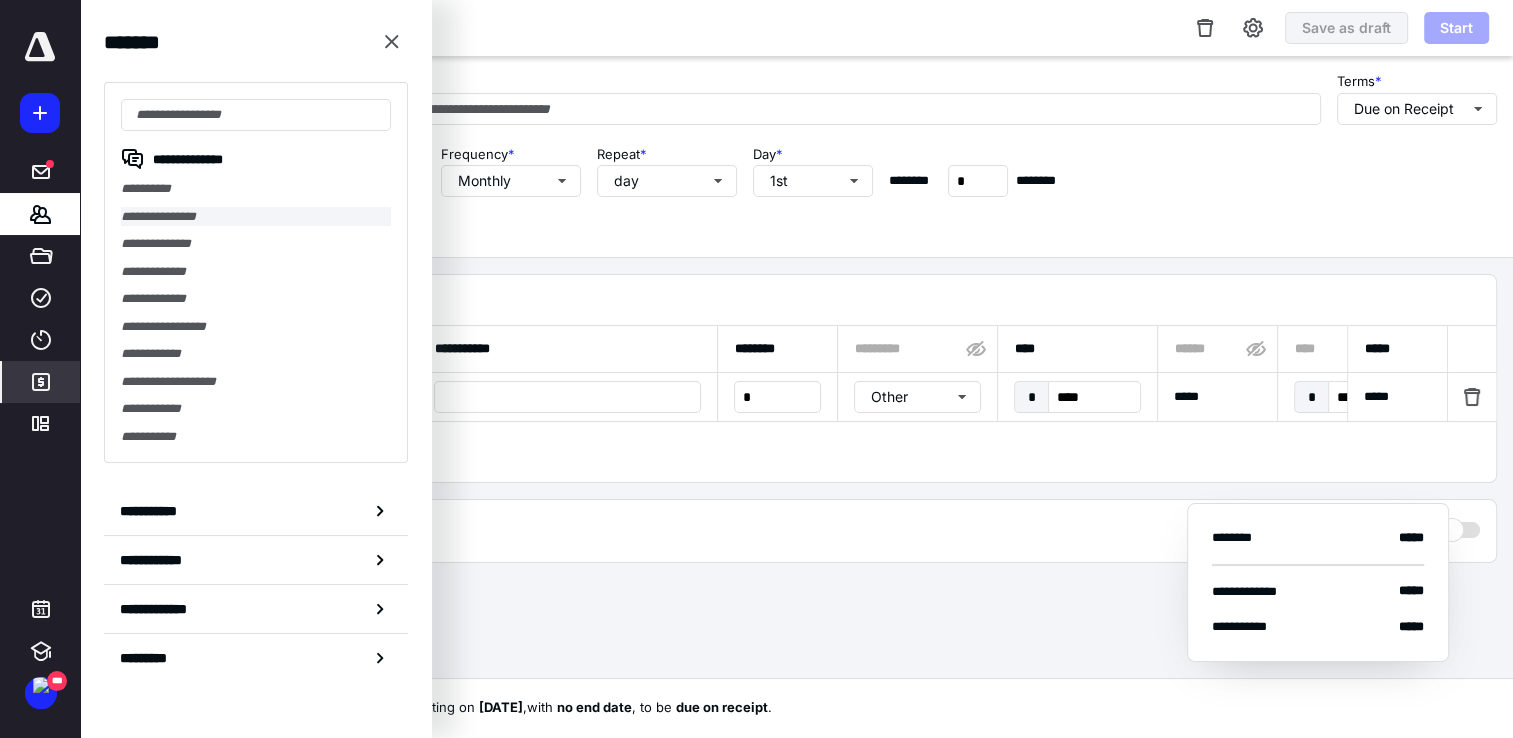 click on "**********" at bounding box center (256, 217) 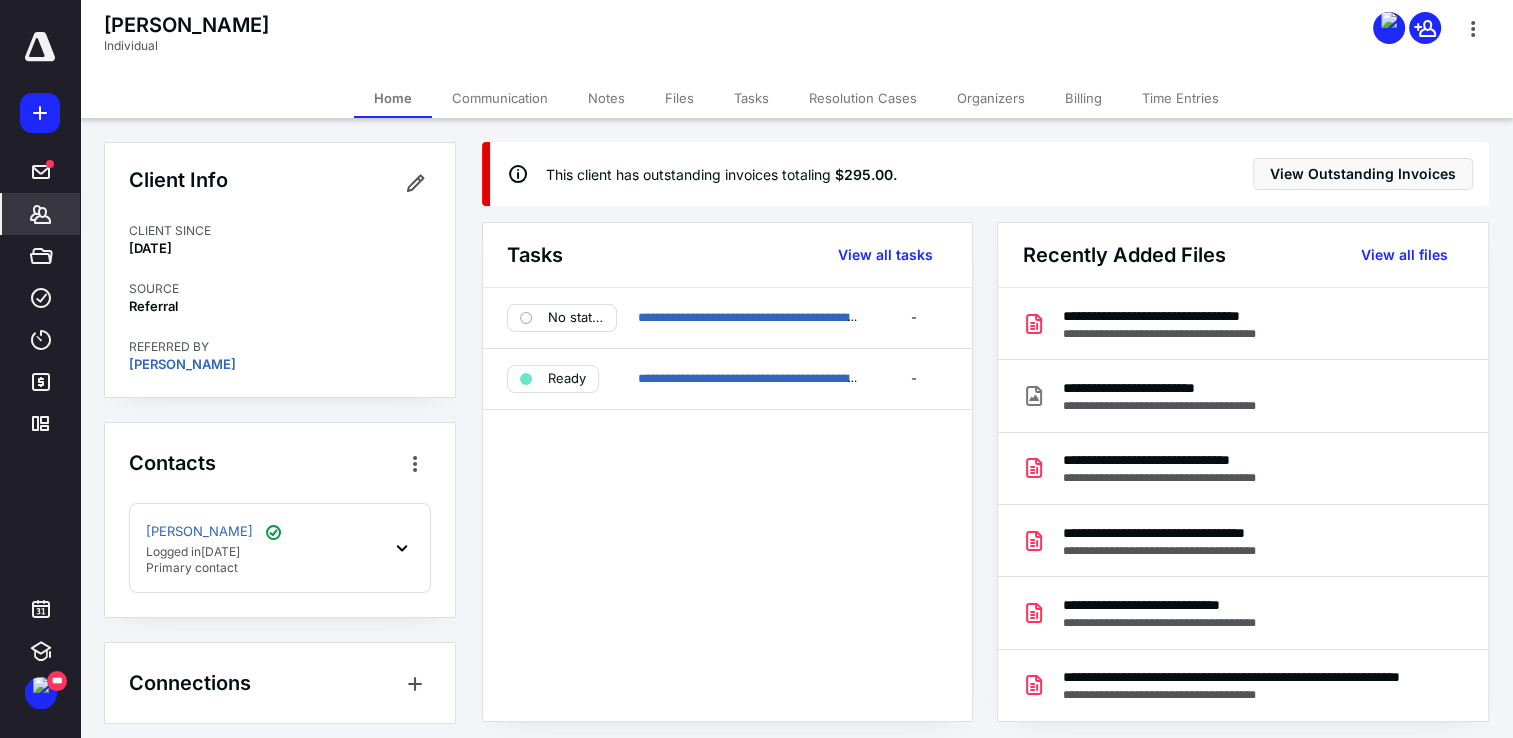 click on "Billing" at bounding box center [1083, 98] 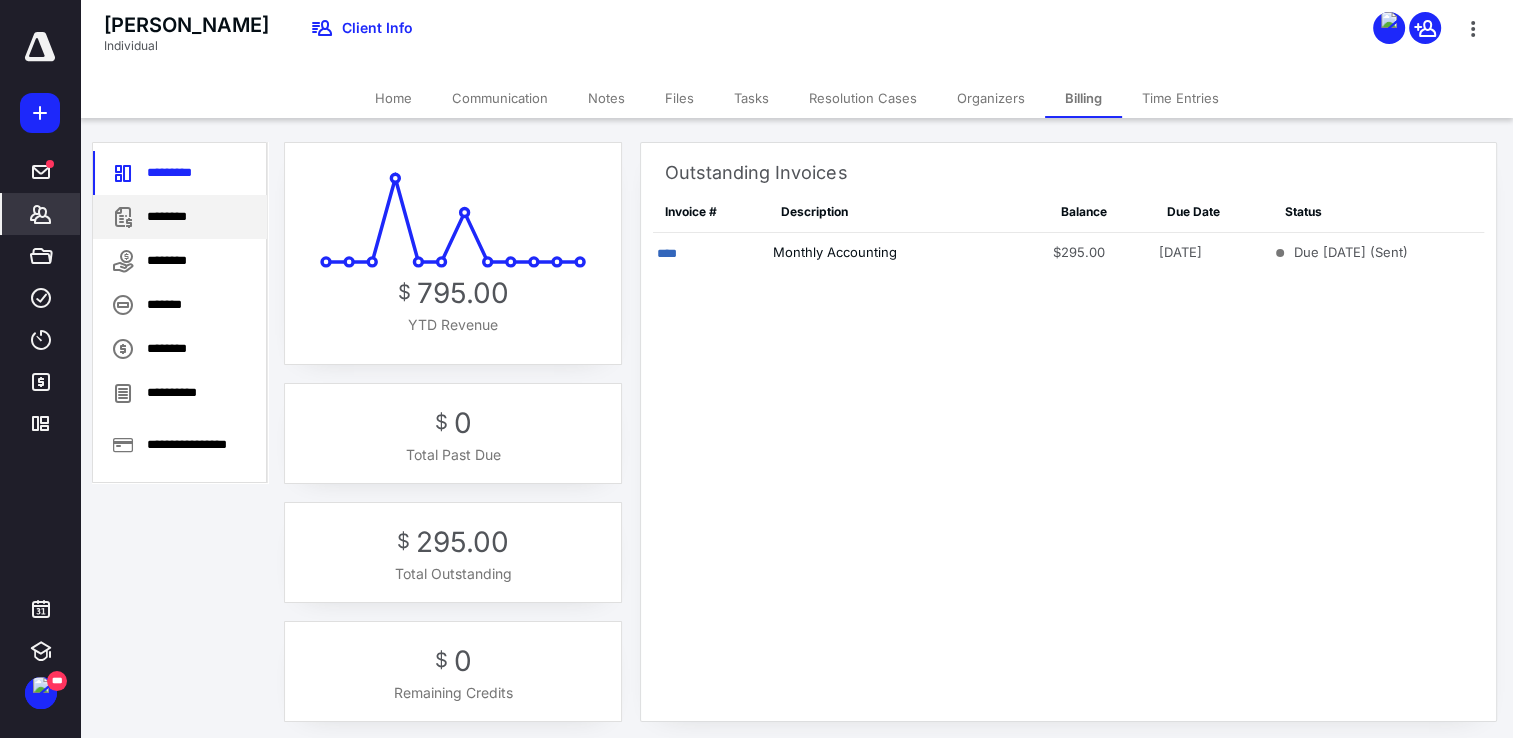 click on "********" at bounding box center [180, 217] 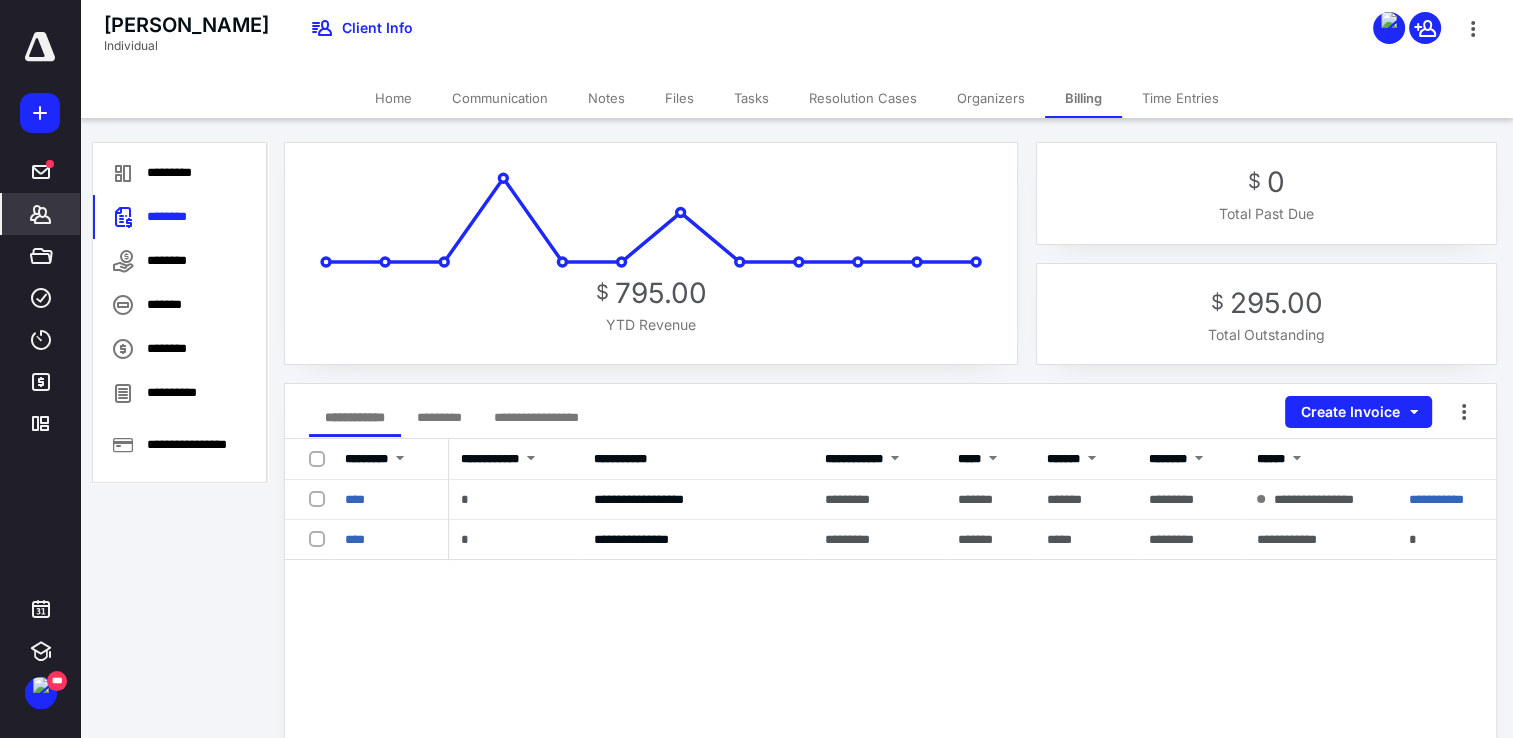 click on "*********" at bounding box center (439, 417) 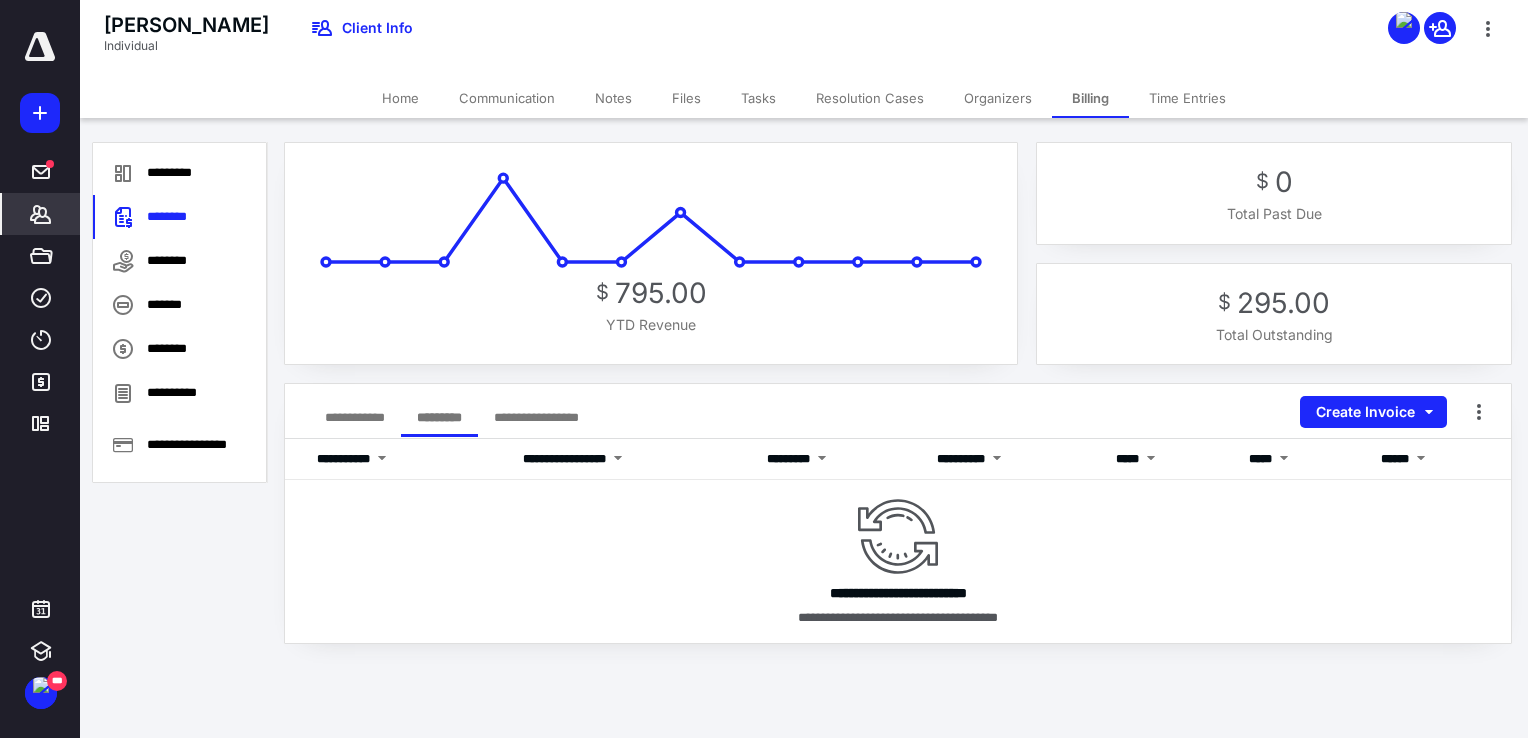 click on "**********" at bounding box center (355, 417) 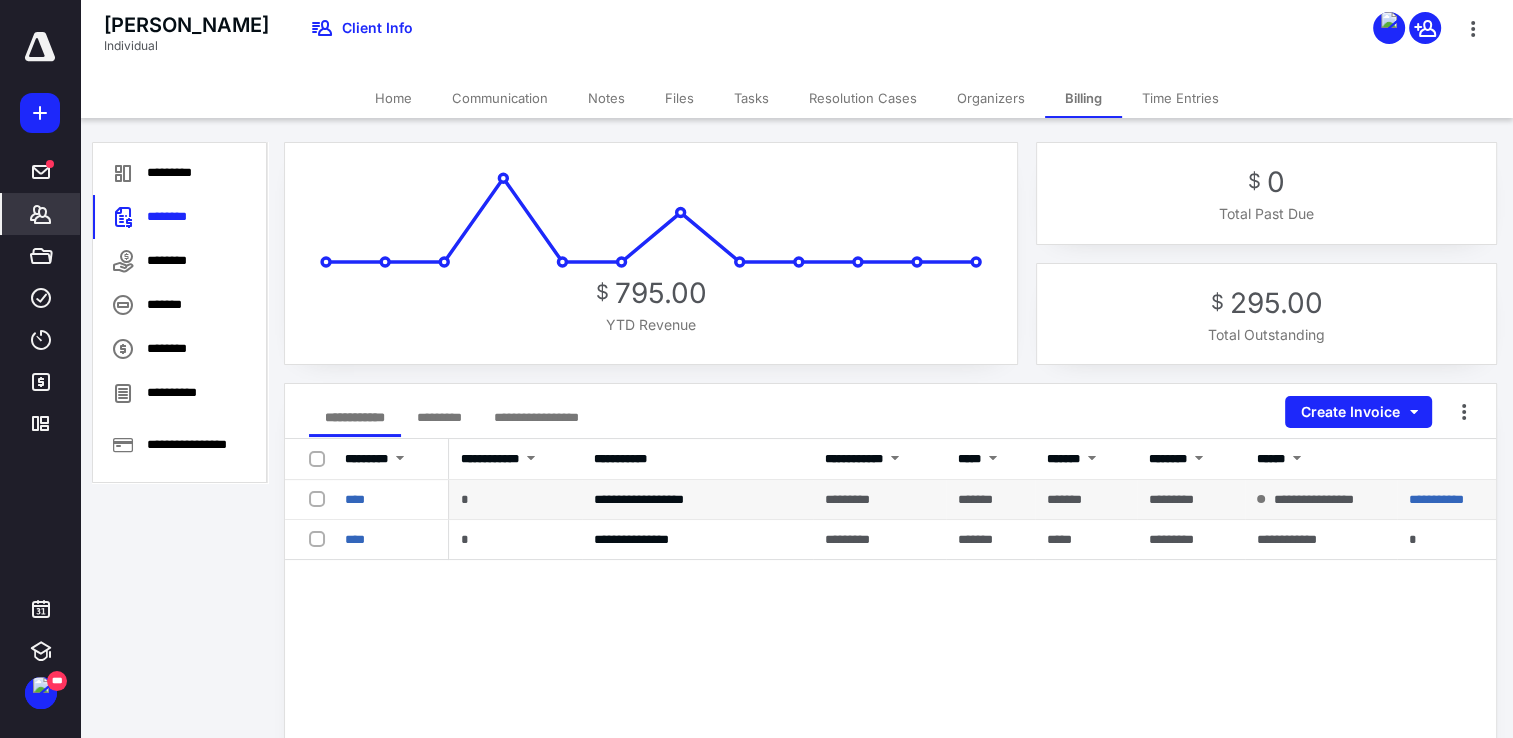 click at bounding box center [321, 498] 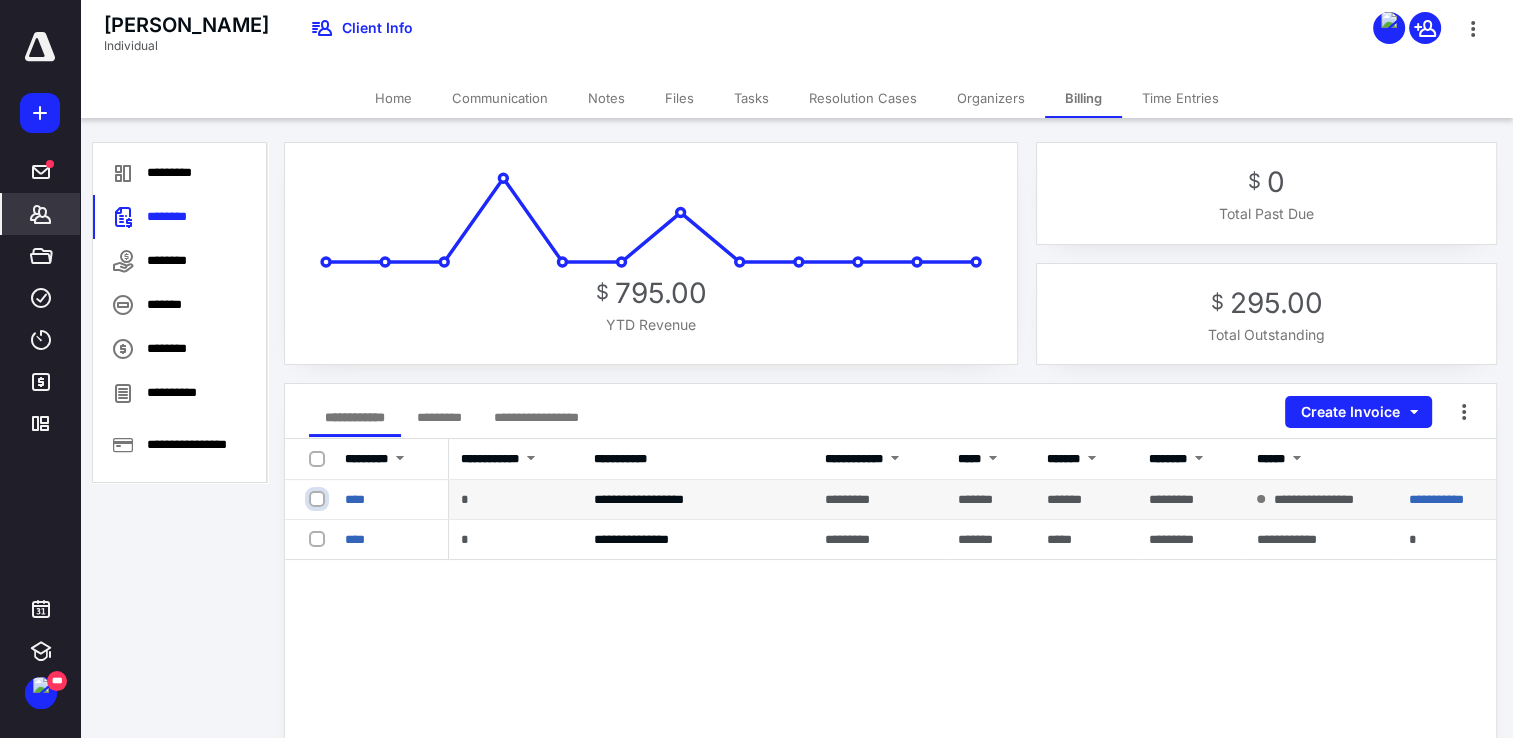 click at bounding box center [319, 499] 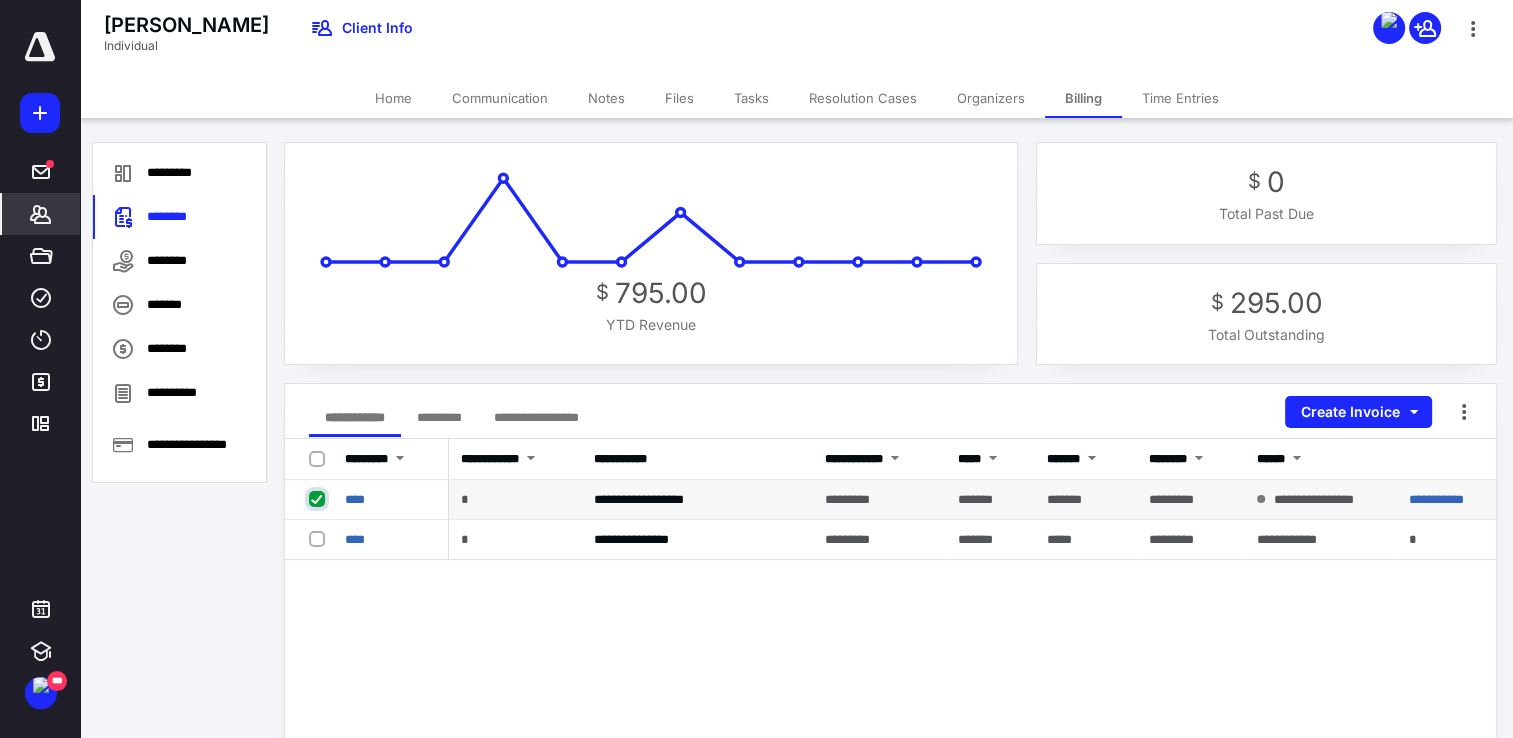 checkbox on "true" 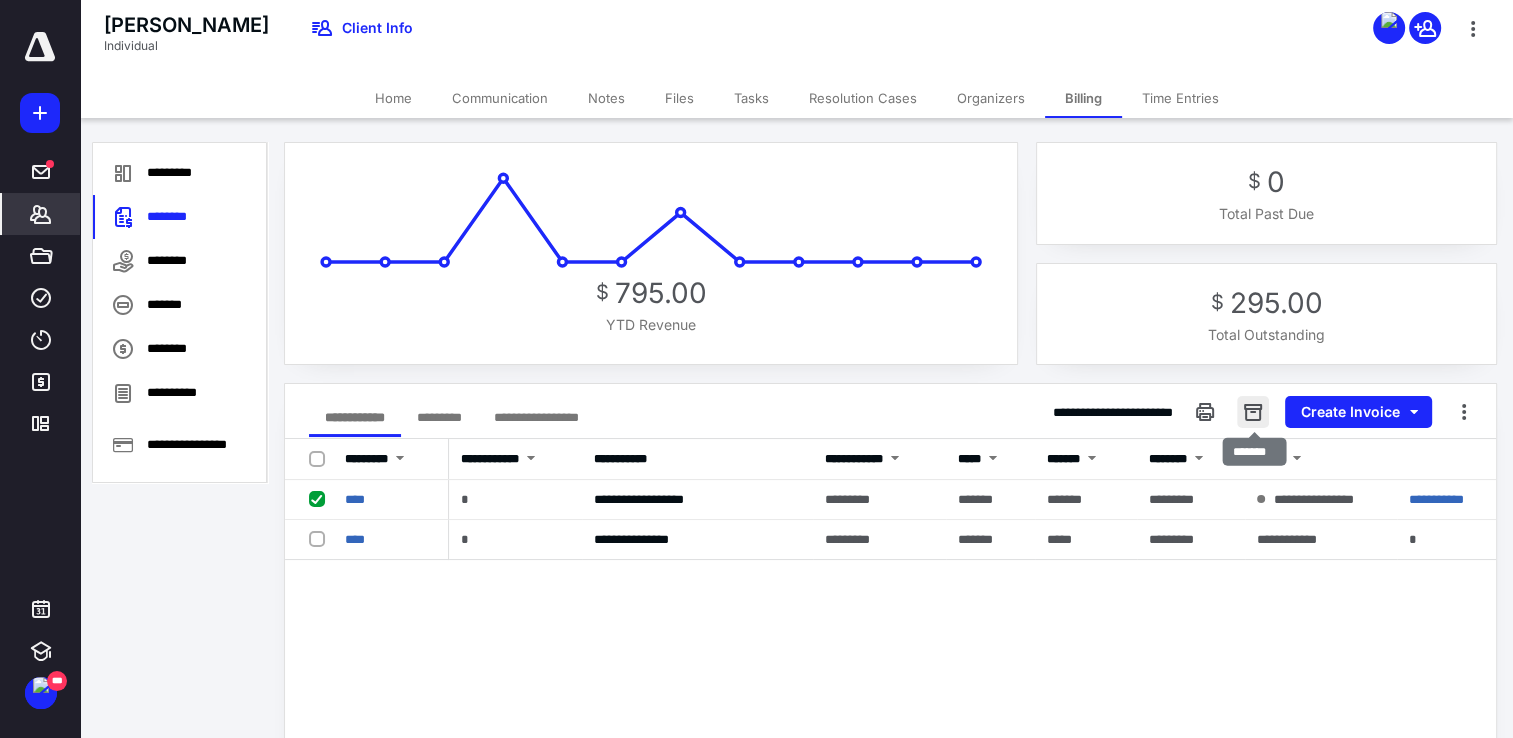 click at bounding box center (1253, 412) 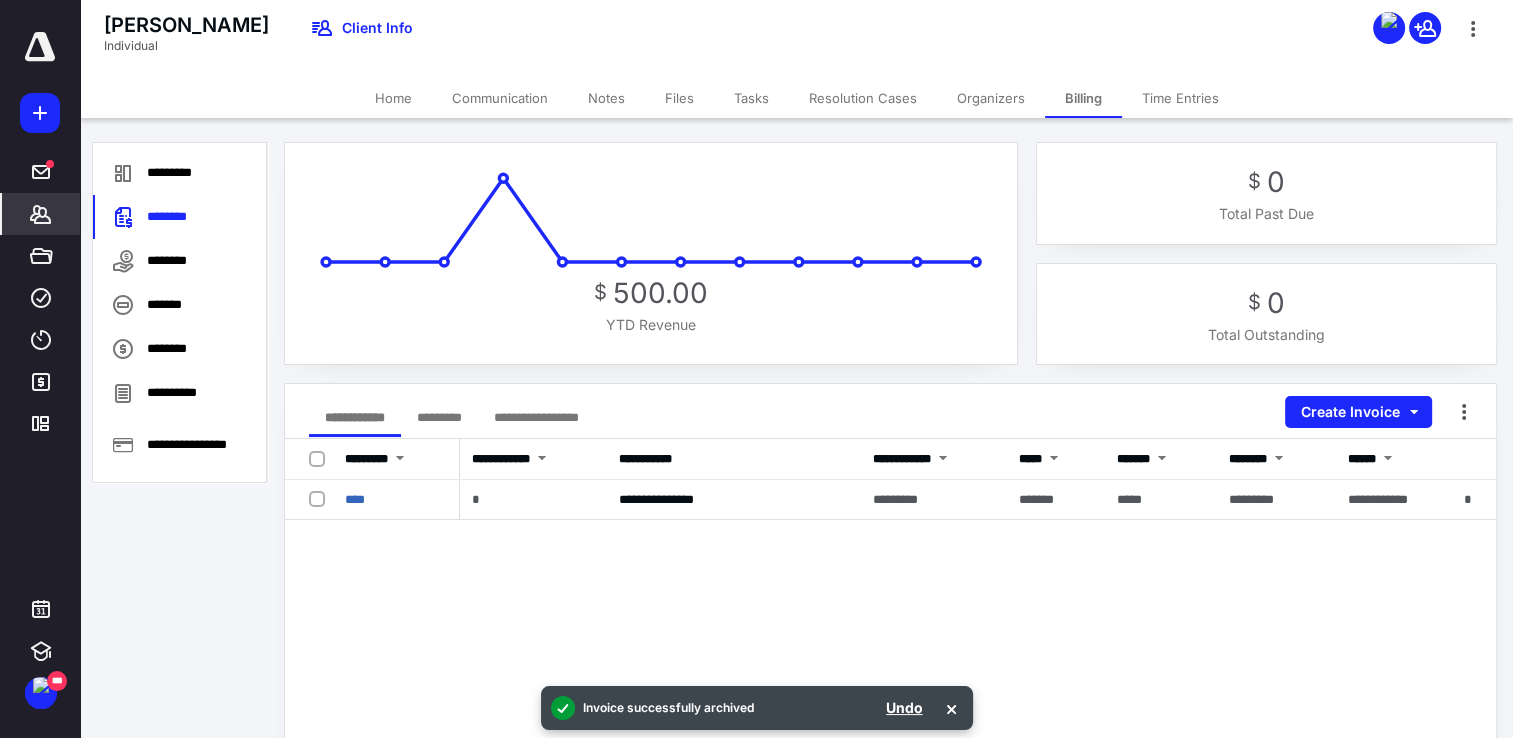 click on "*********" at bounding box center [439, 417] 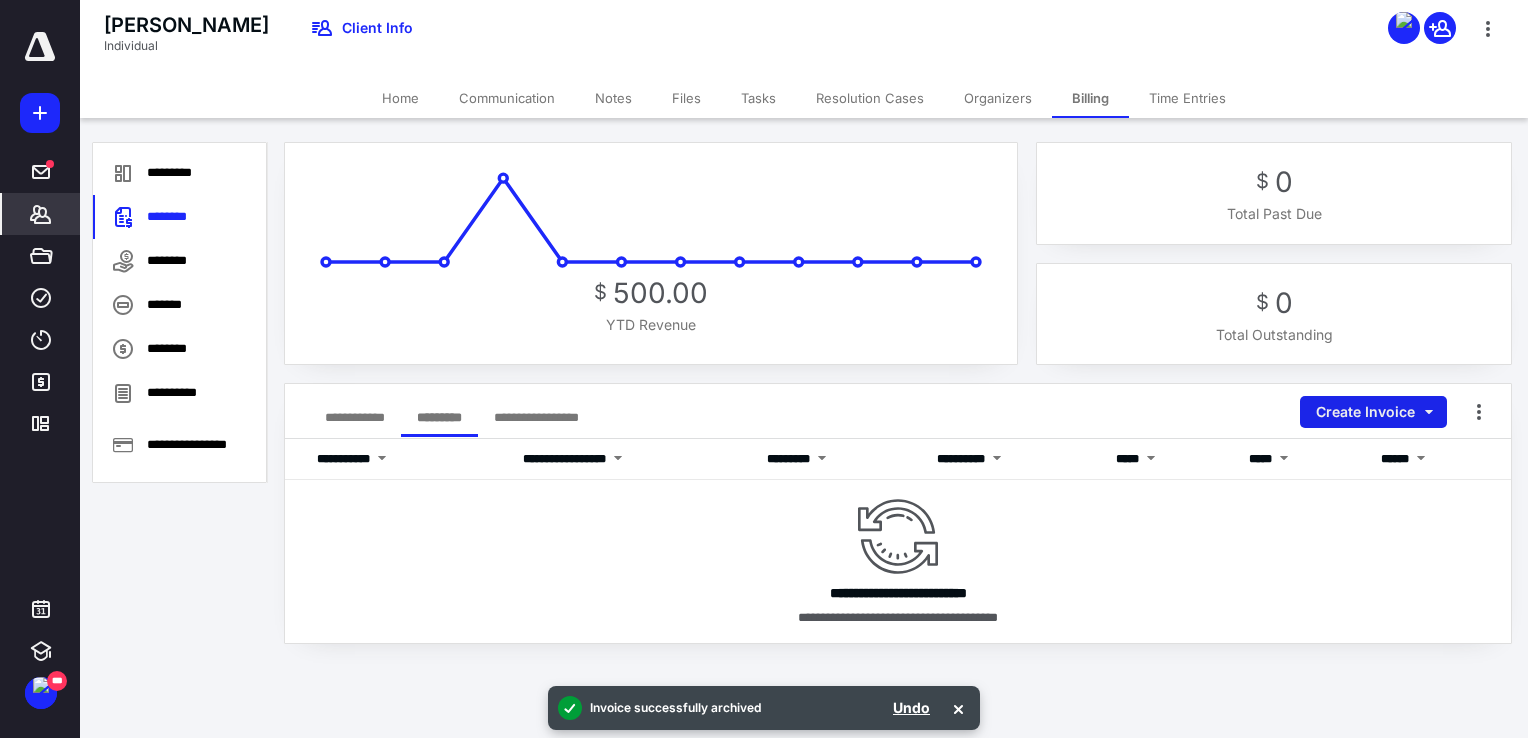 click on "Create Invoice" at bounding box center [1373, 412] 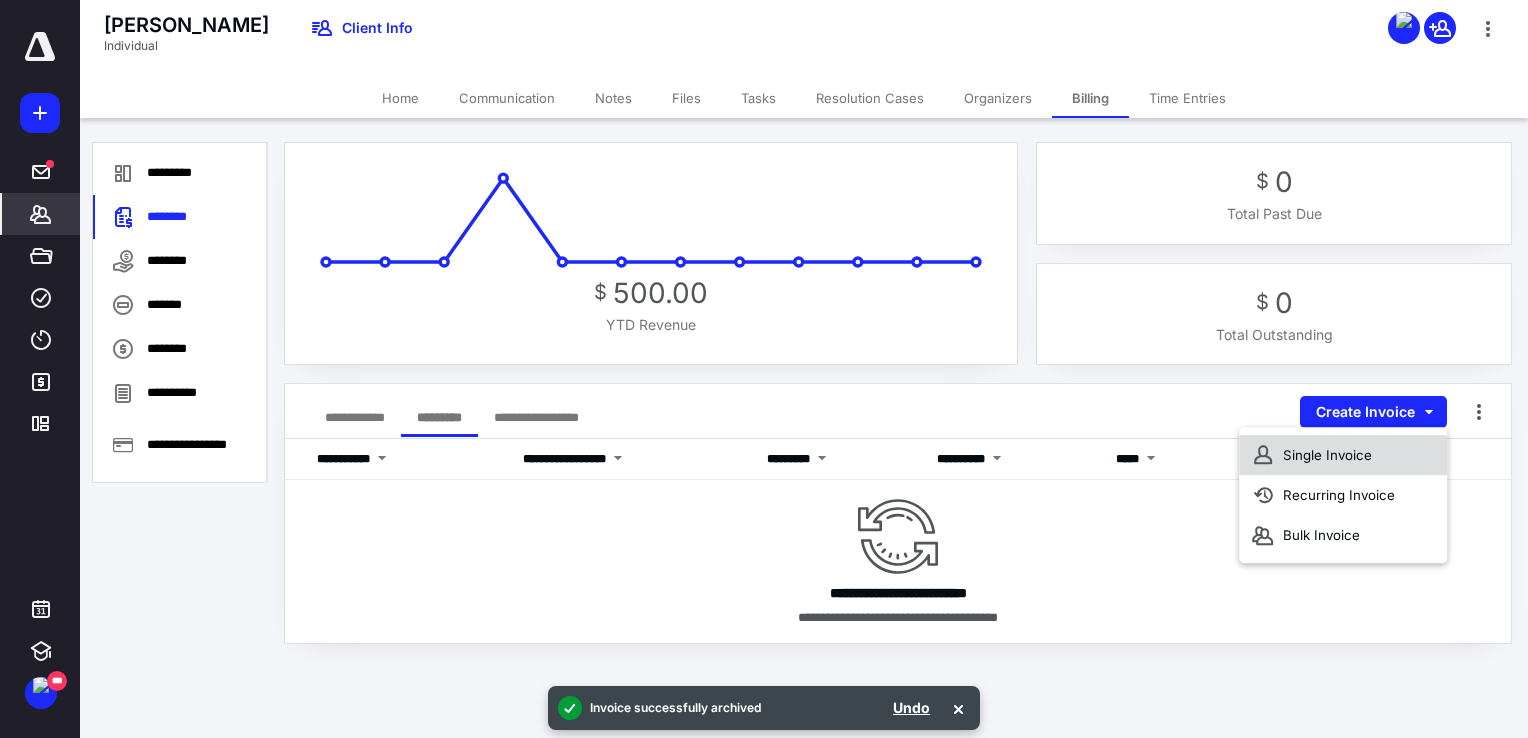 click on "Single Invoice" at bounding box center [1343, 455] 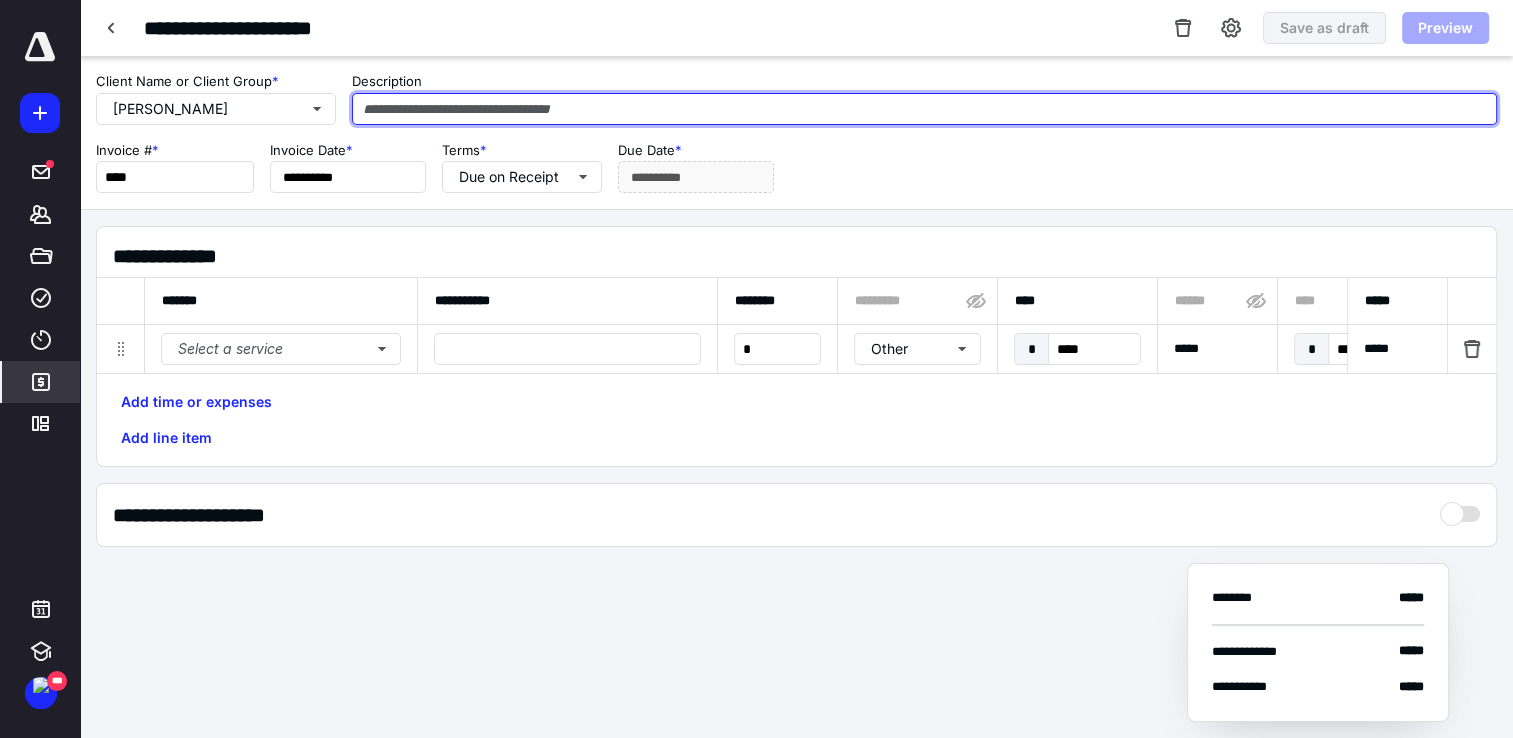 click at bounding box center [924, 109] 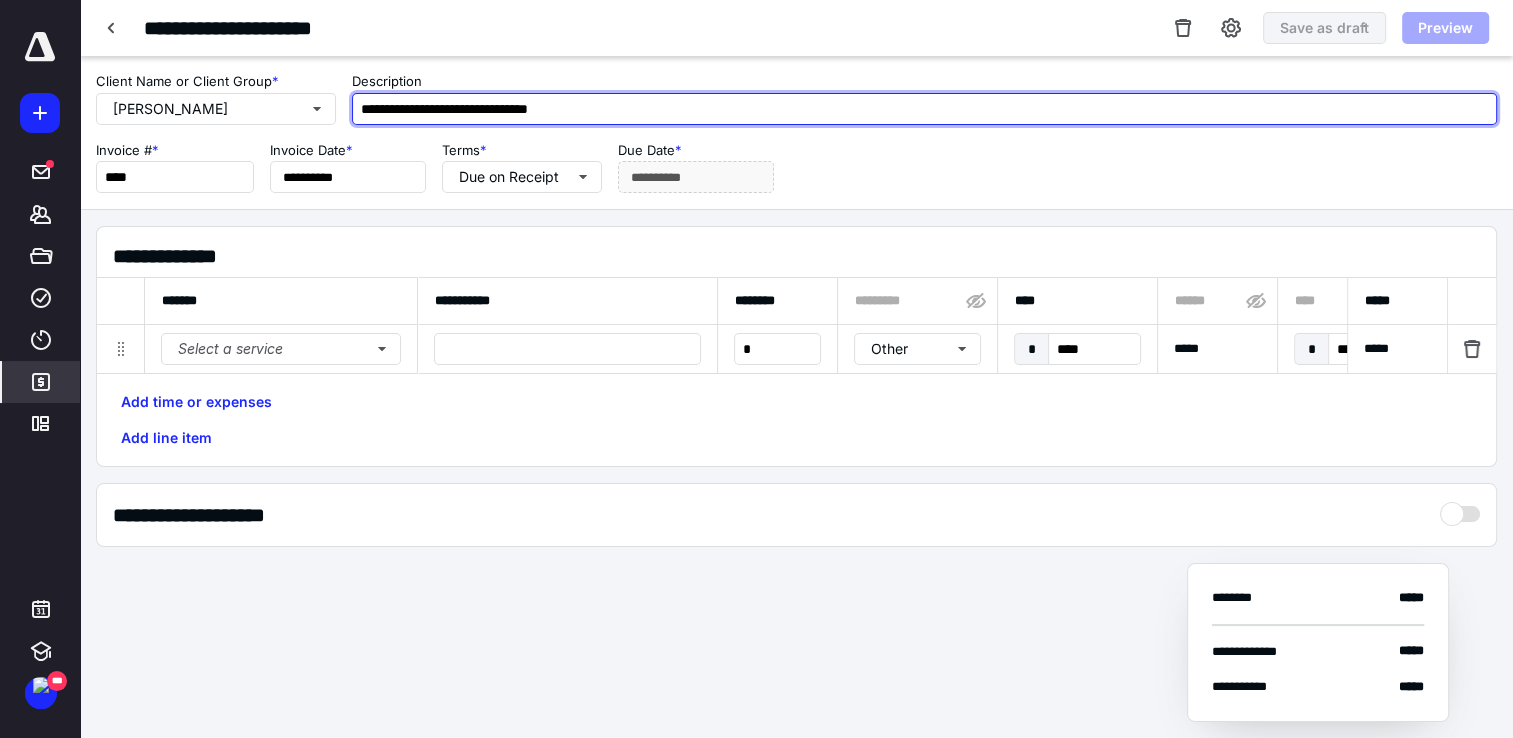 type on "**********" 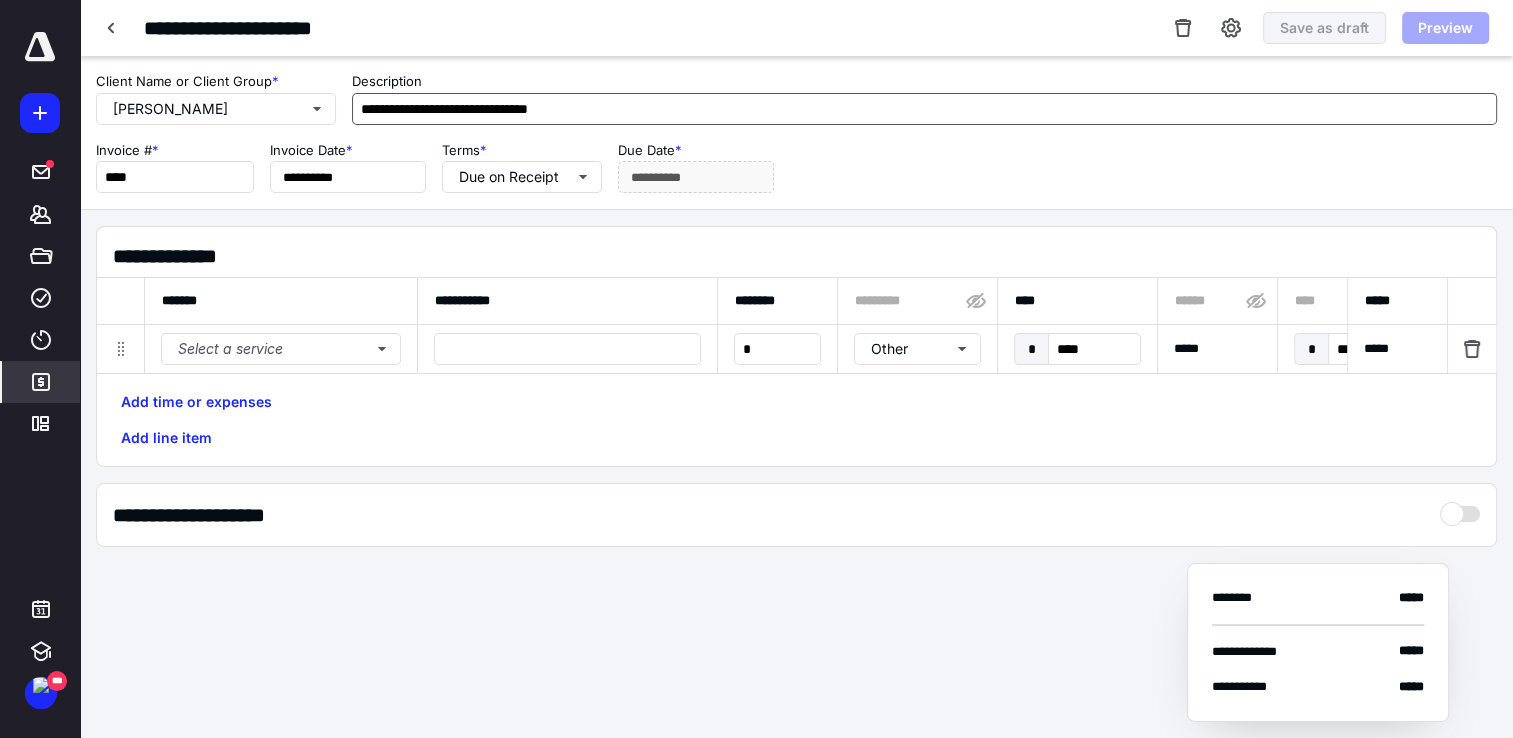 drag, startPoint x: 624, startPoint y: 86, endPoint x: 624, endPoint y: 117, distance: 31 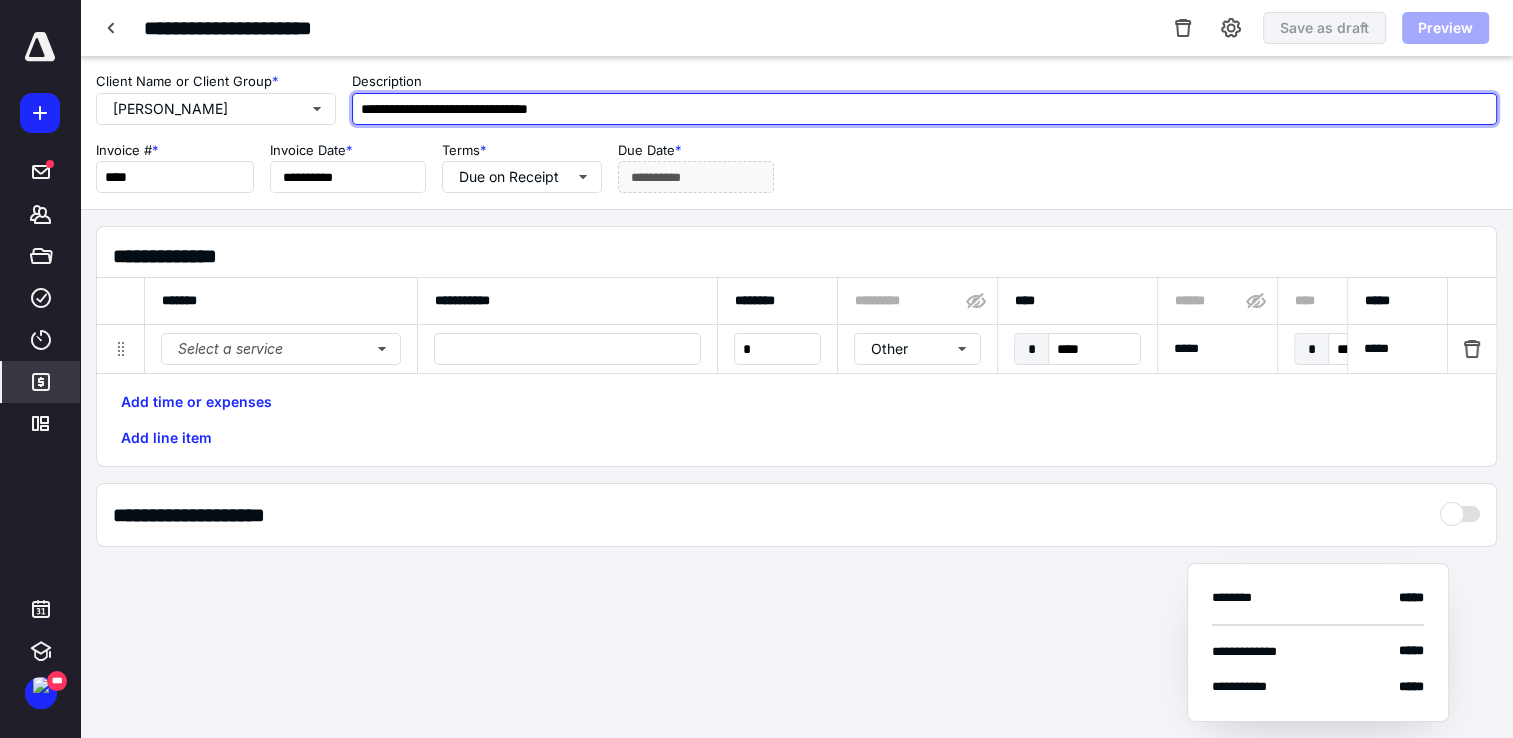 click on "**********" at bounding box center [924, 109] 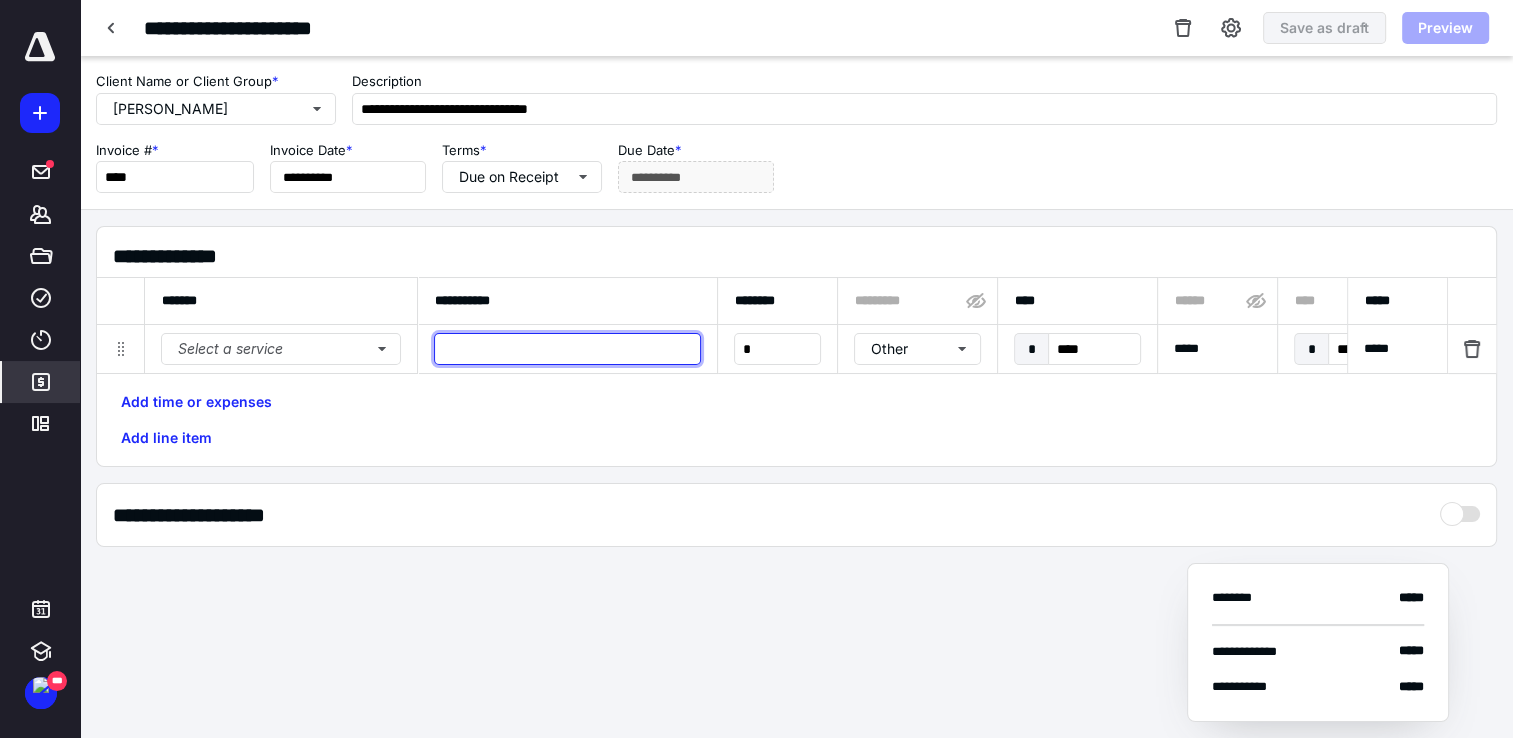 click at bounding box center (567, 349) 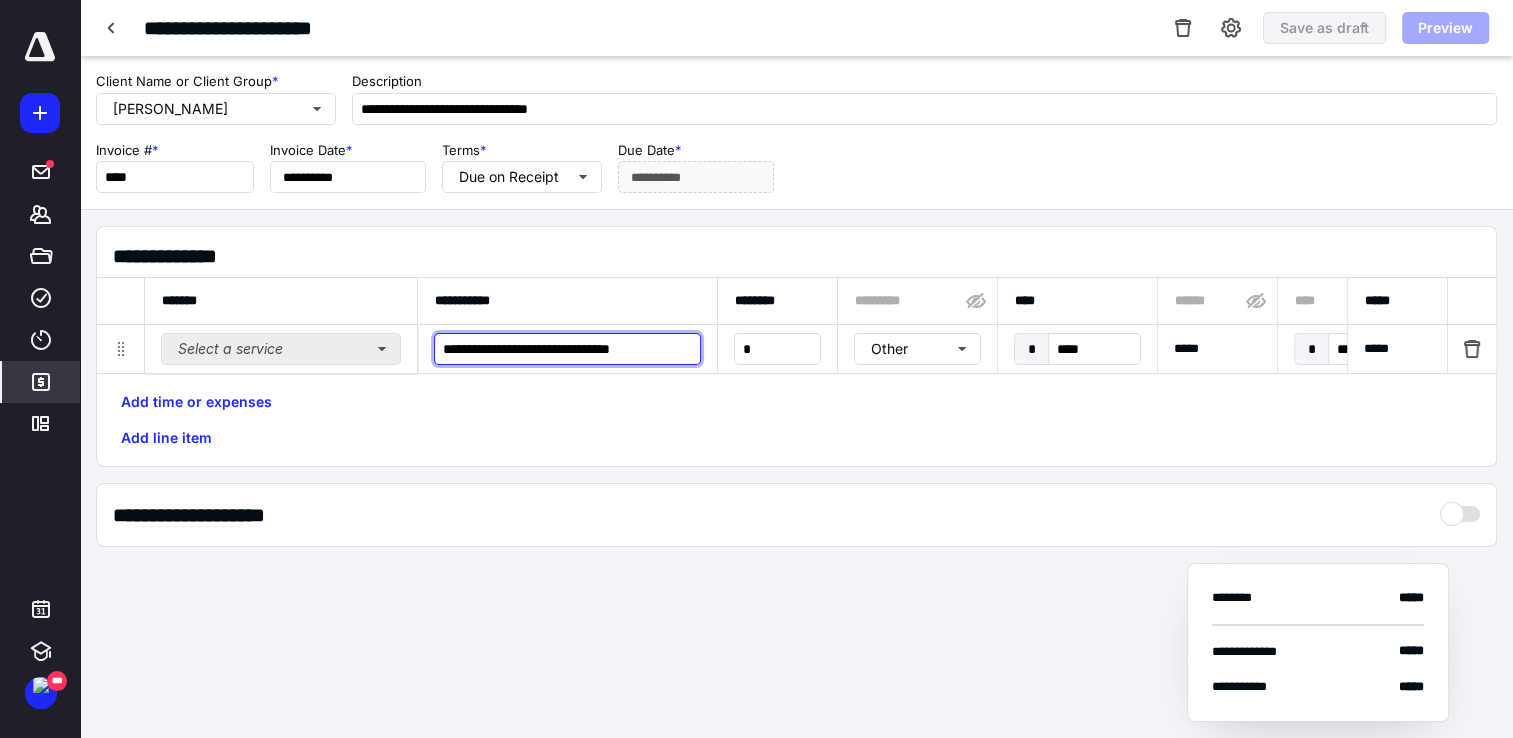 type on "**********" 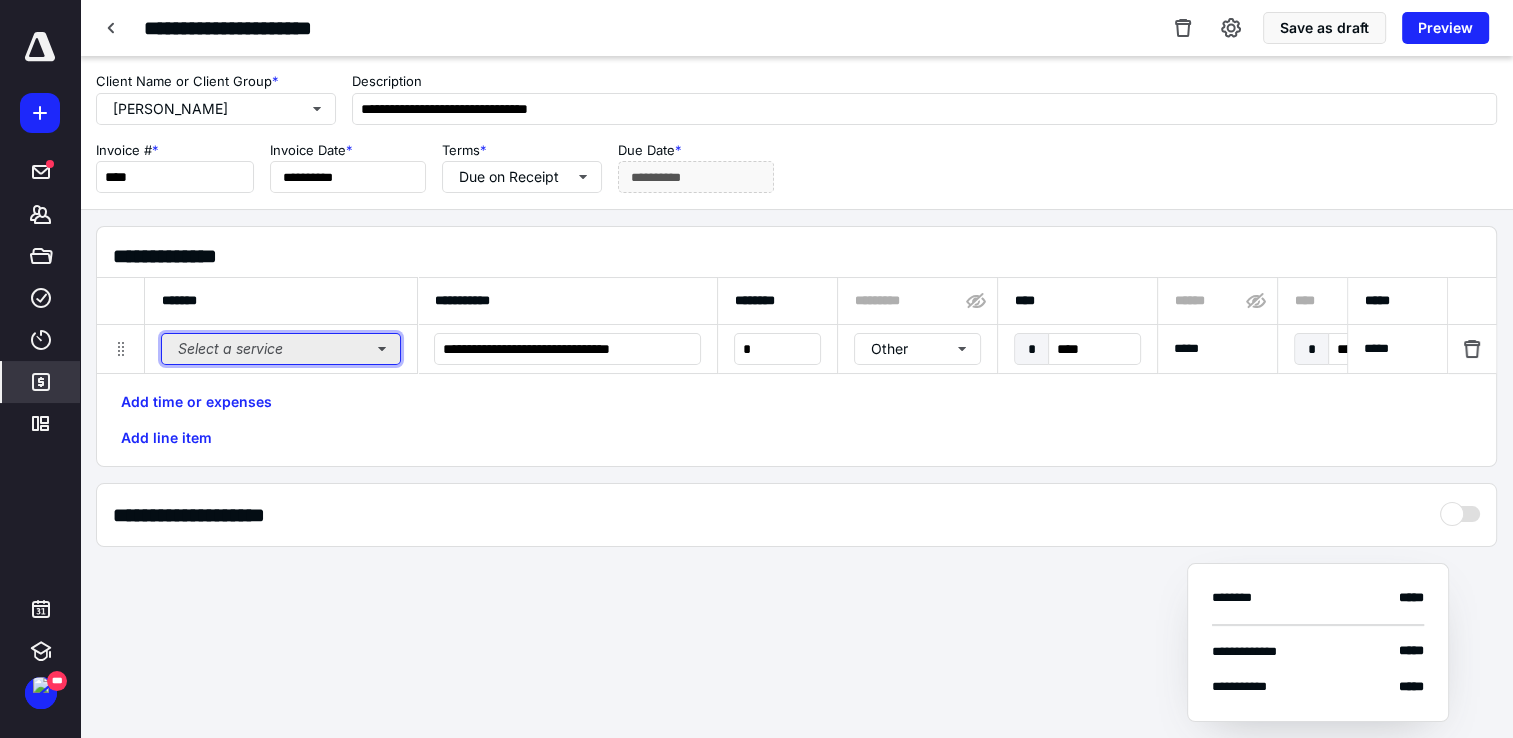 click on "Select a service" at bounding box center (281, 349) 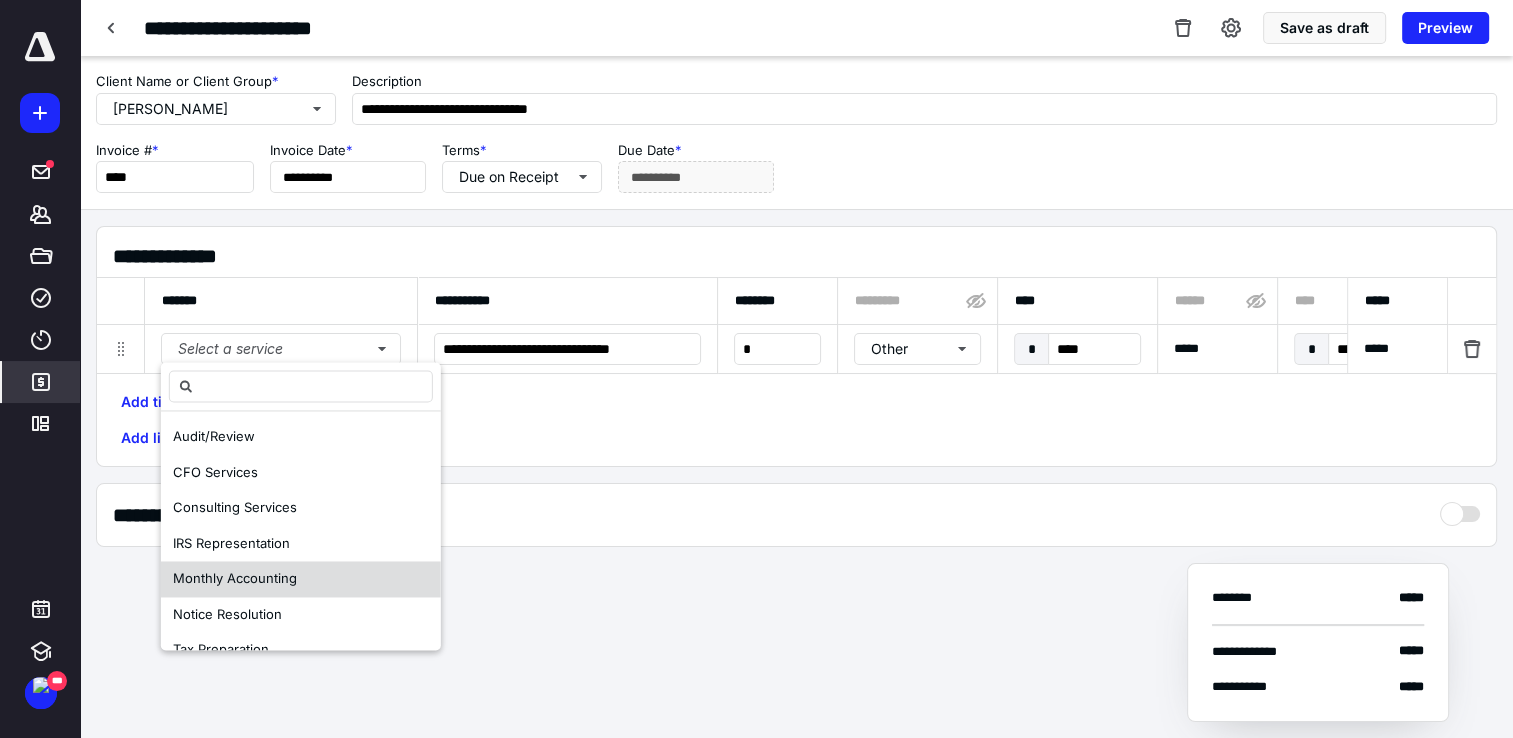 click on "Monthly Accounting" at bounding box center [301, 579] 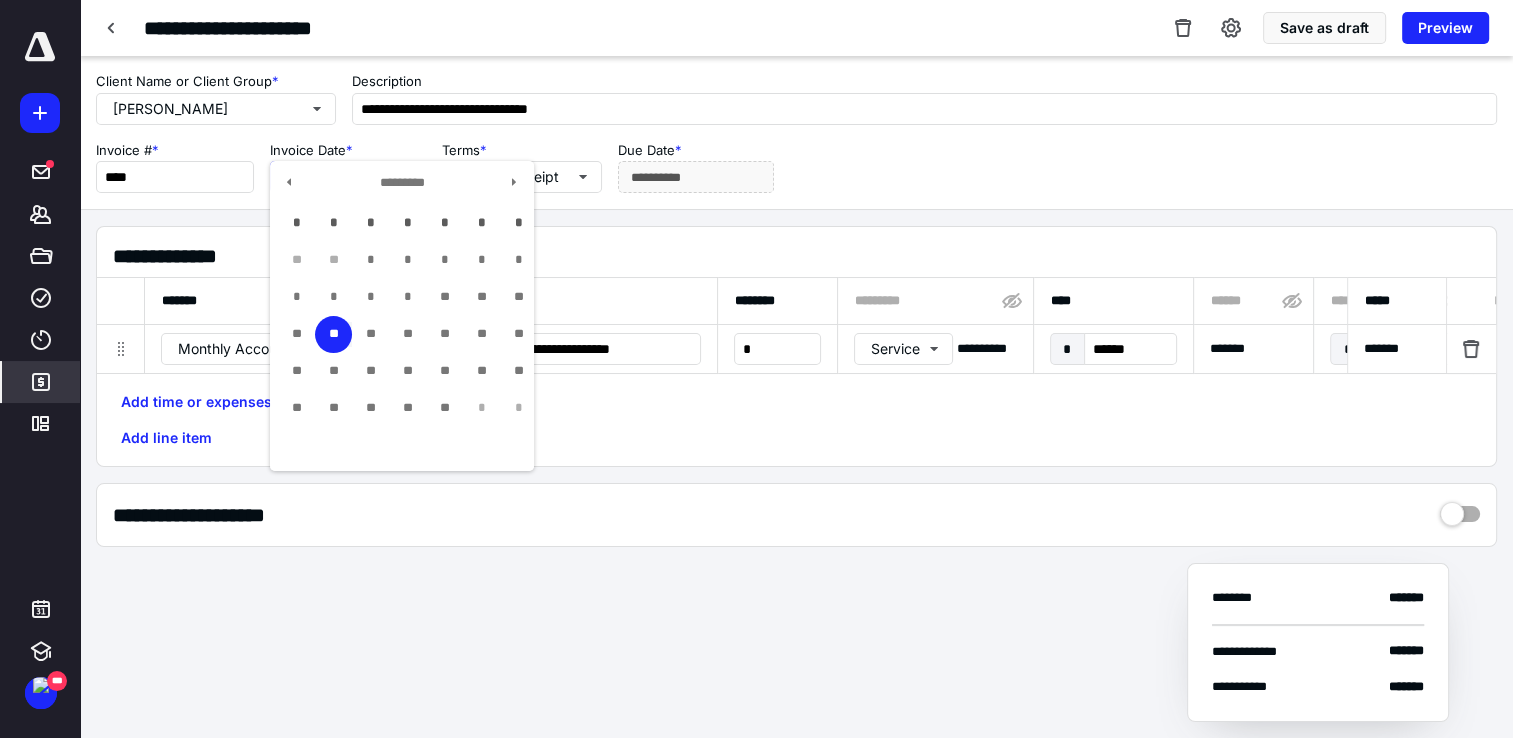 click on "**********" at bounding box center (348, 177) 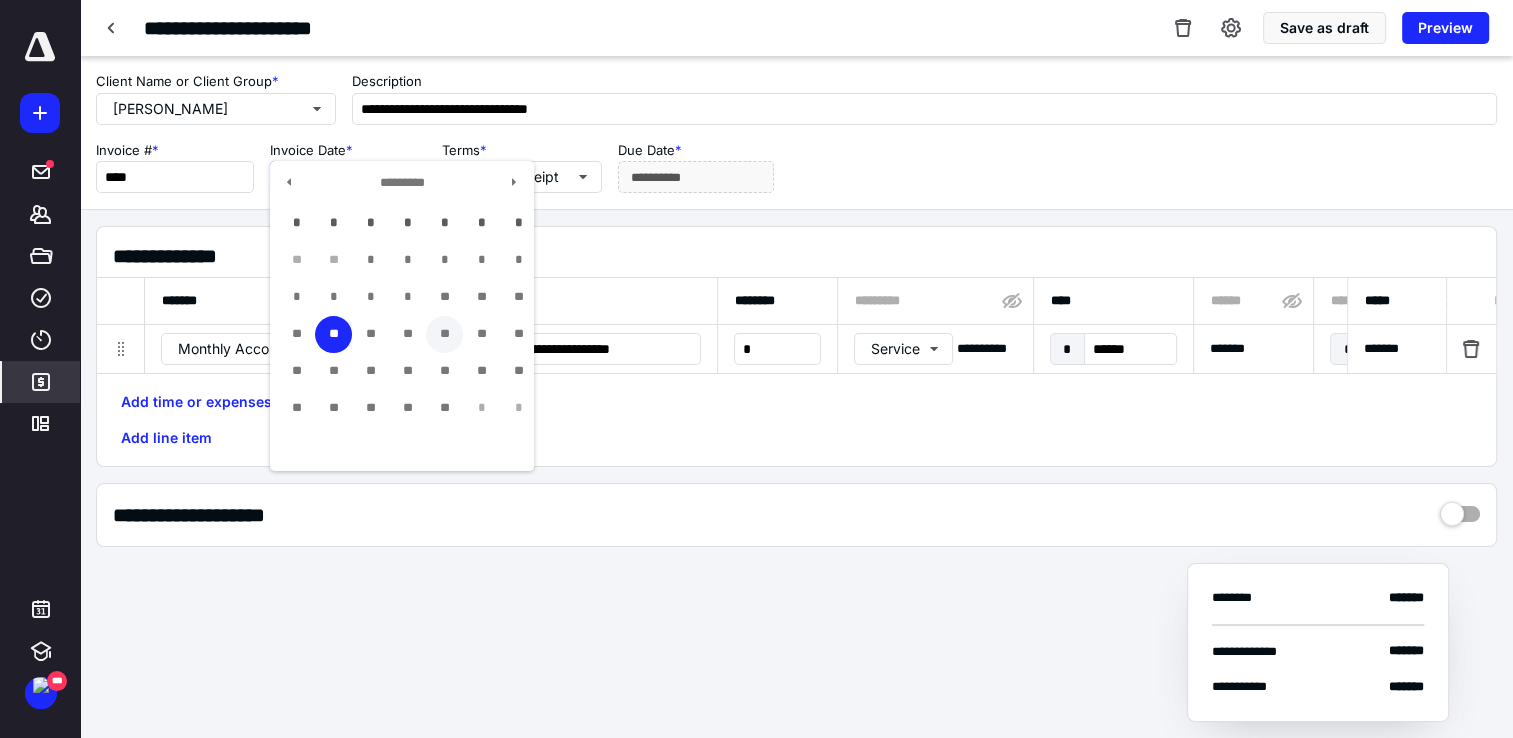 click on "**" at bounding box center [444, 334] 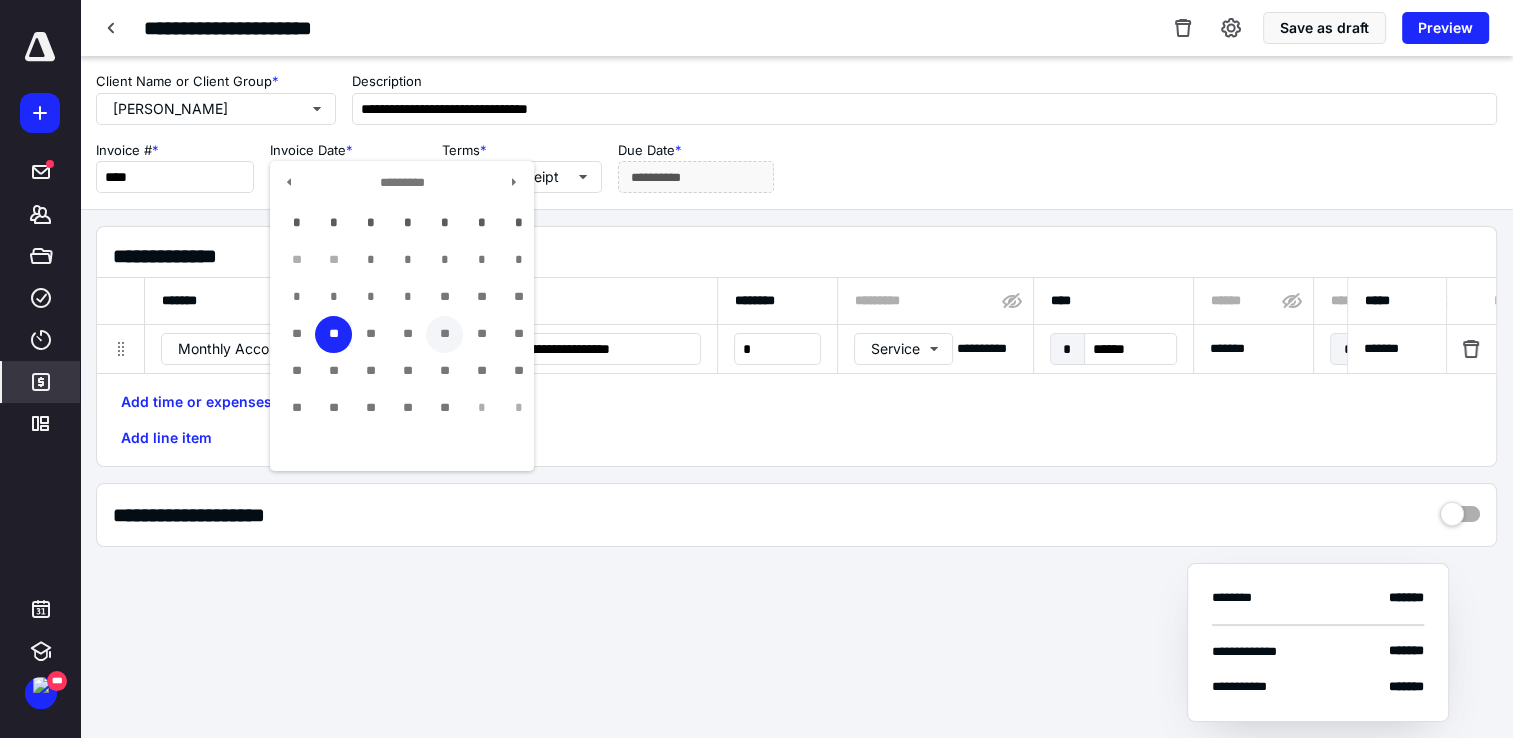 type on "**********" 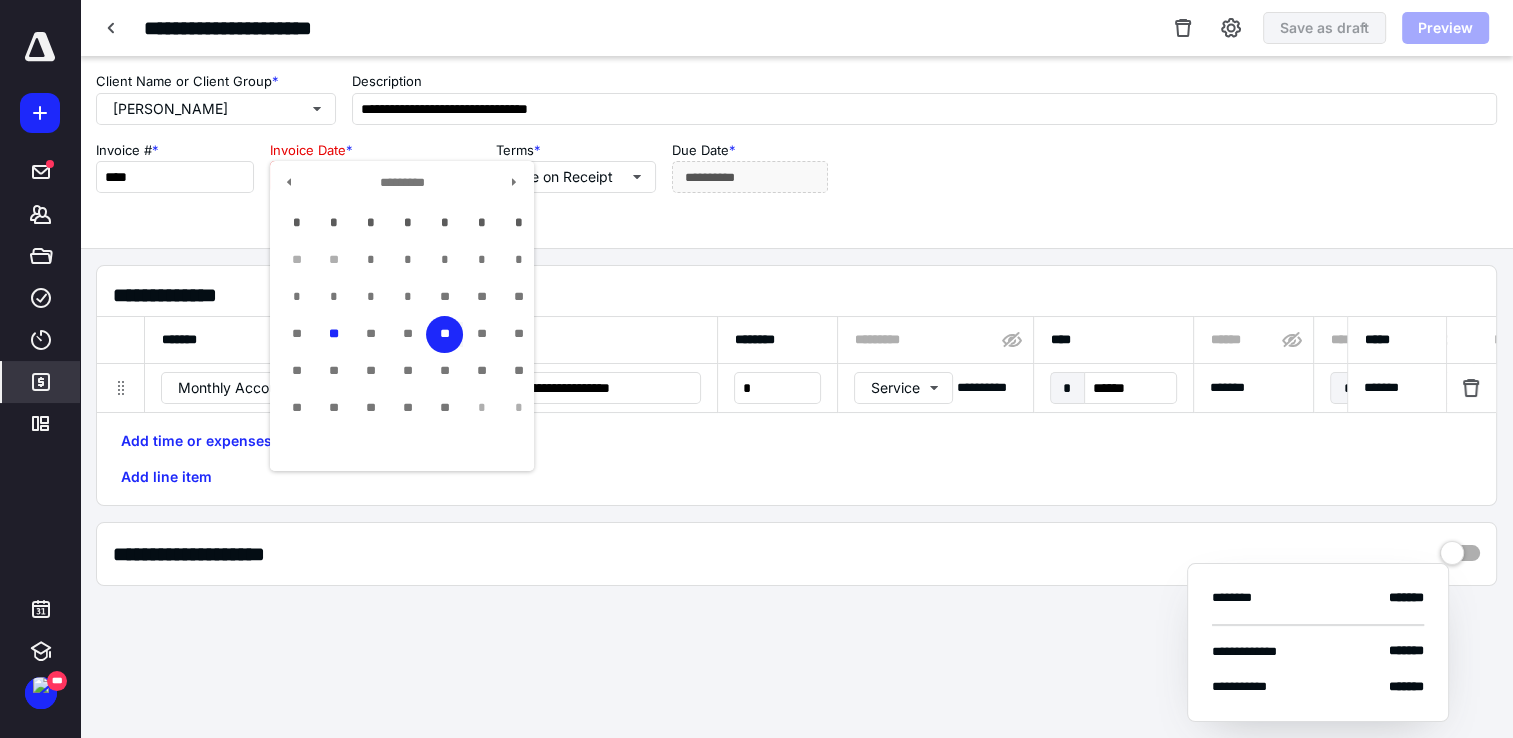 click on "**********" at bounding box center [375, 177] 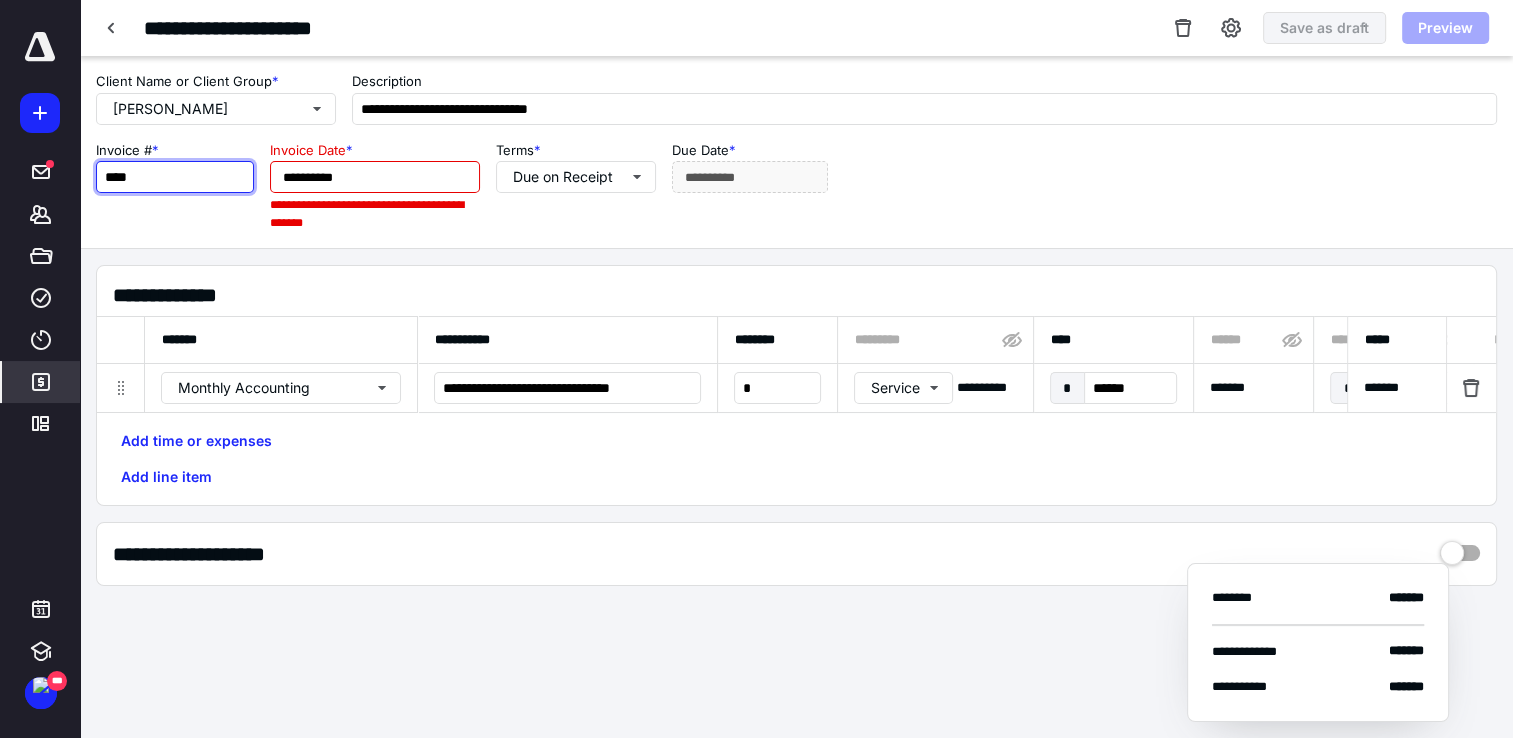 click on "****" at bounding box center (175, 177) 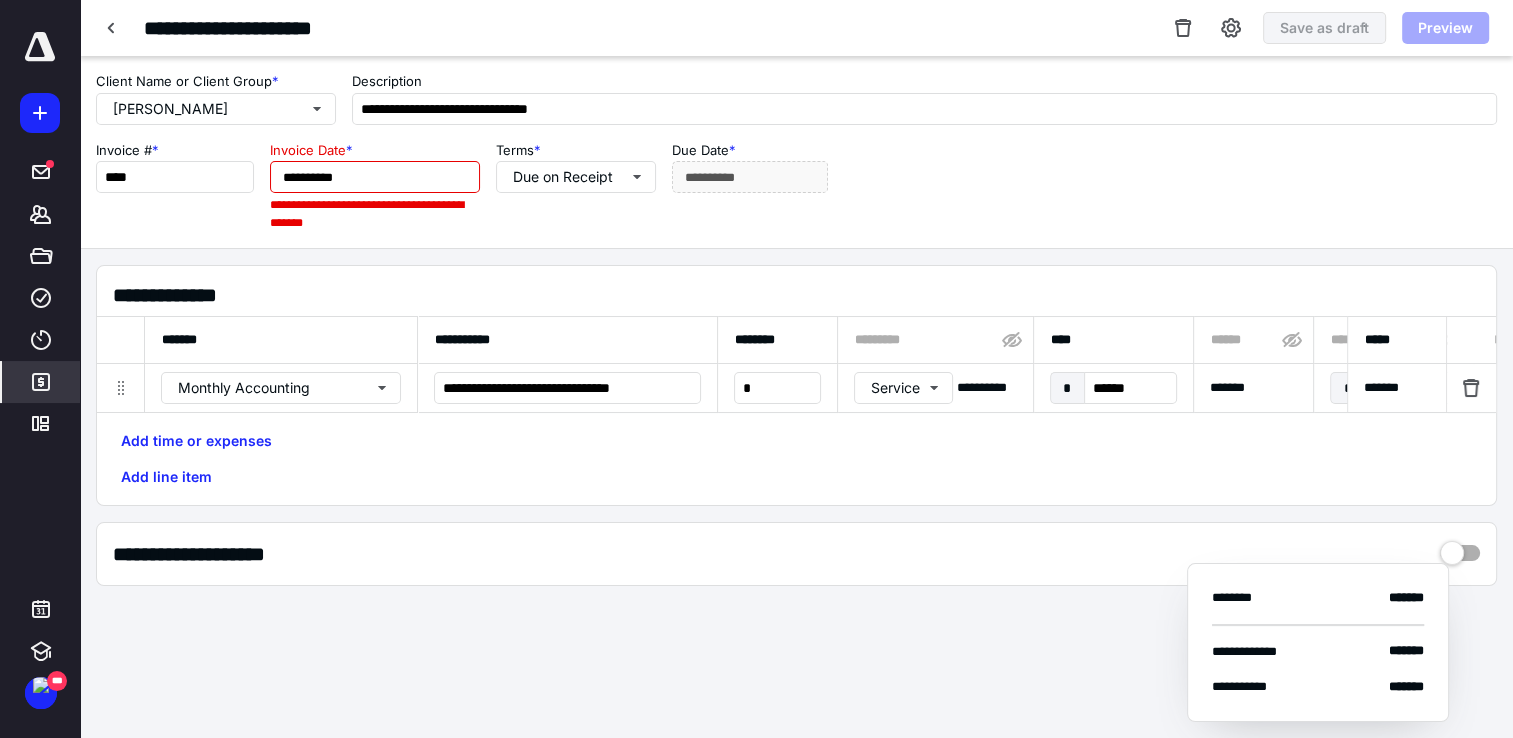 click on "**********" at bounding box center [246, 28] 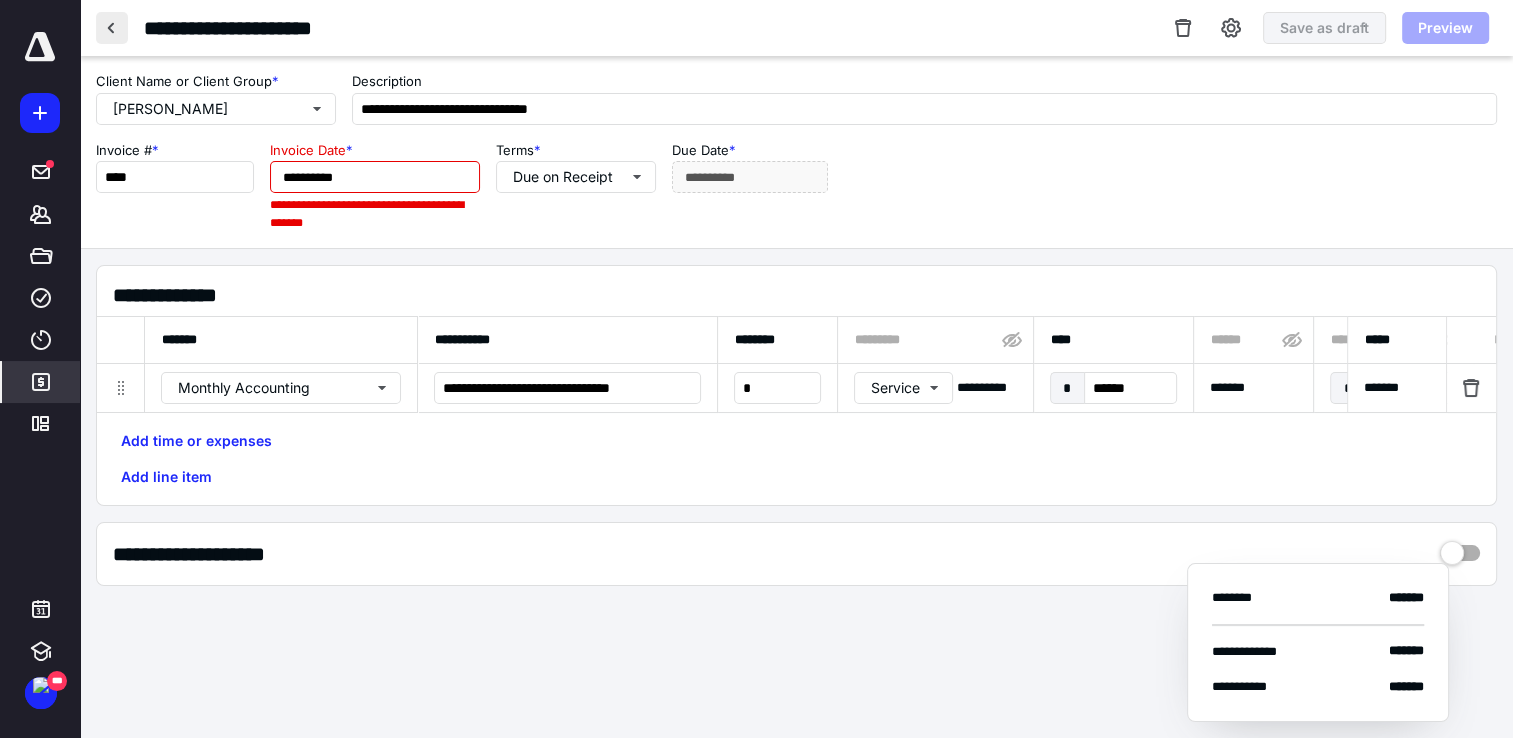 click at bounding box center [112, 28] 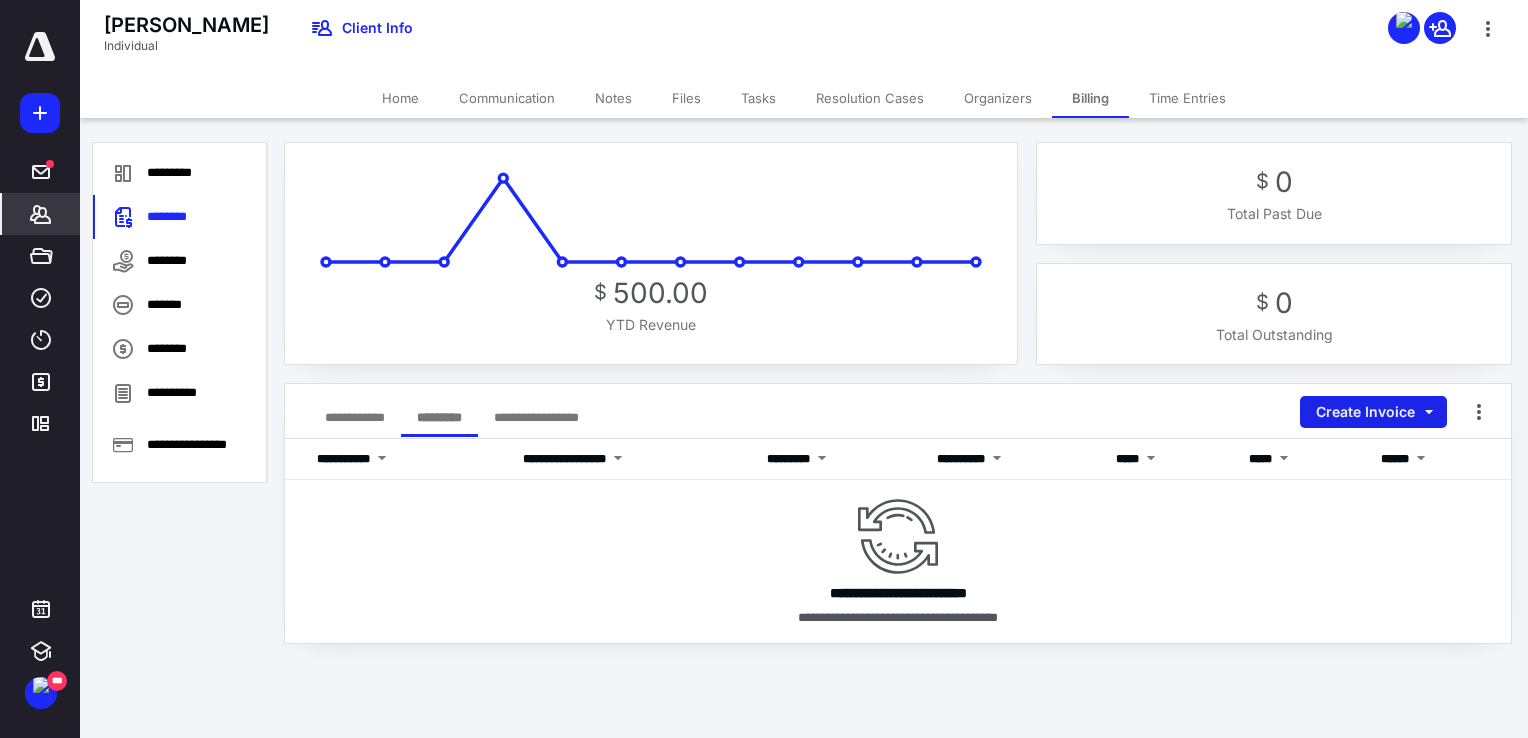 click on "Create Invoice" at bounding box center [1373, 412] 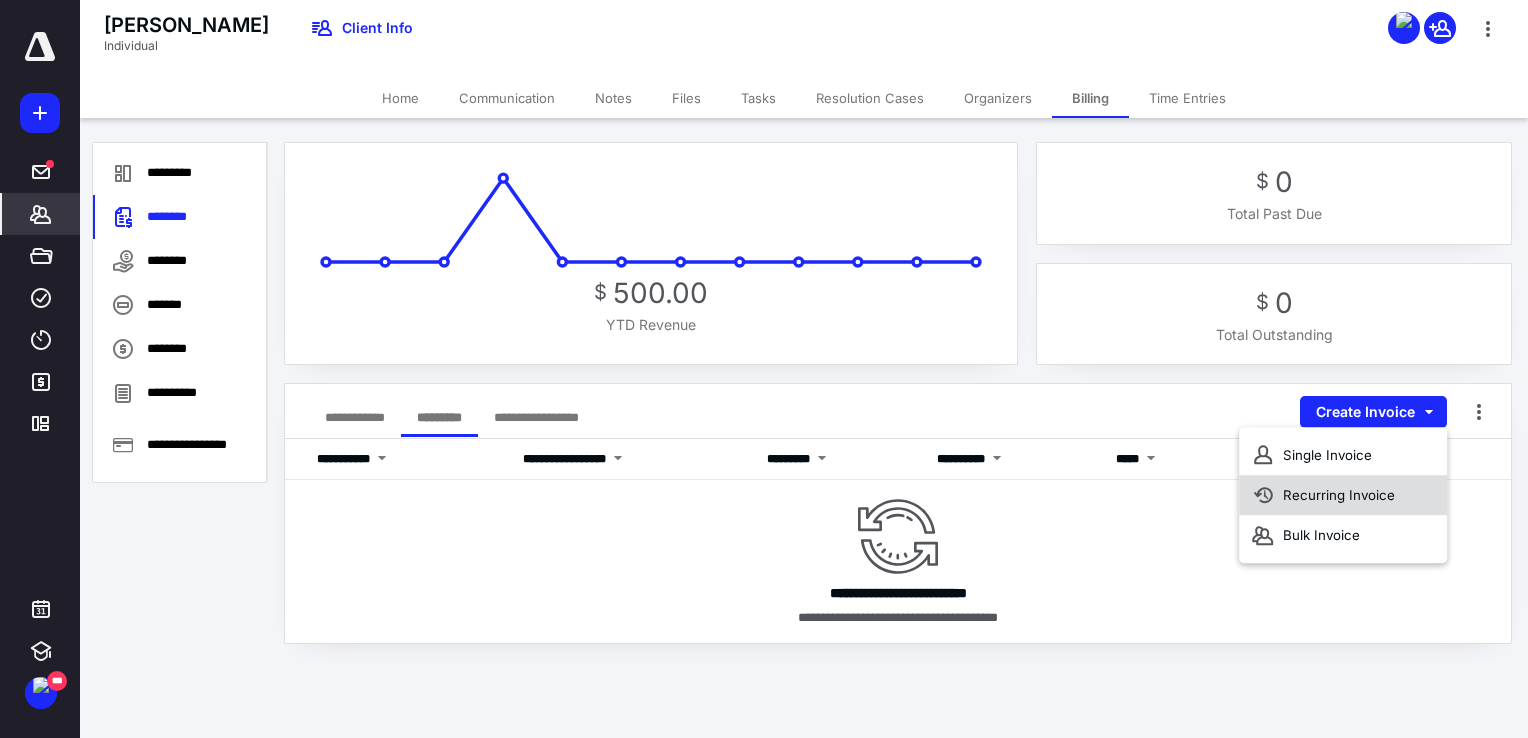 click on "Recurring Invoice" at bounding box center (1343, 495) 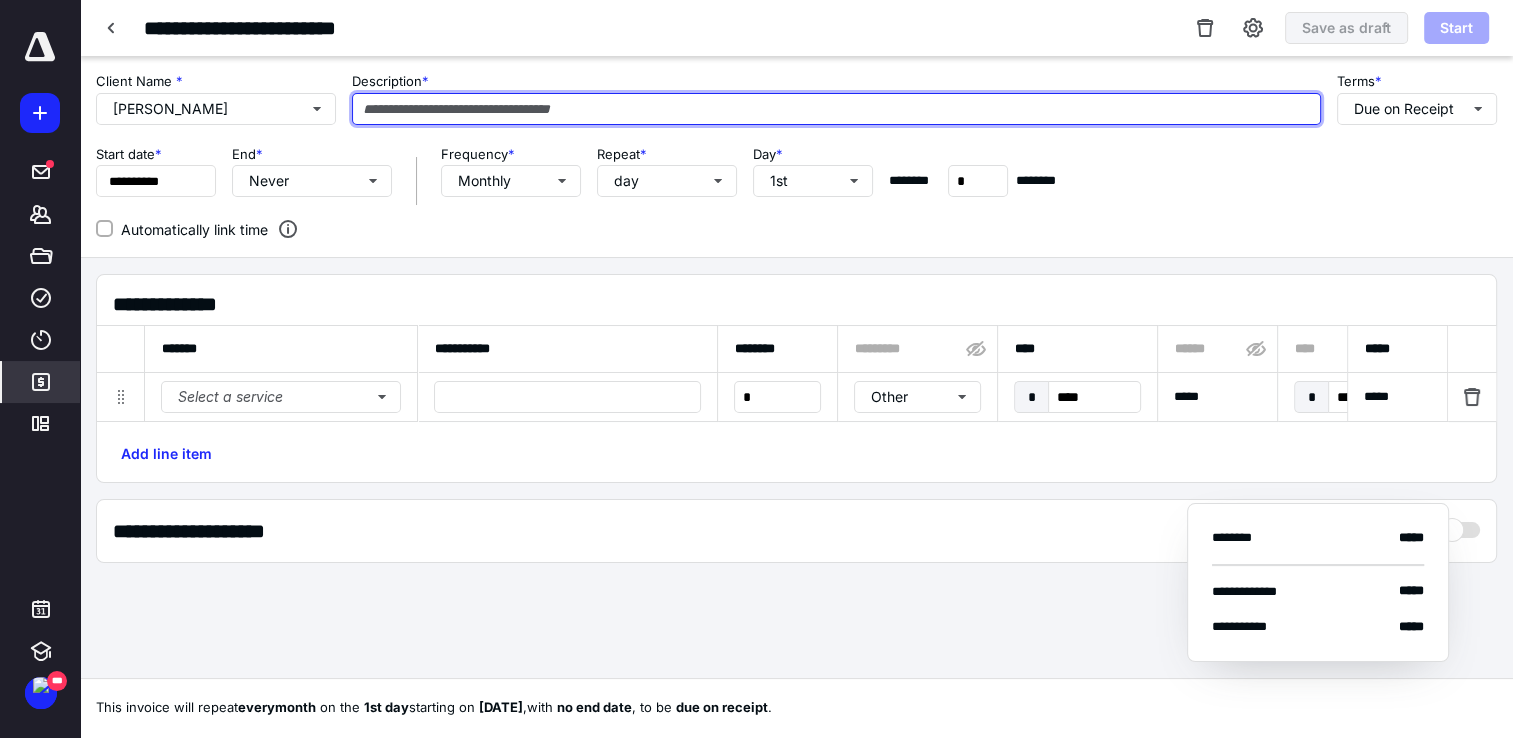 click at bounding box center [836, 109] 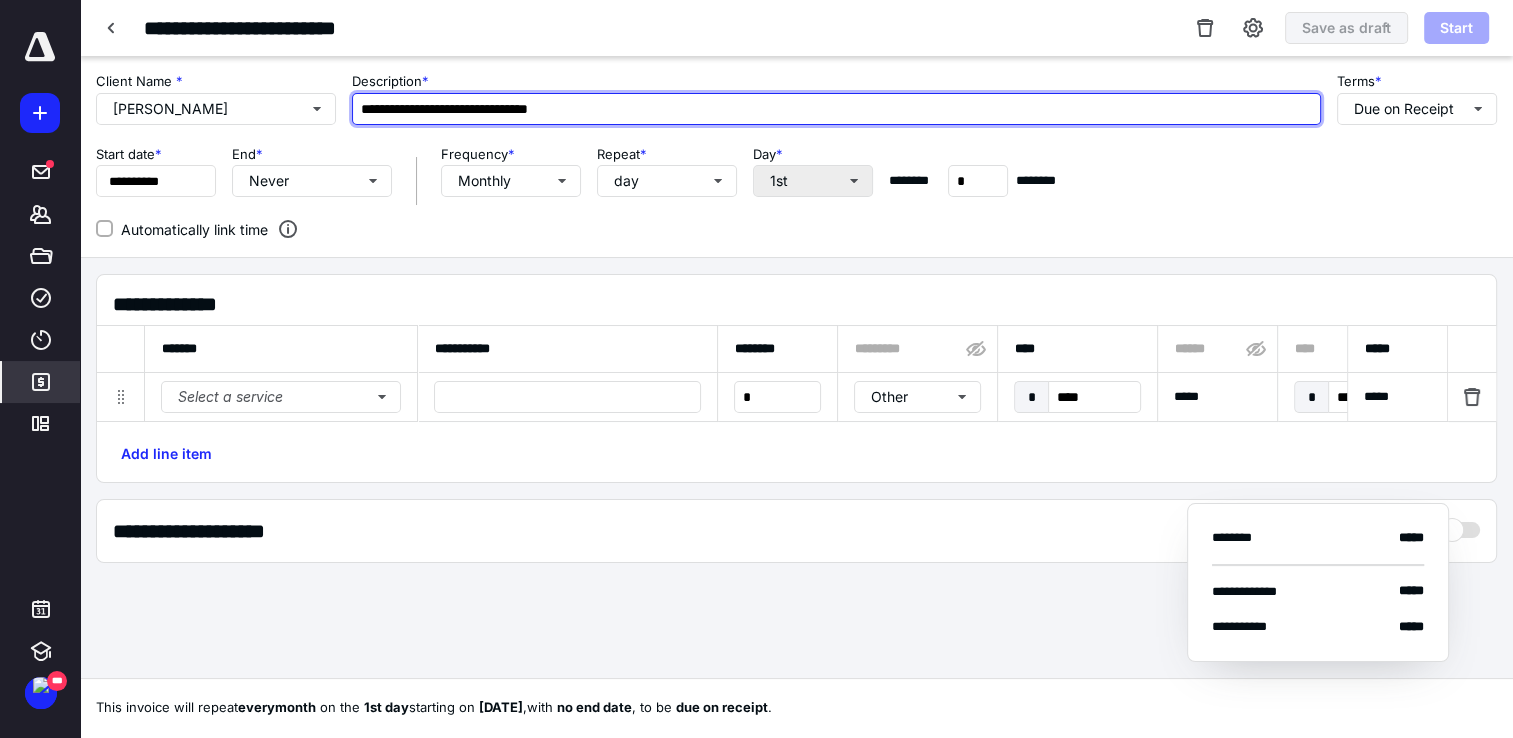 type on "**********" 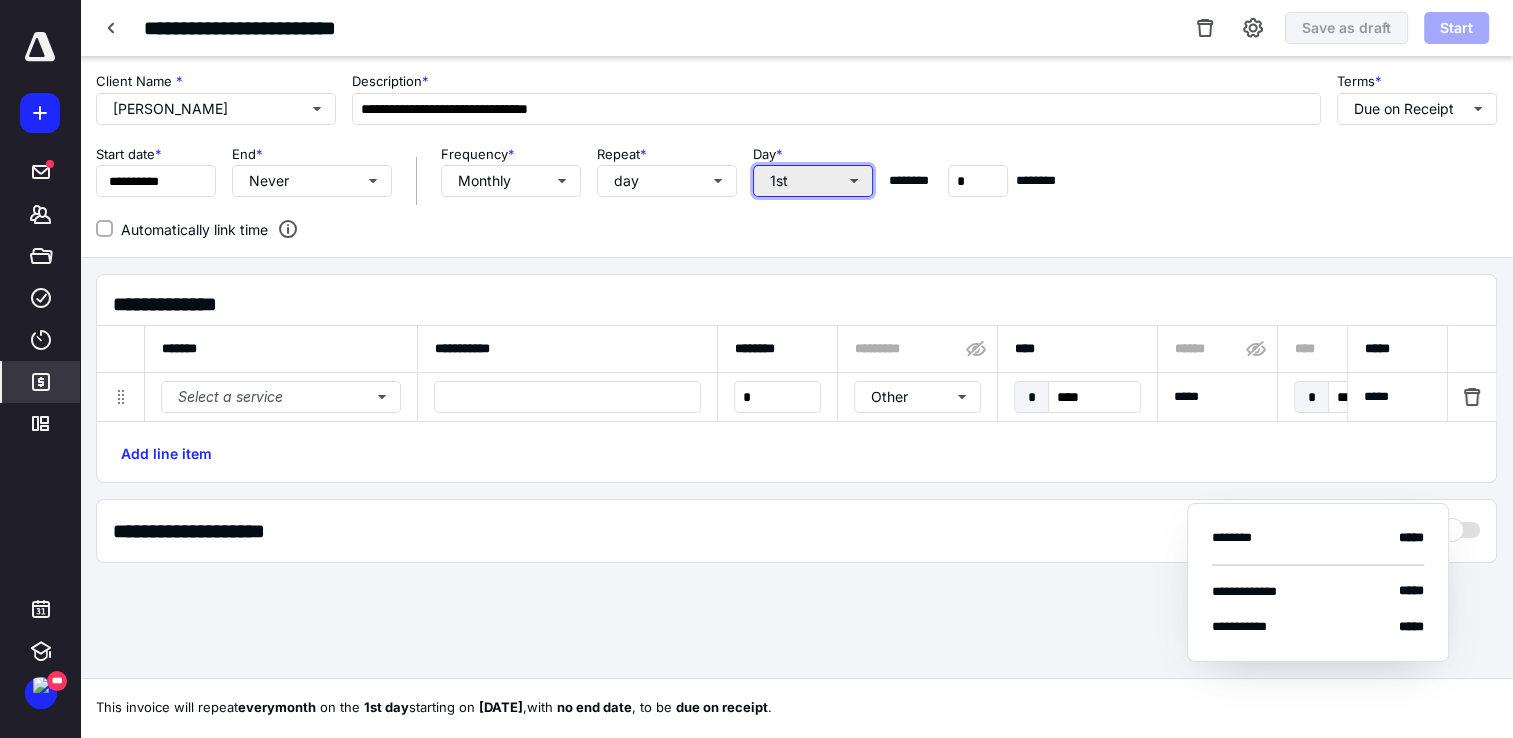 click on "1st" at bounding box center [813, 181] 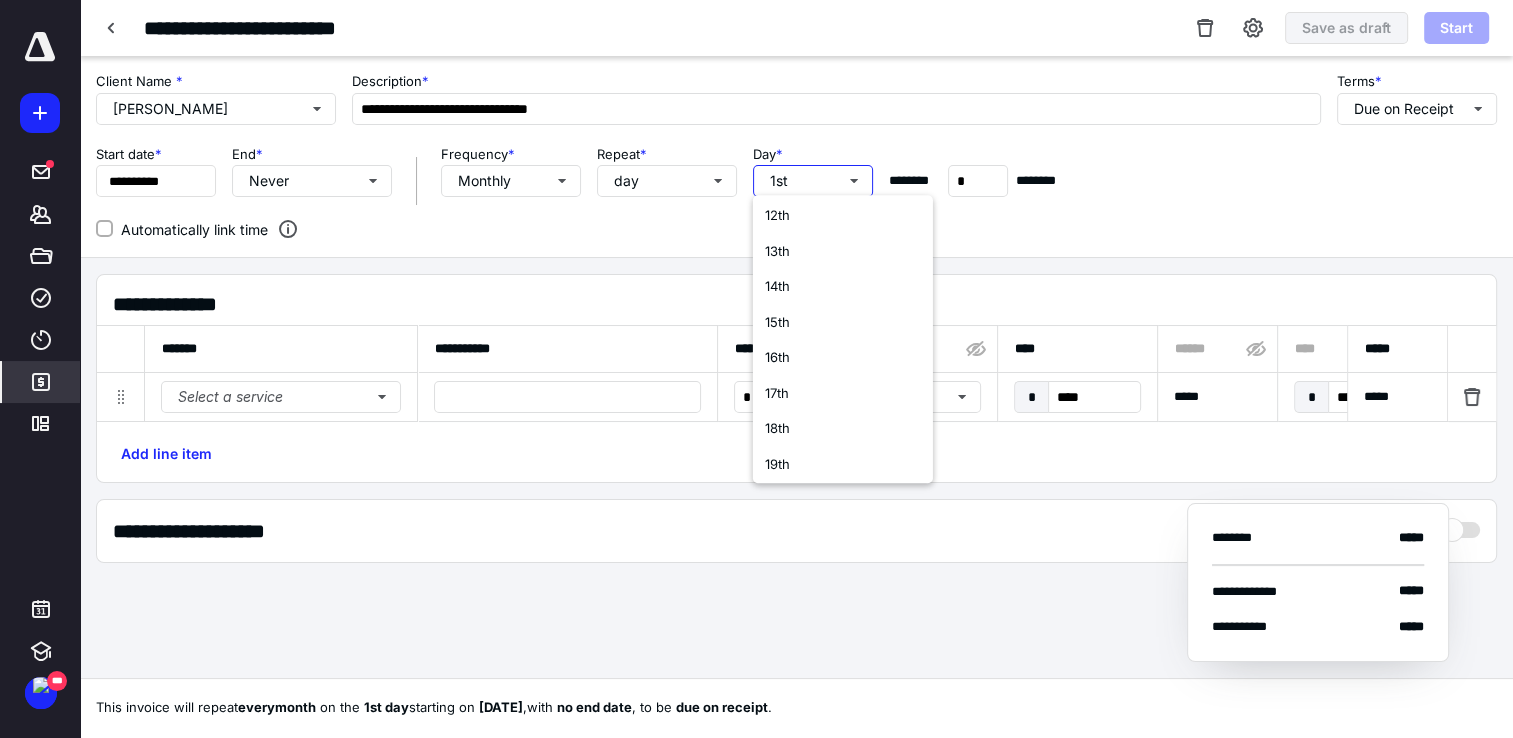 scroll, scrollTop: 402, scrollLeft: 0, axis: vertical 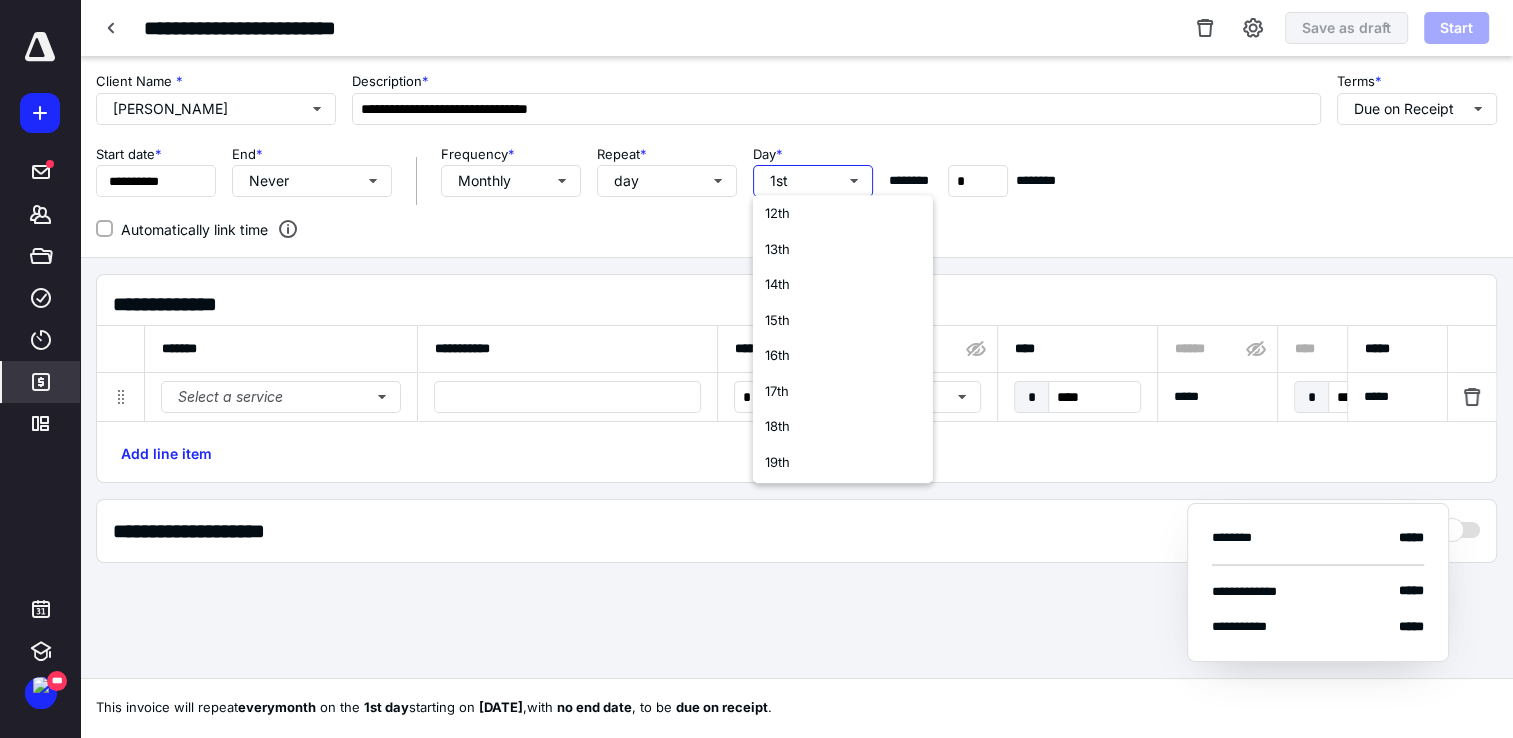 click on "17th" at bounding box center (843, 392) 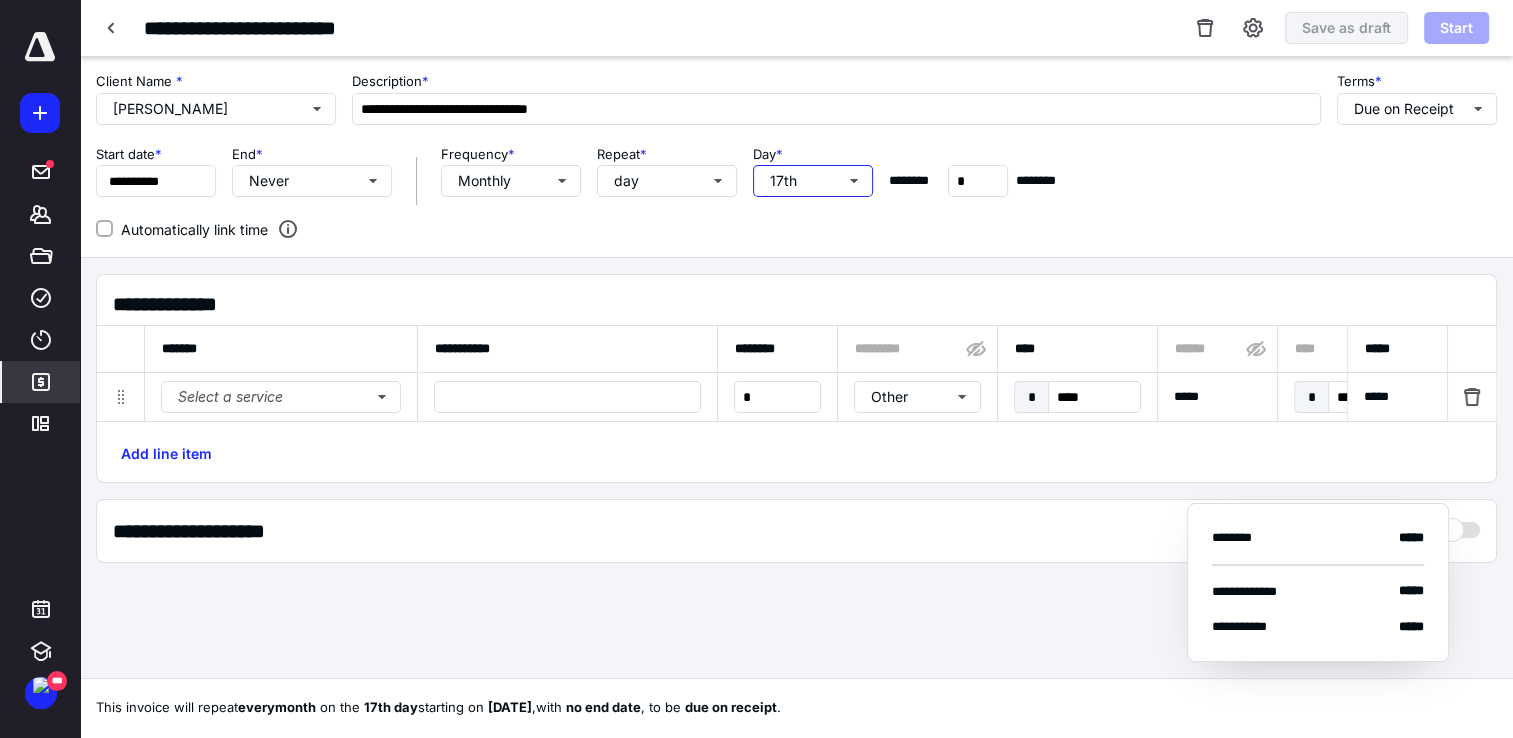 scroll, scrollTop: 0, scrollLeft: 0, axis: both 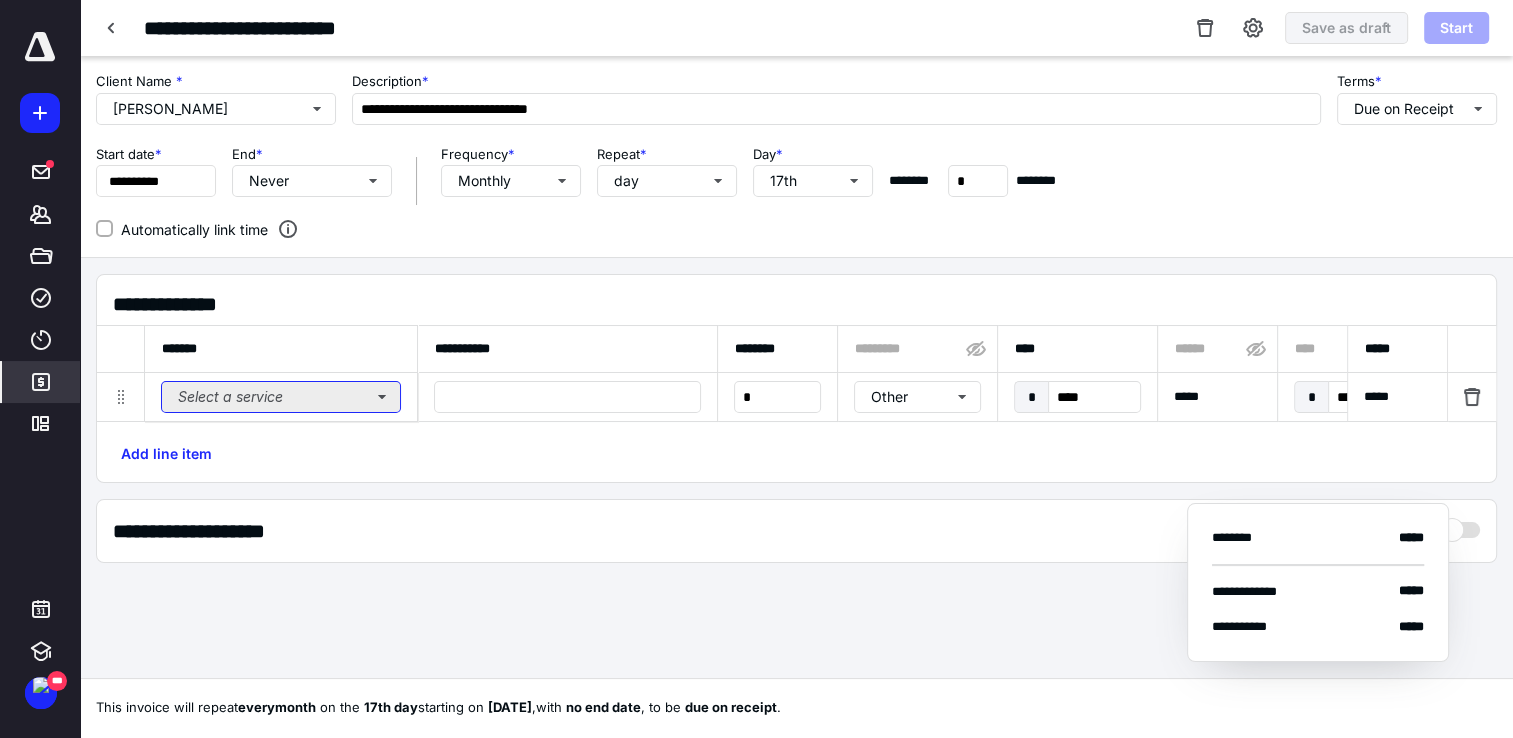 click on "Select a service" at bounding box center [281, 397] 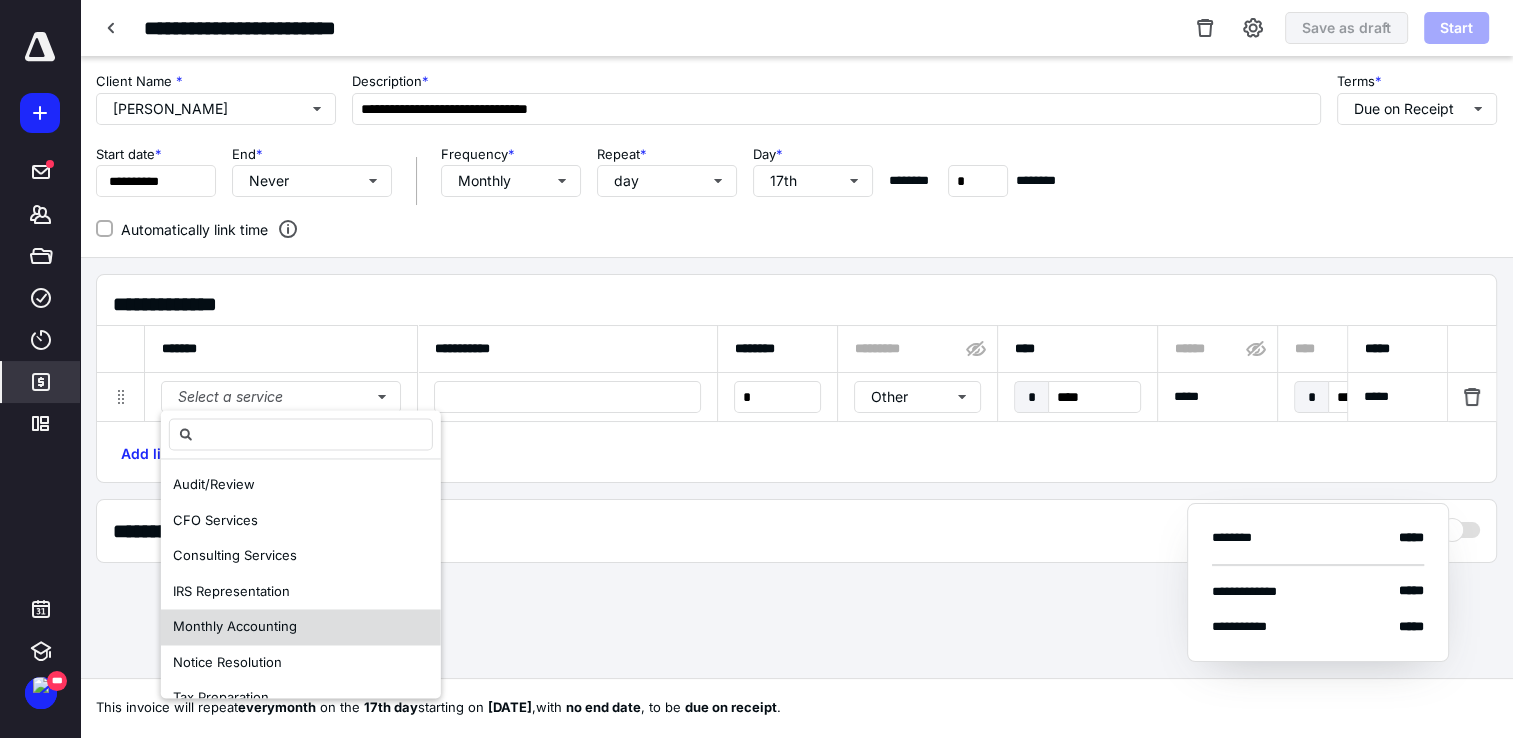 click on "Monthly Accounting" at bounding box center [235, 626] 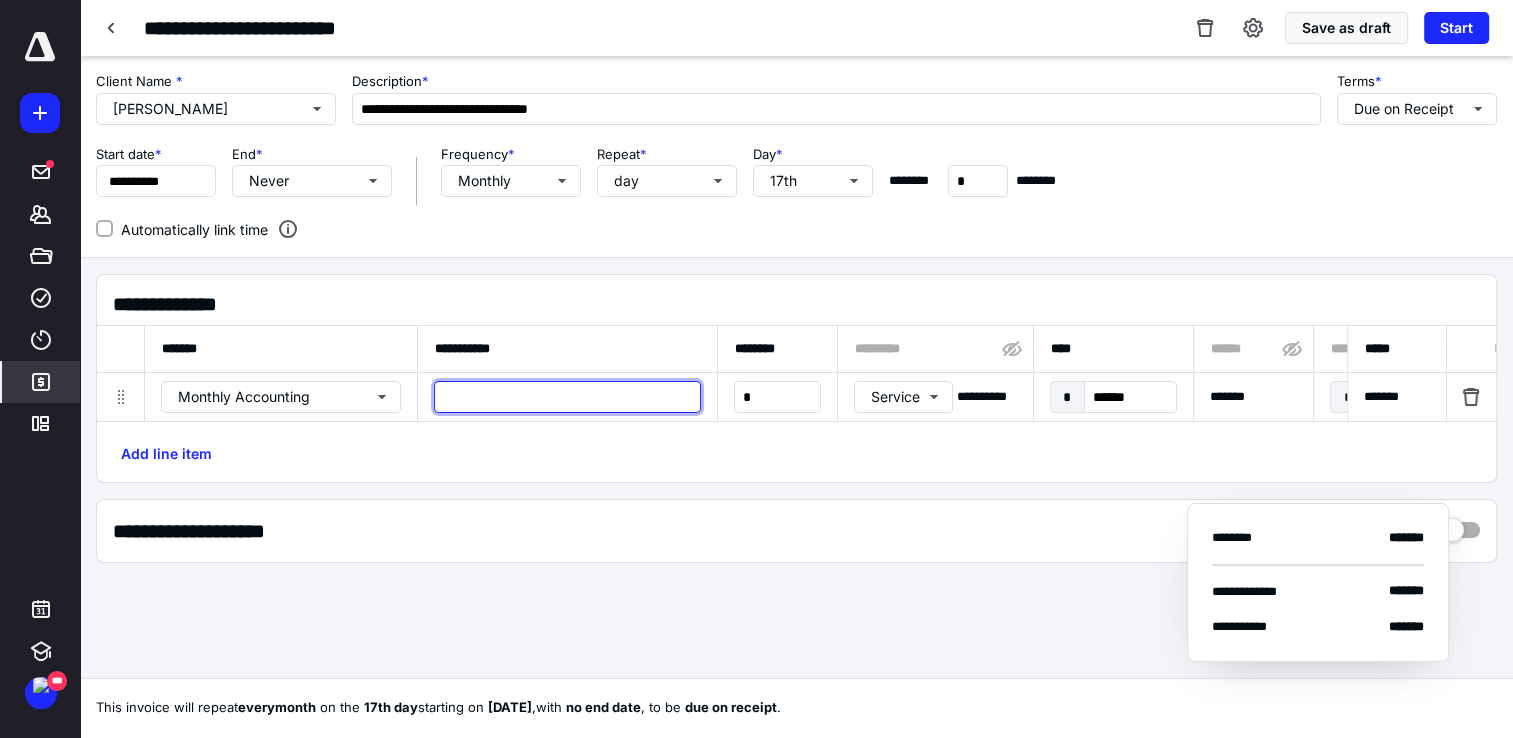 click at bounding box center (567, 397) 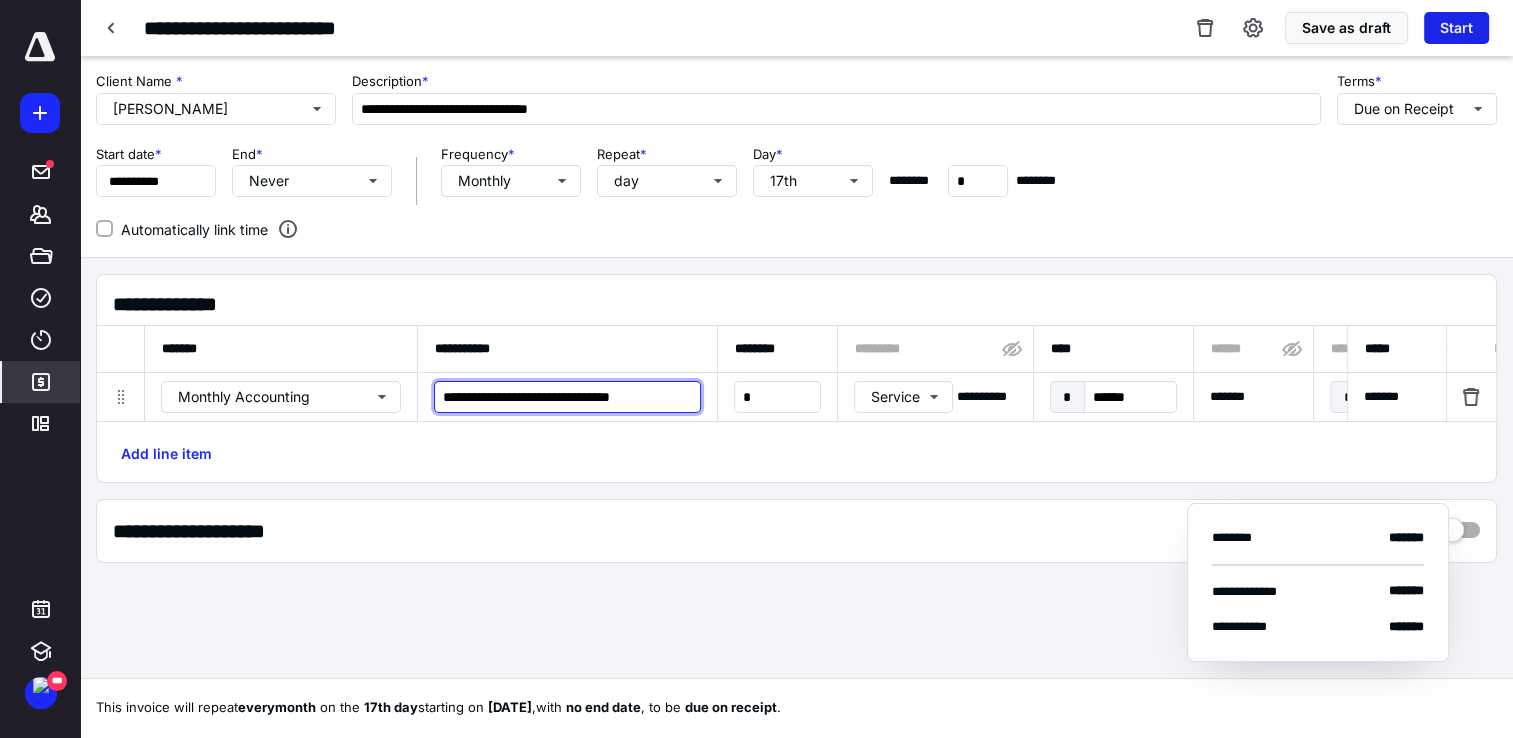 type on "**********" 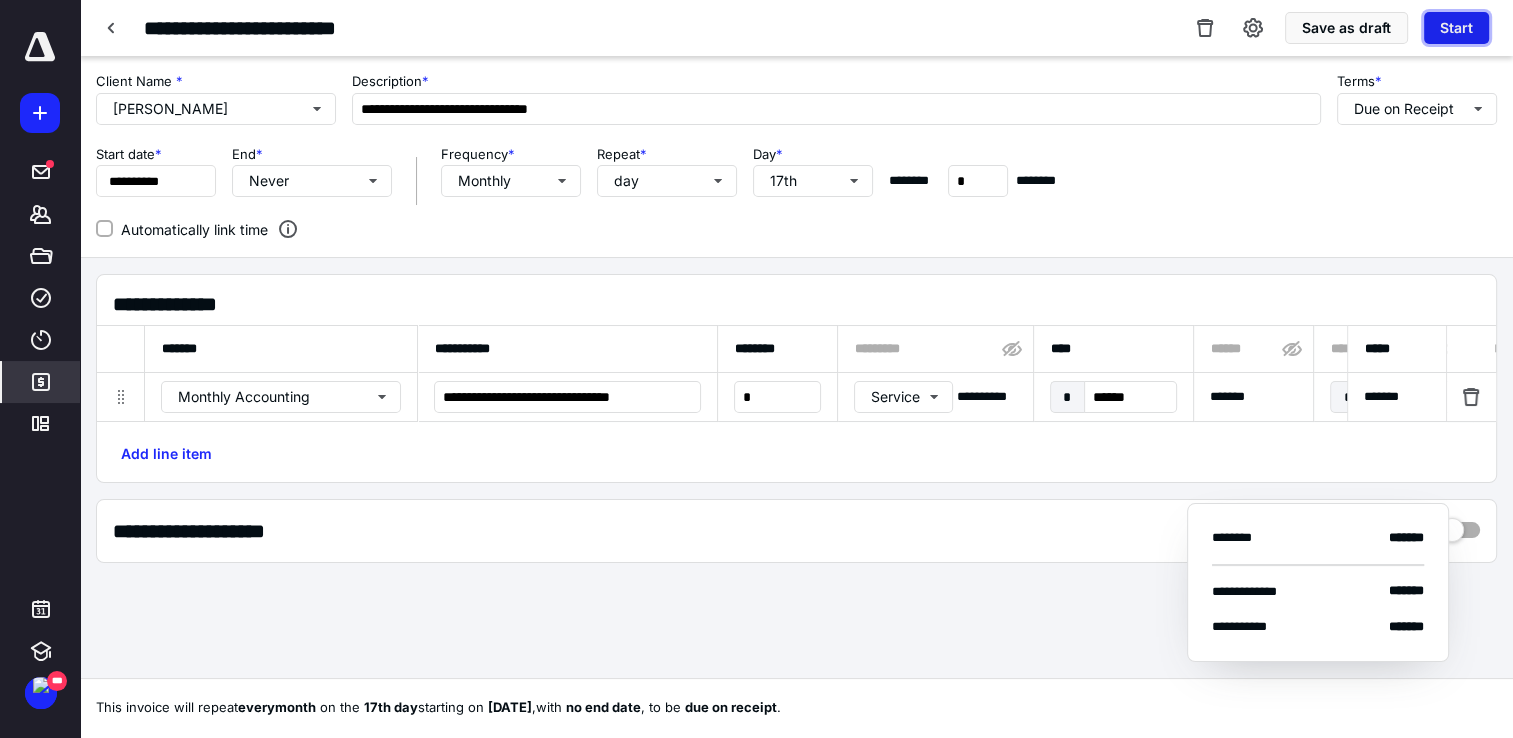 click on "Start" at bounding box center (1456, 28) 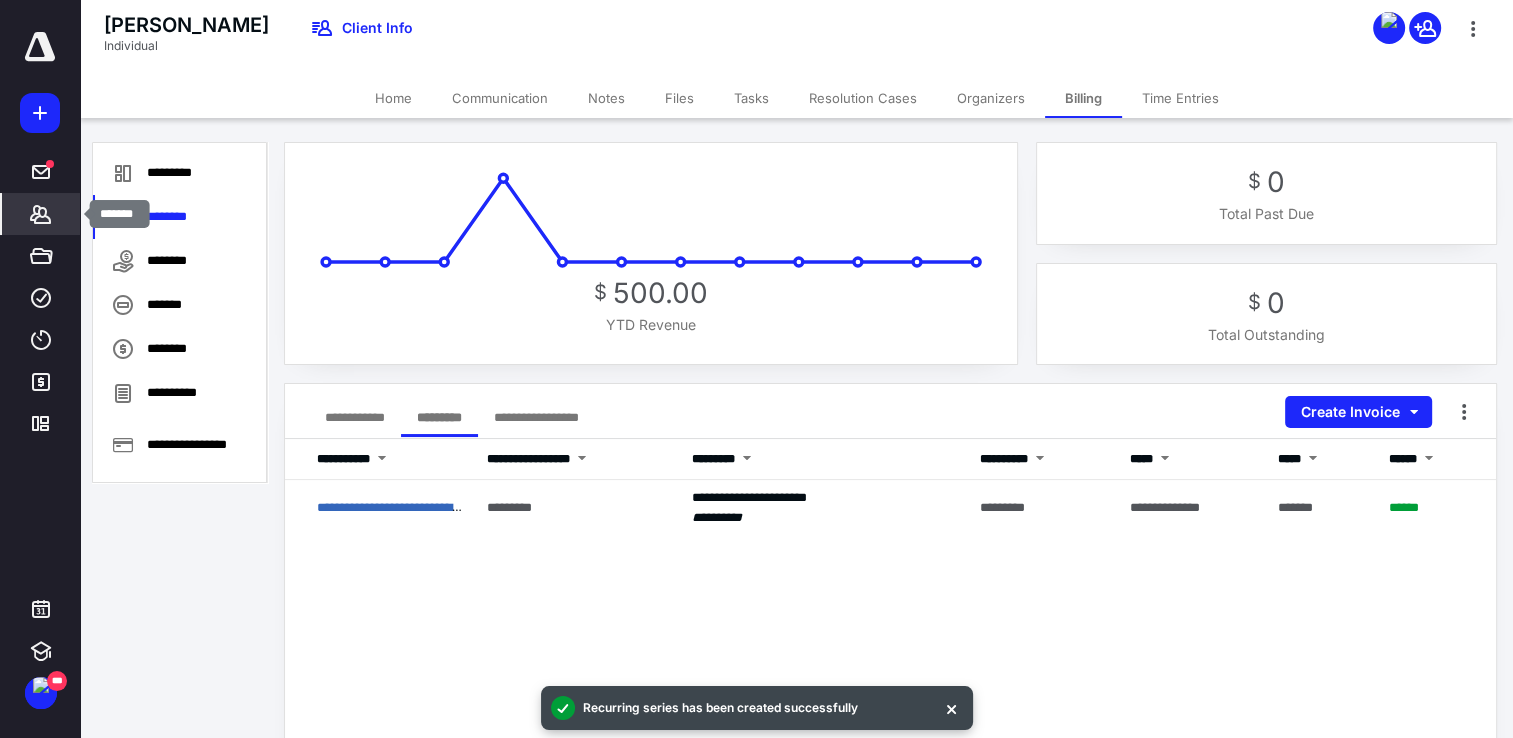 click 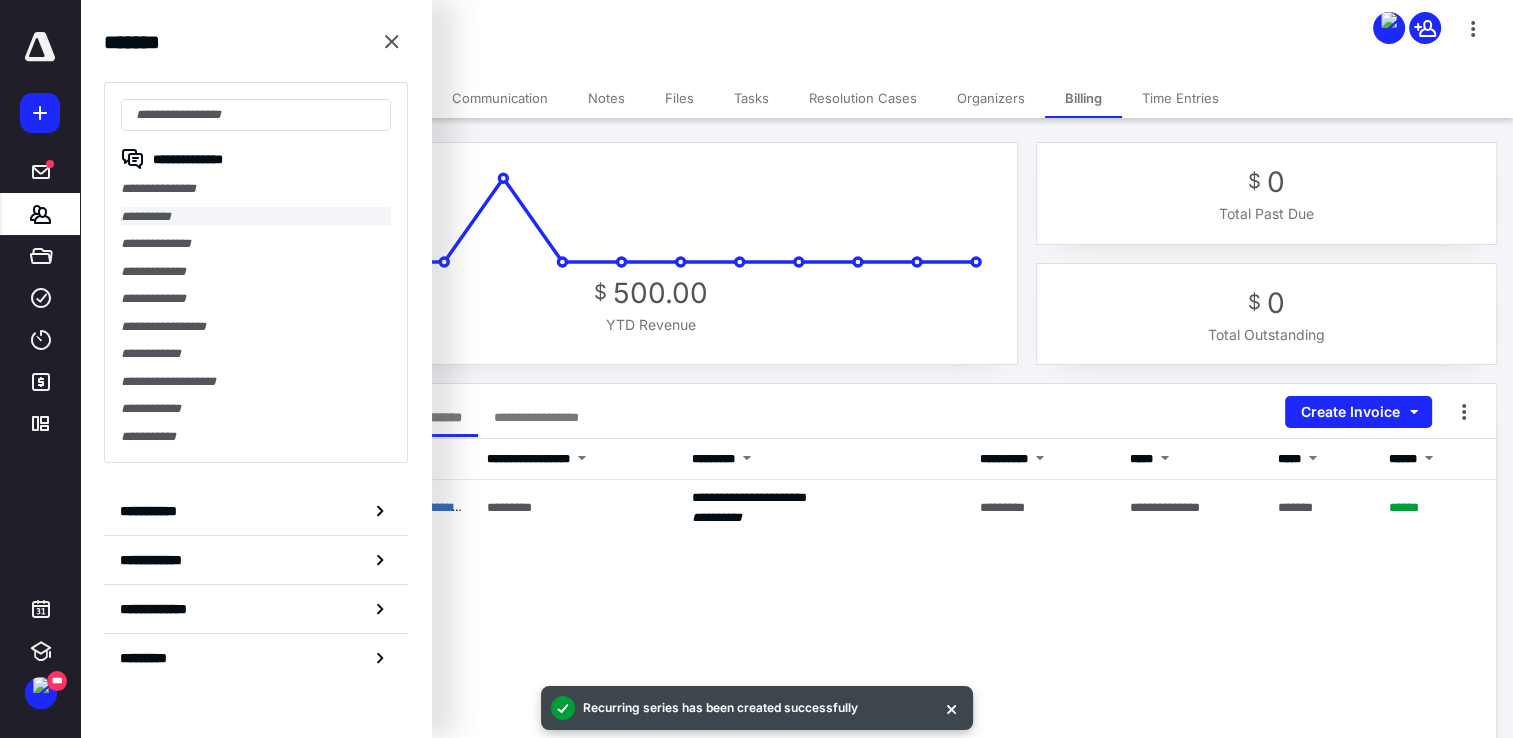 click on "**********" at bounding box center (256, 217) 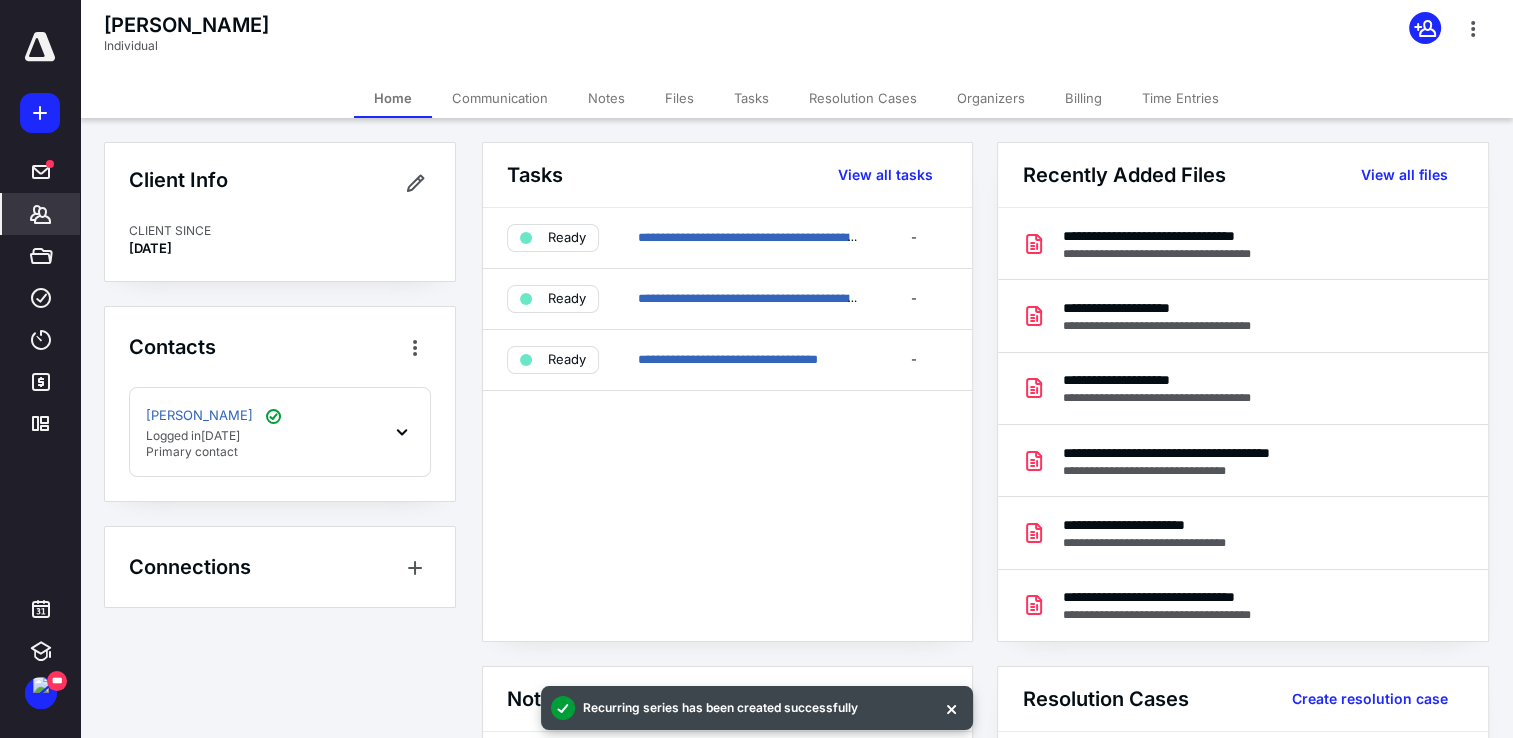 click on "Billing" at bounding box center [1083, 98] 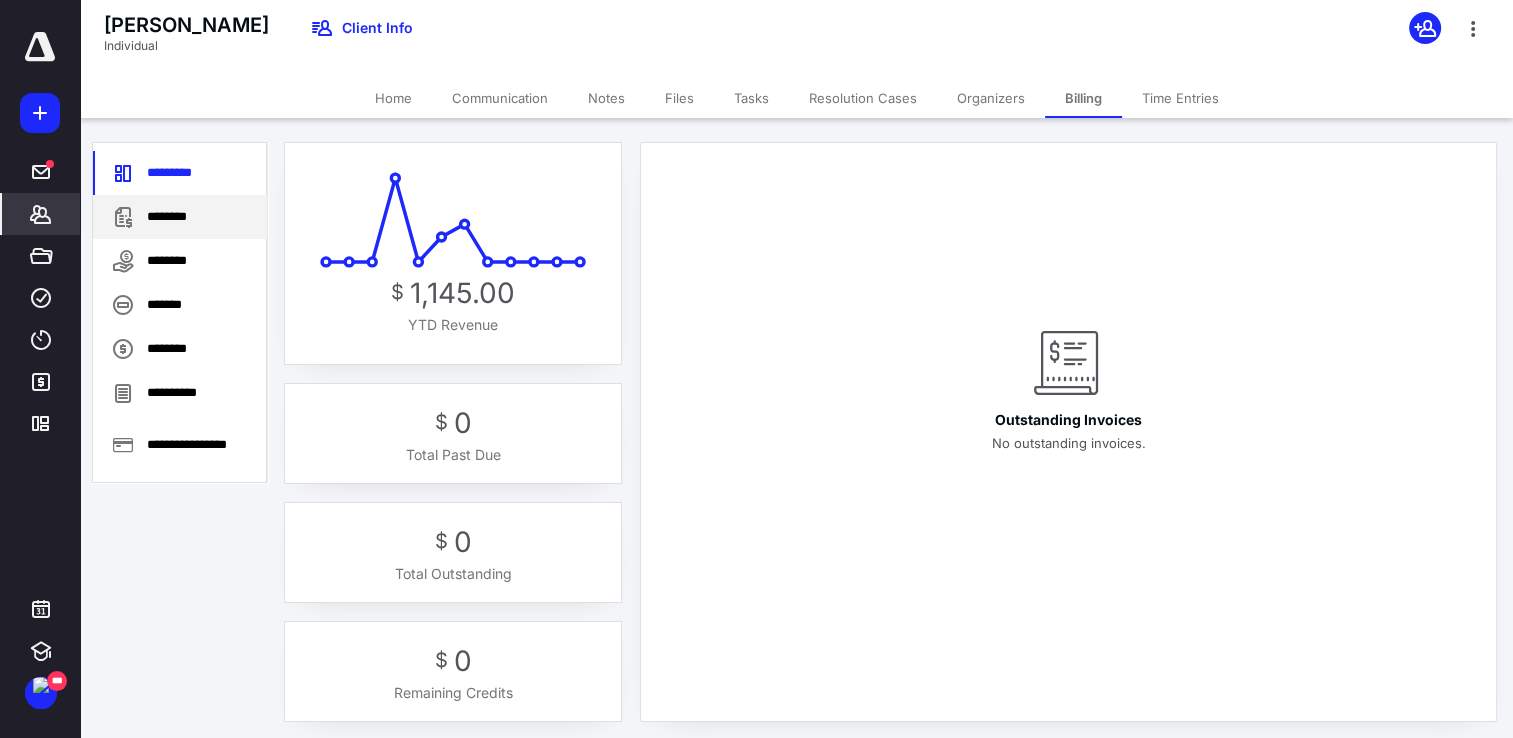 click on "********" at bounding box center [180, 217] 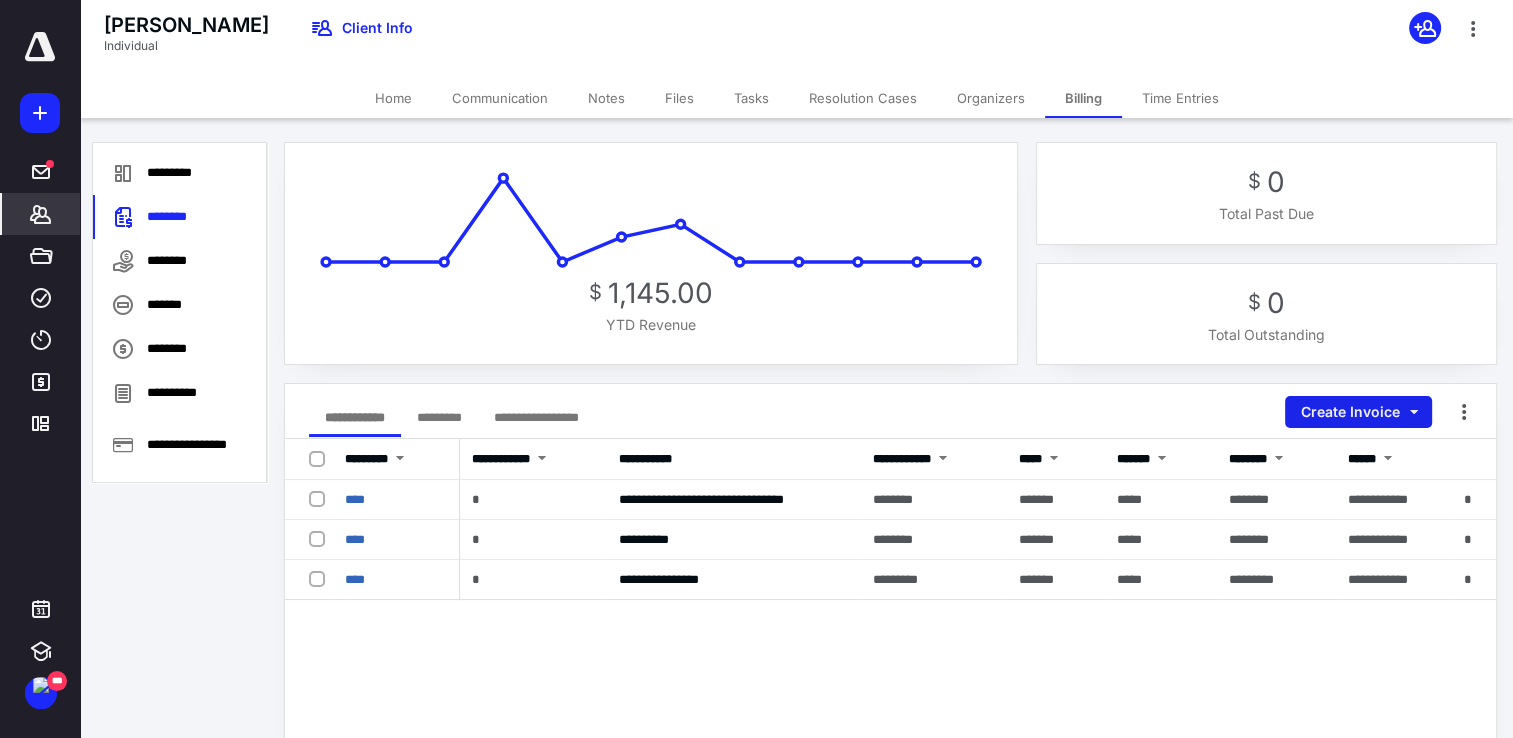 click on "Create Invoice" at bounding box center [1358, 412] 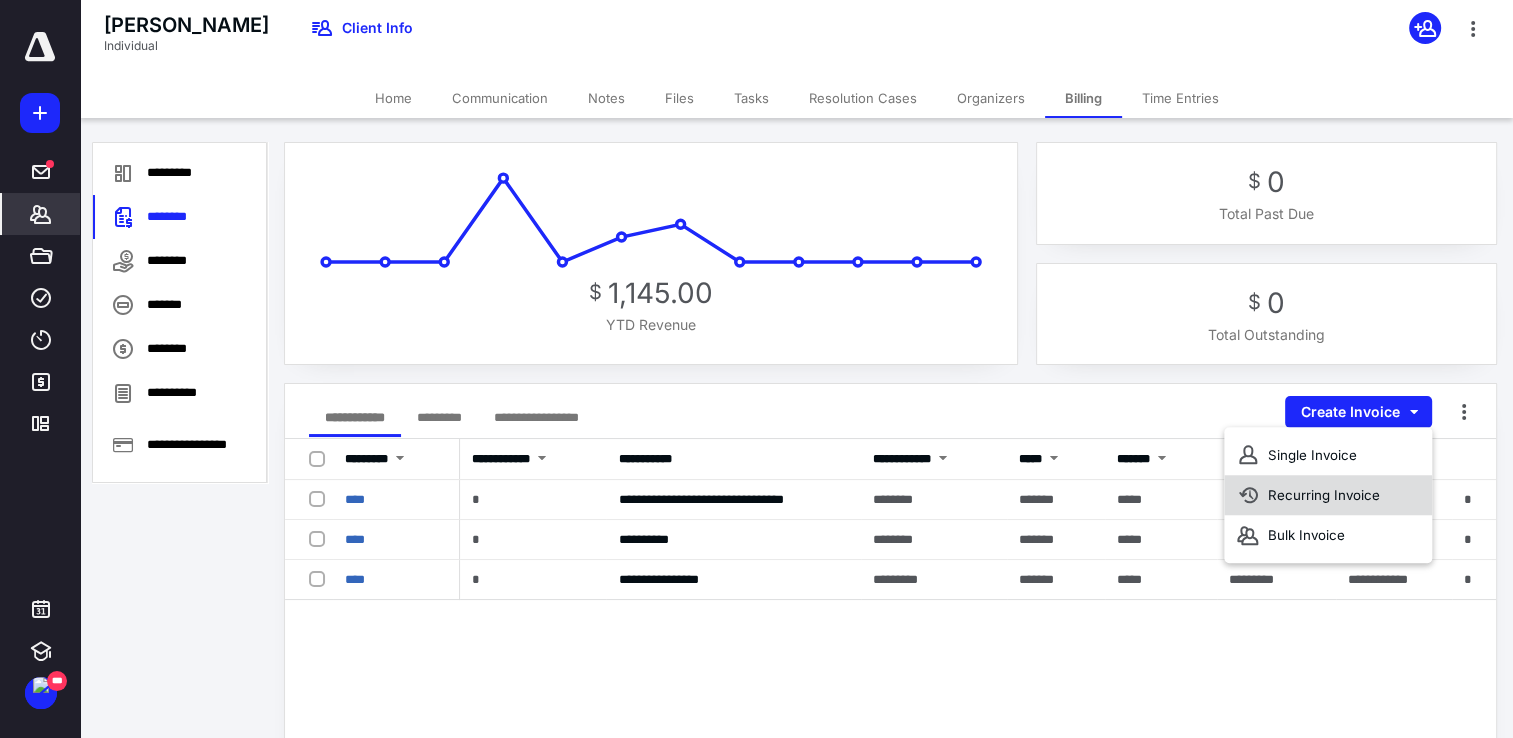 click on "Recurring Invoice" at bounding box center [1328, 495] 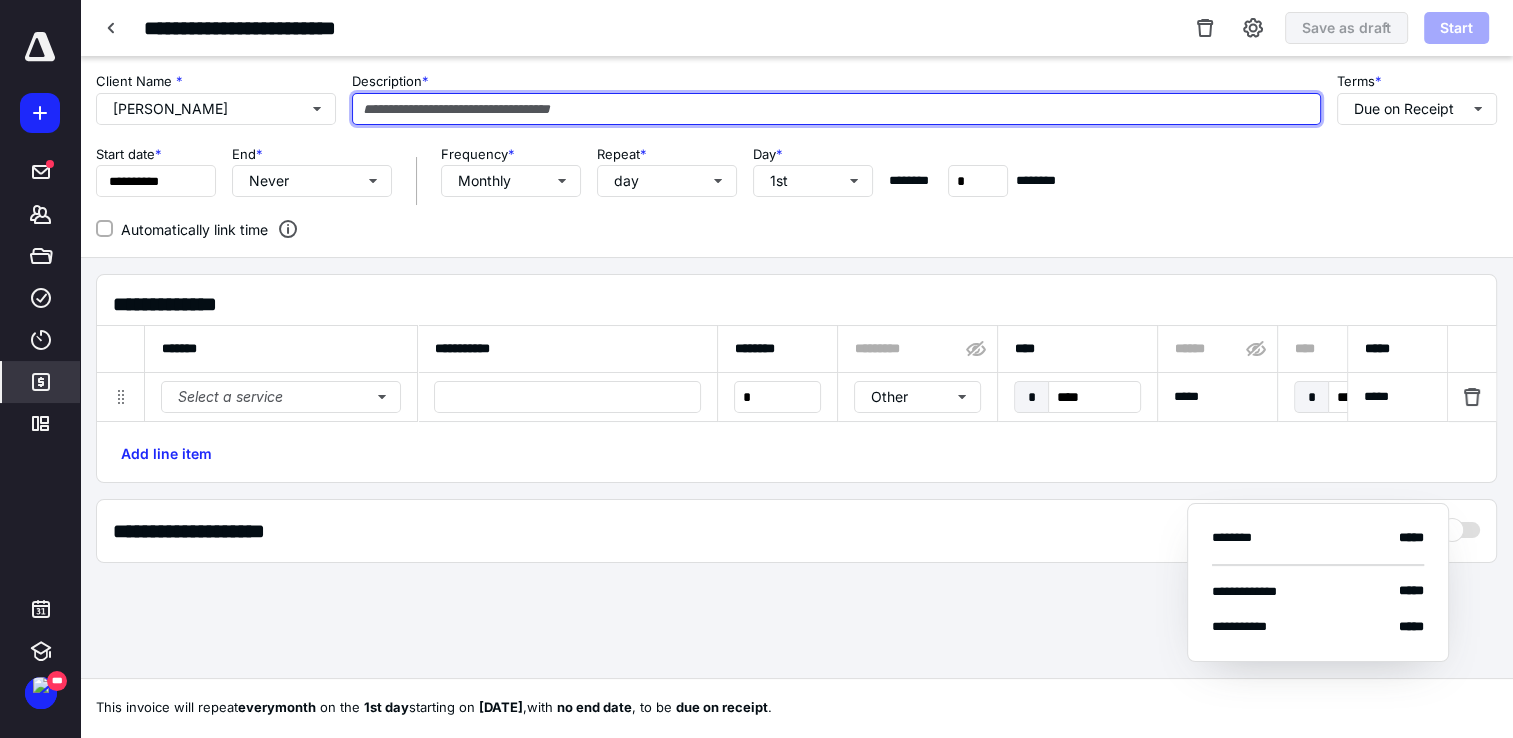 click at bounding box center [836, 109] 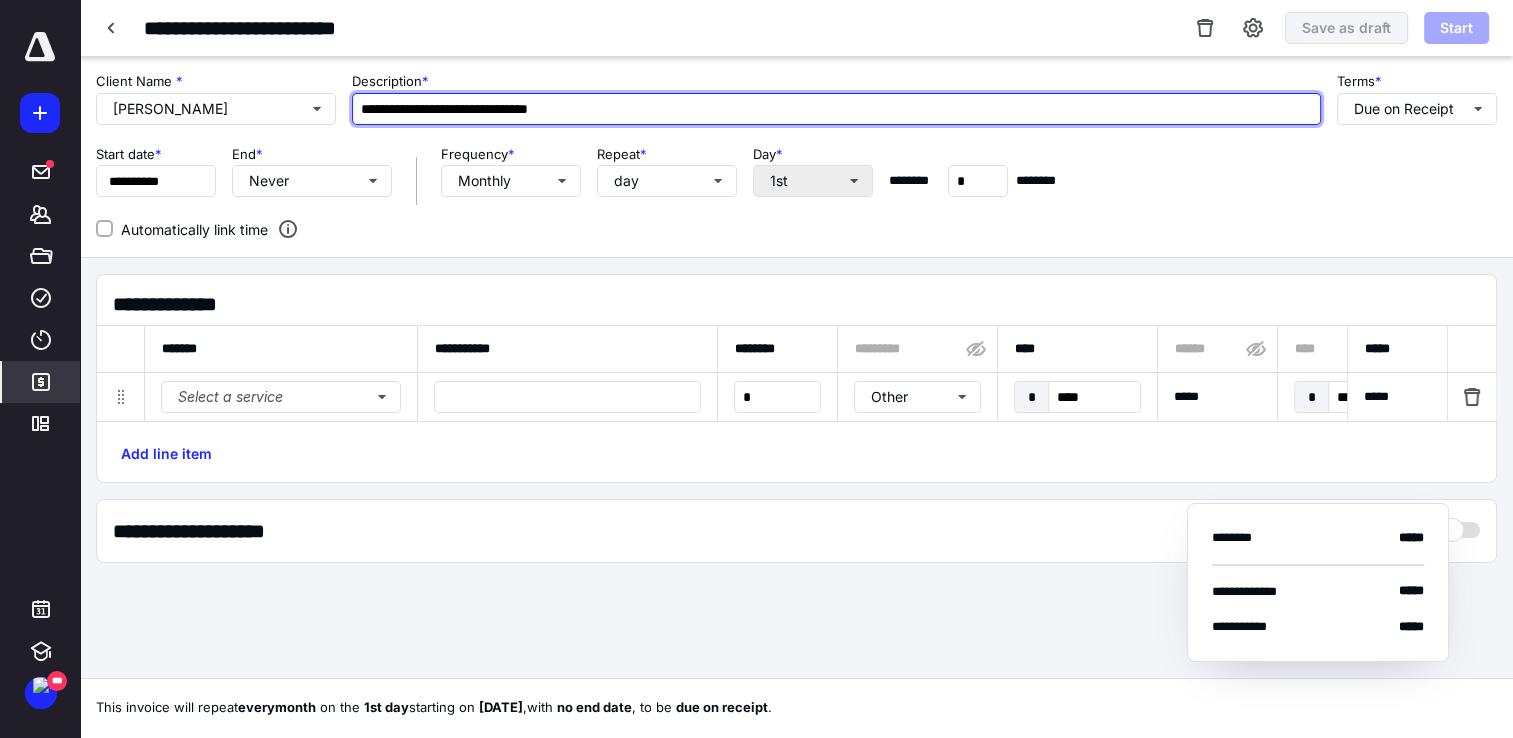 type on "**********" 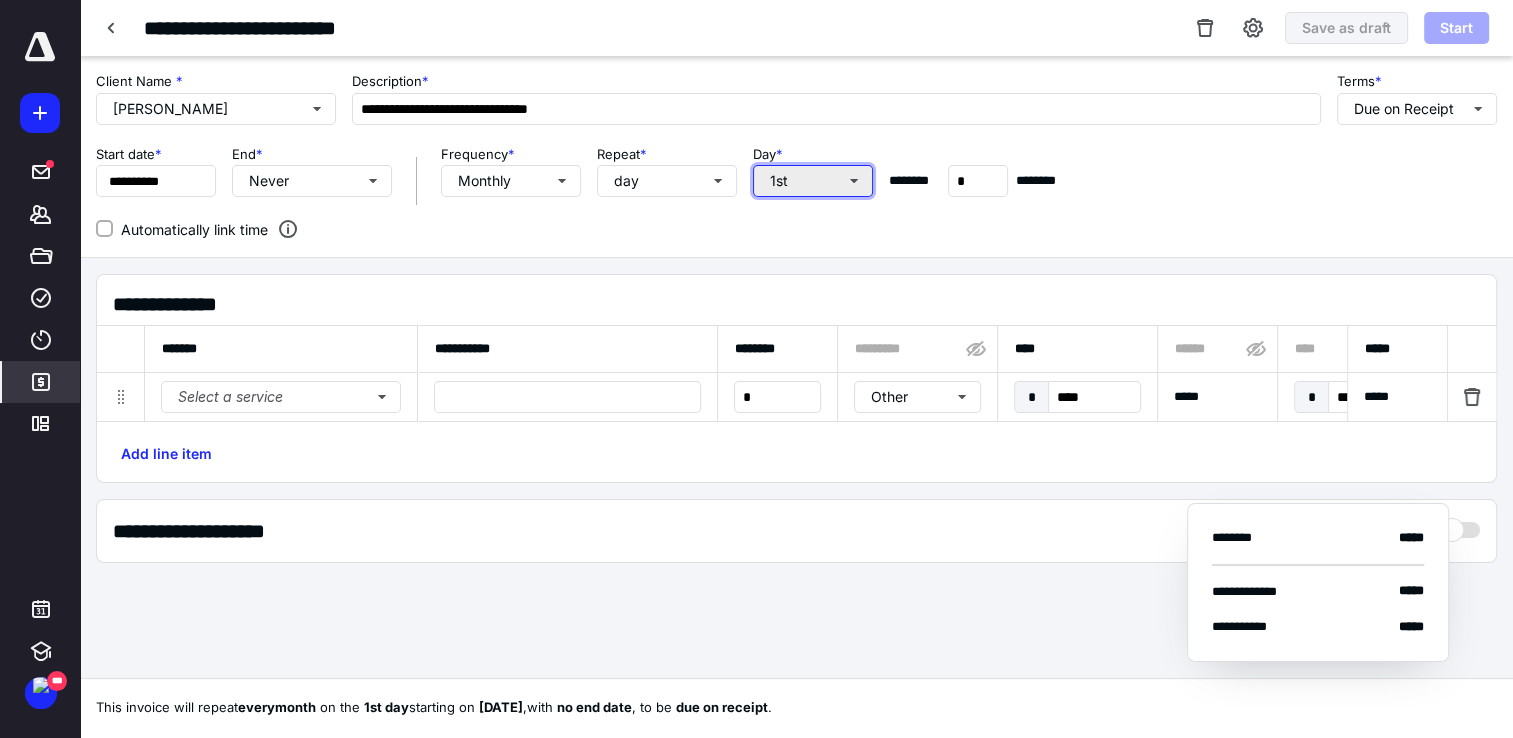click on "1st" at bounding box center [813, 181] 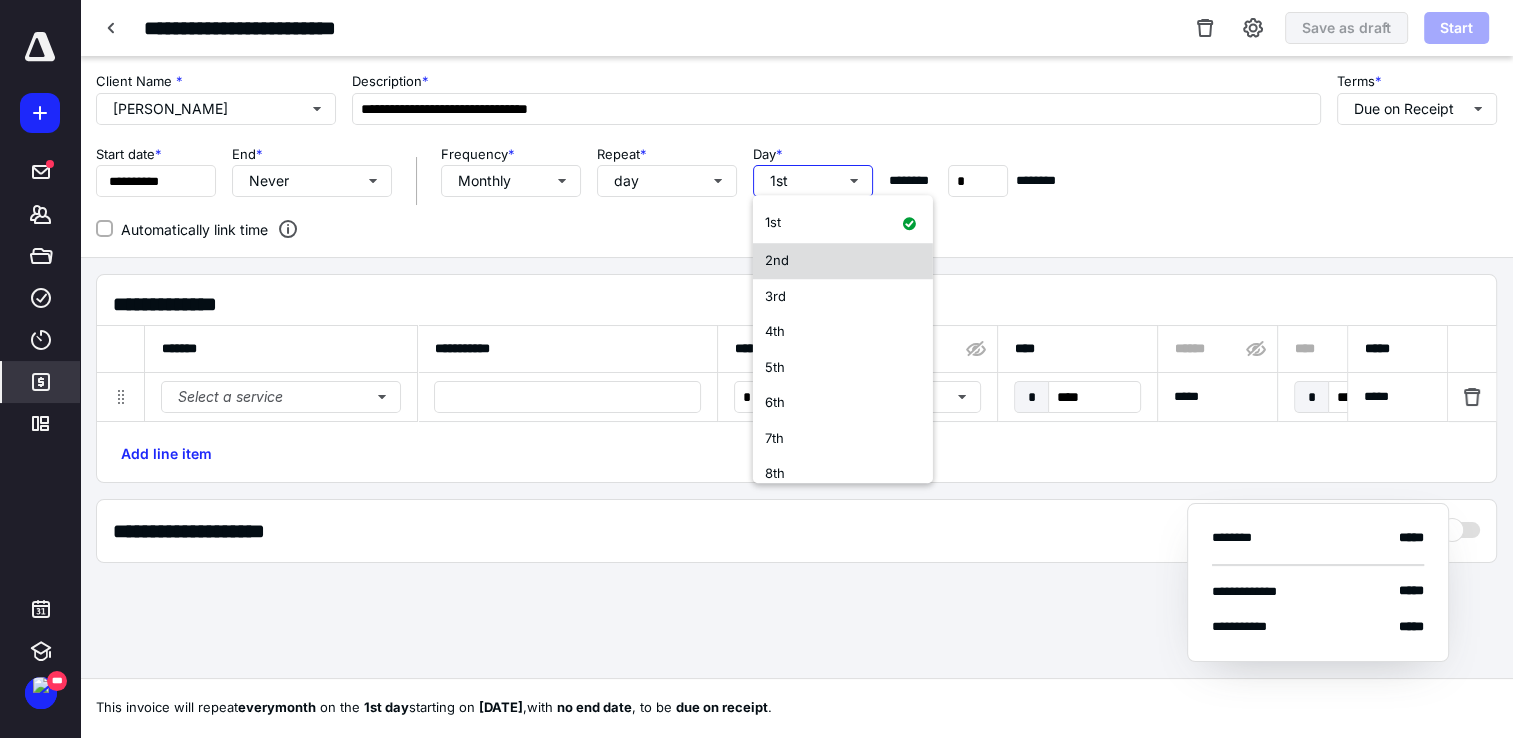 click on "2nd" at bounding box center [843, 261] 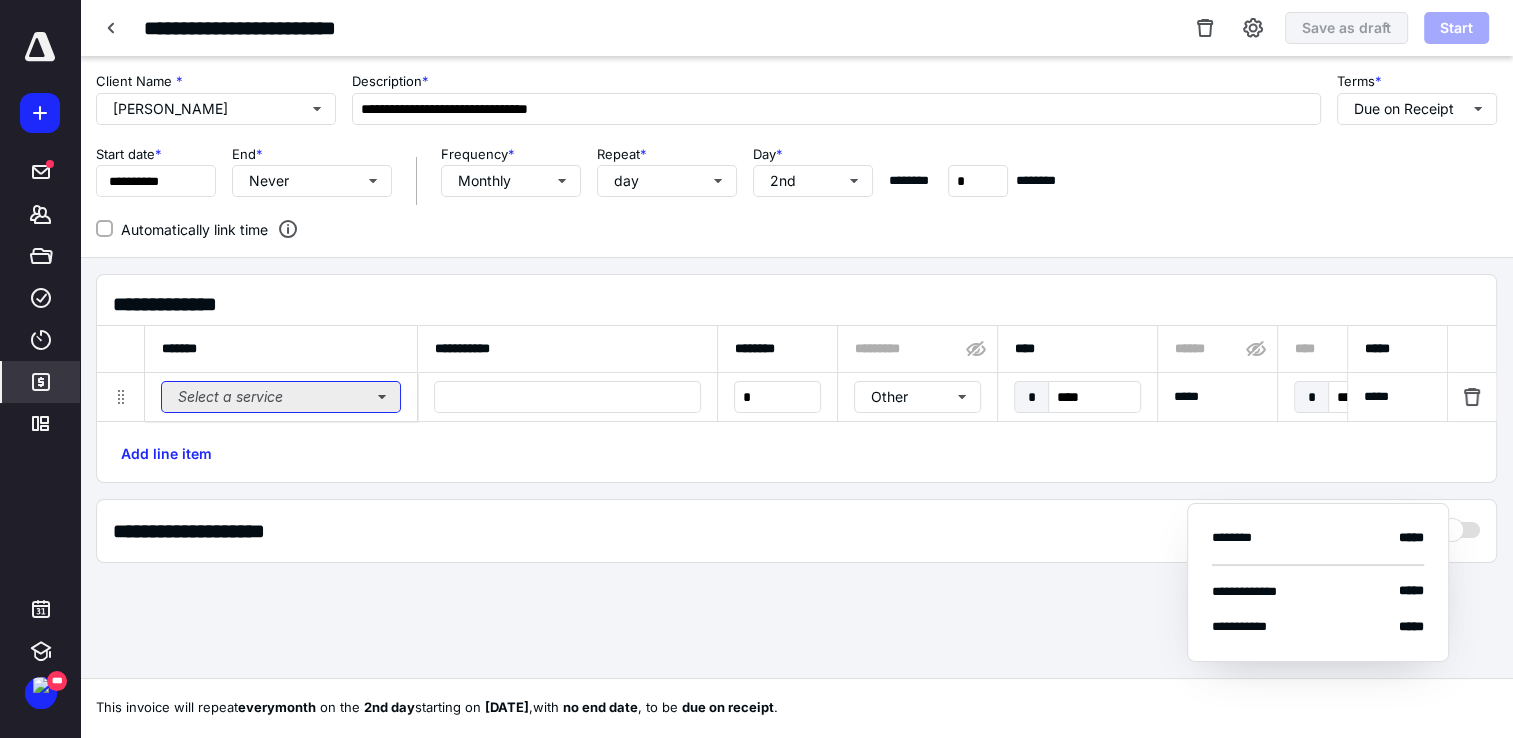 click on "Select a service" at bounding box center [281, 397] 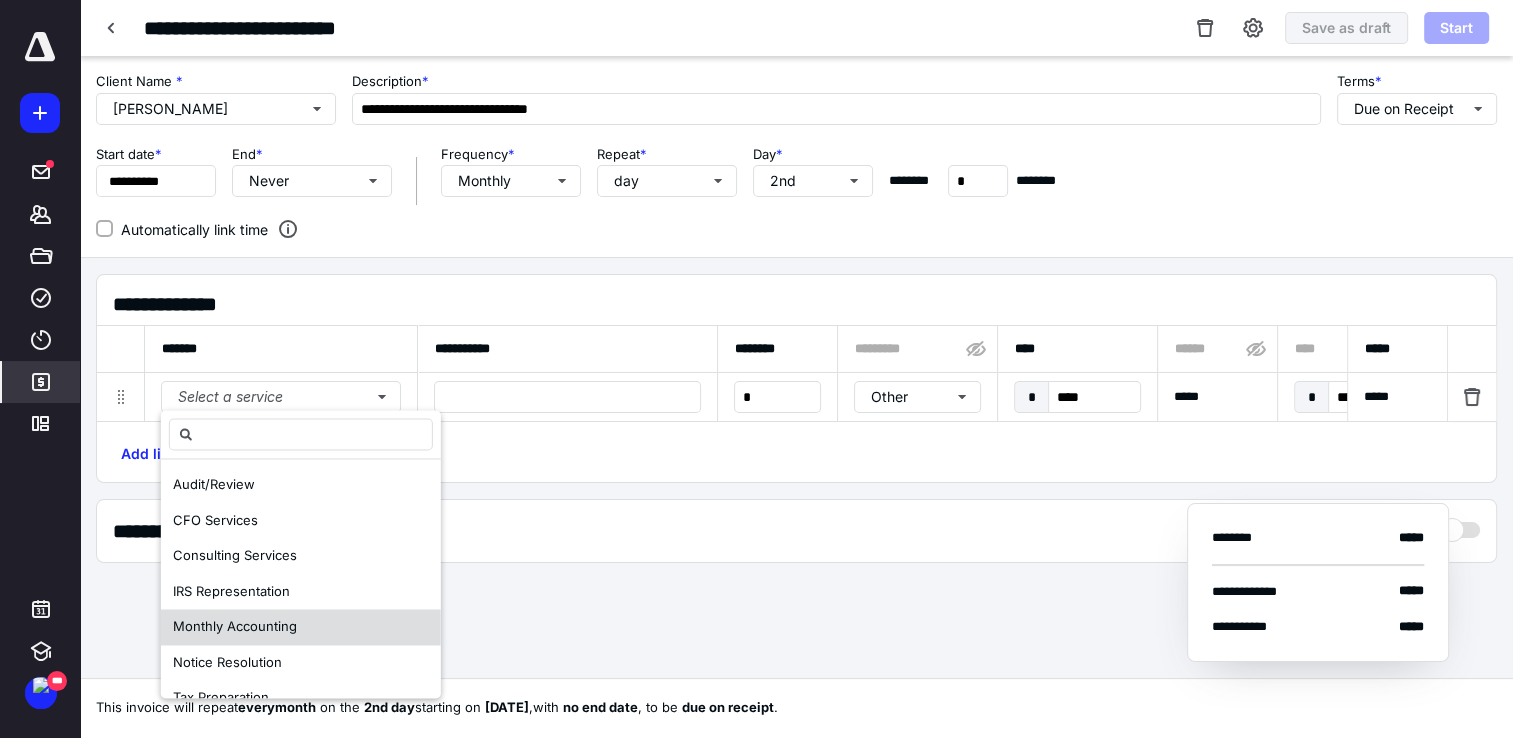 click on "Monthly Accounting" at bounding box center [235, 626] 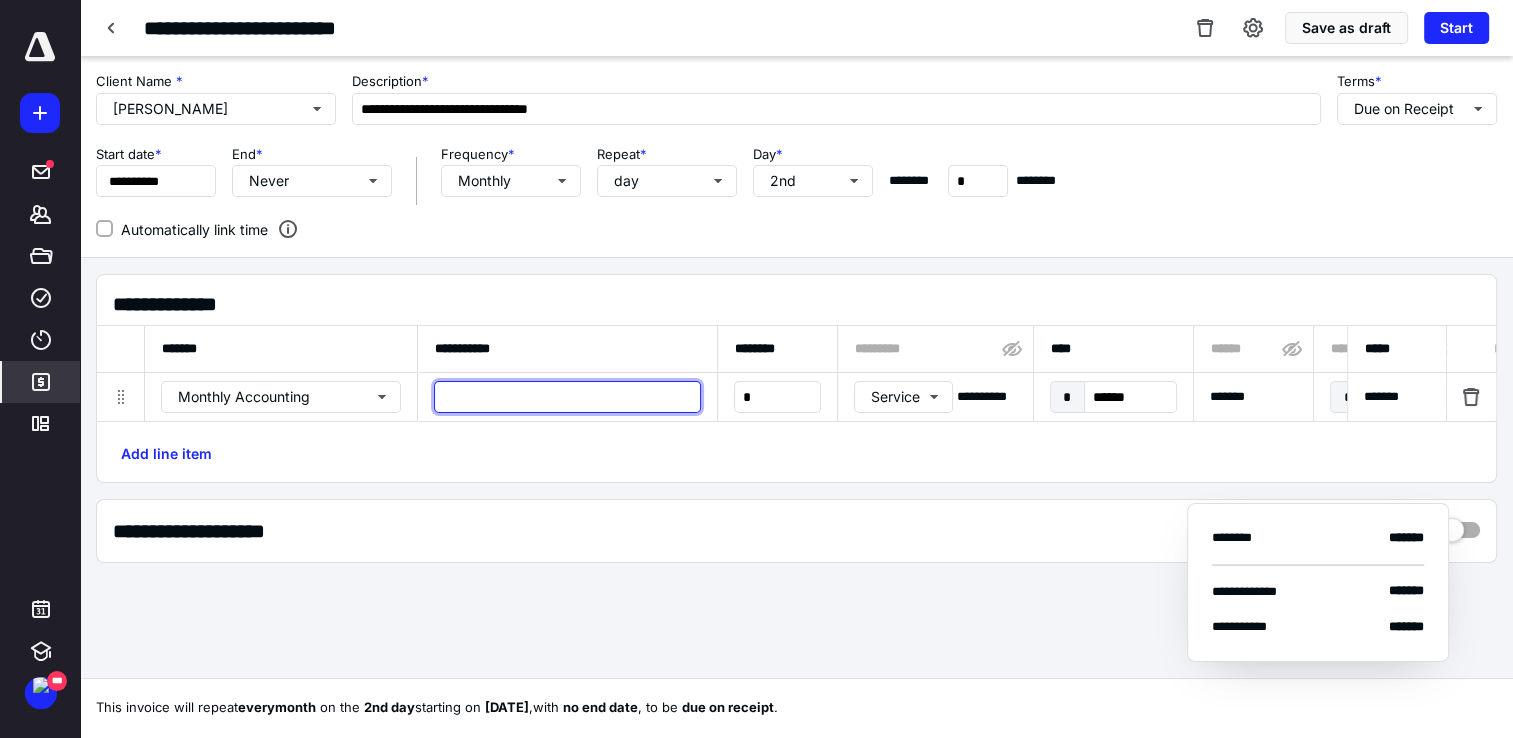 click at bounding box center (567, 397) 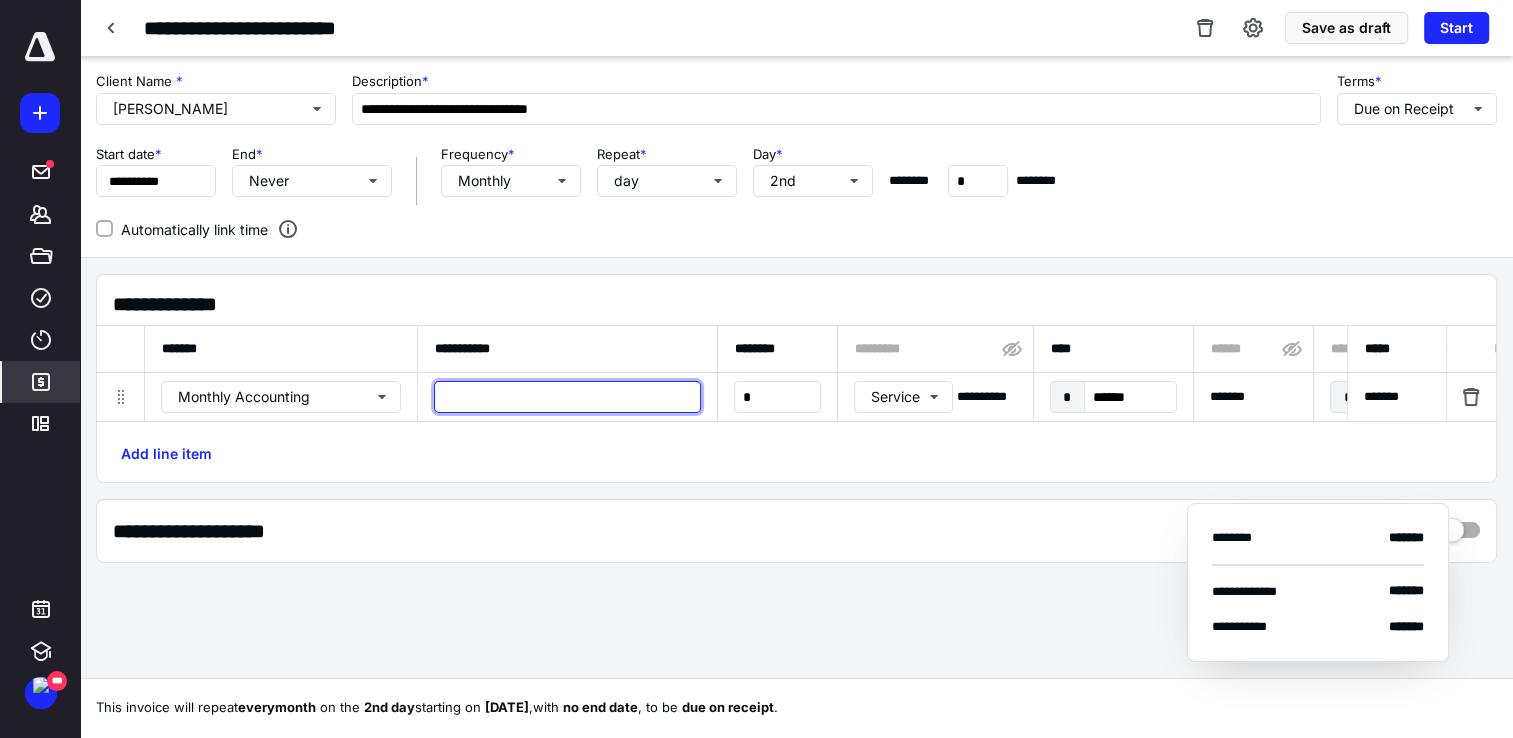 paste on "**********" 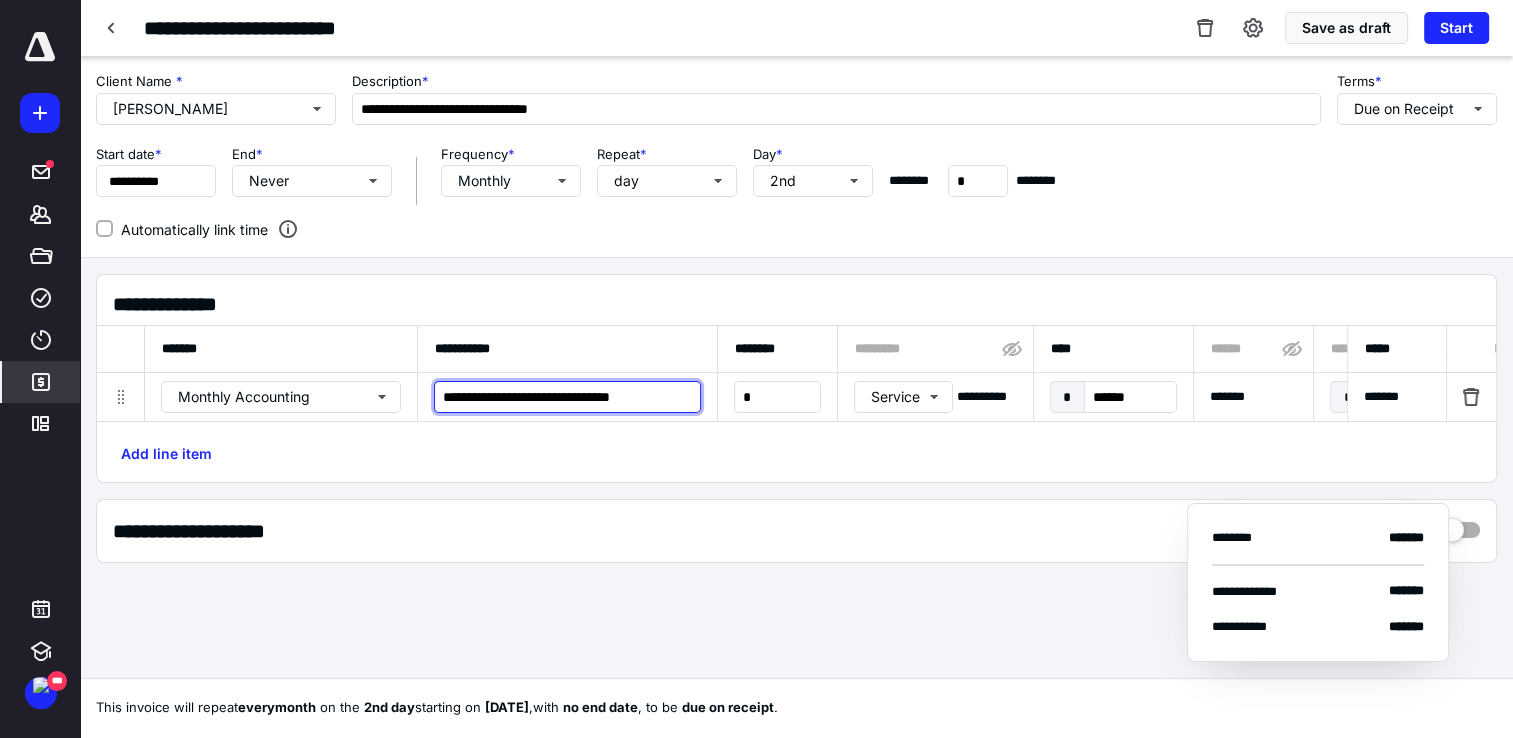 type on "**********" 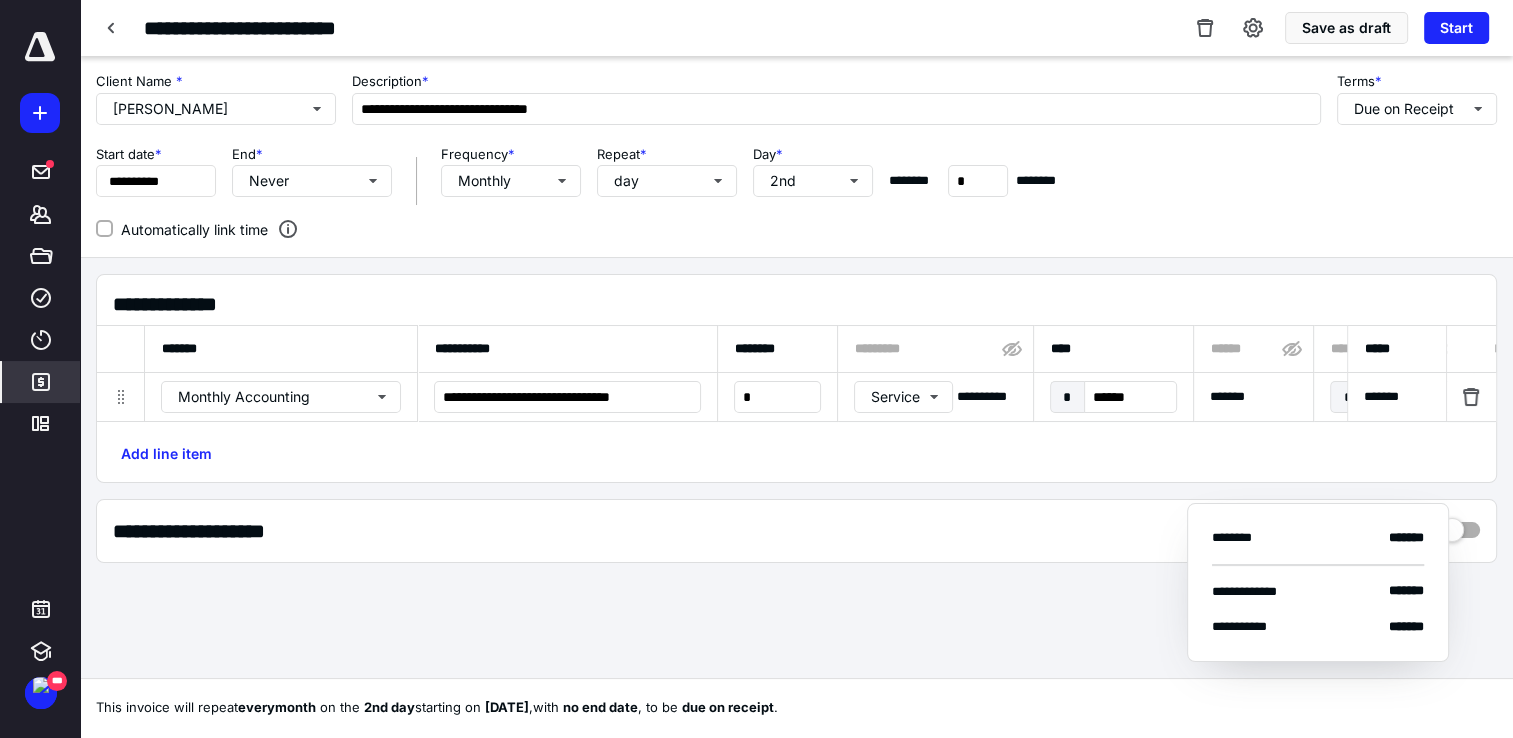 click on "**********" at bounding box center [796, 28] 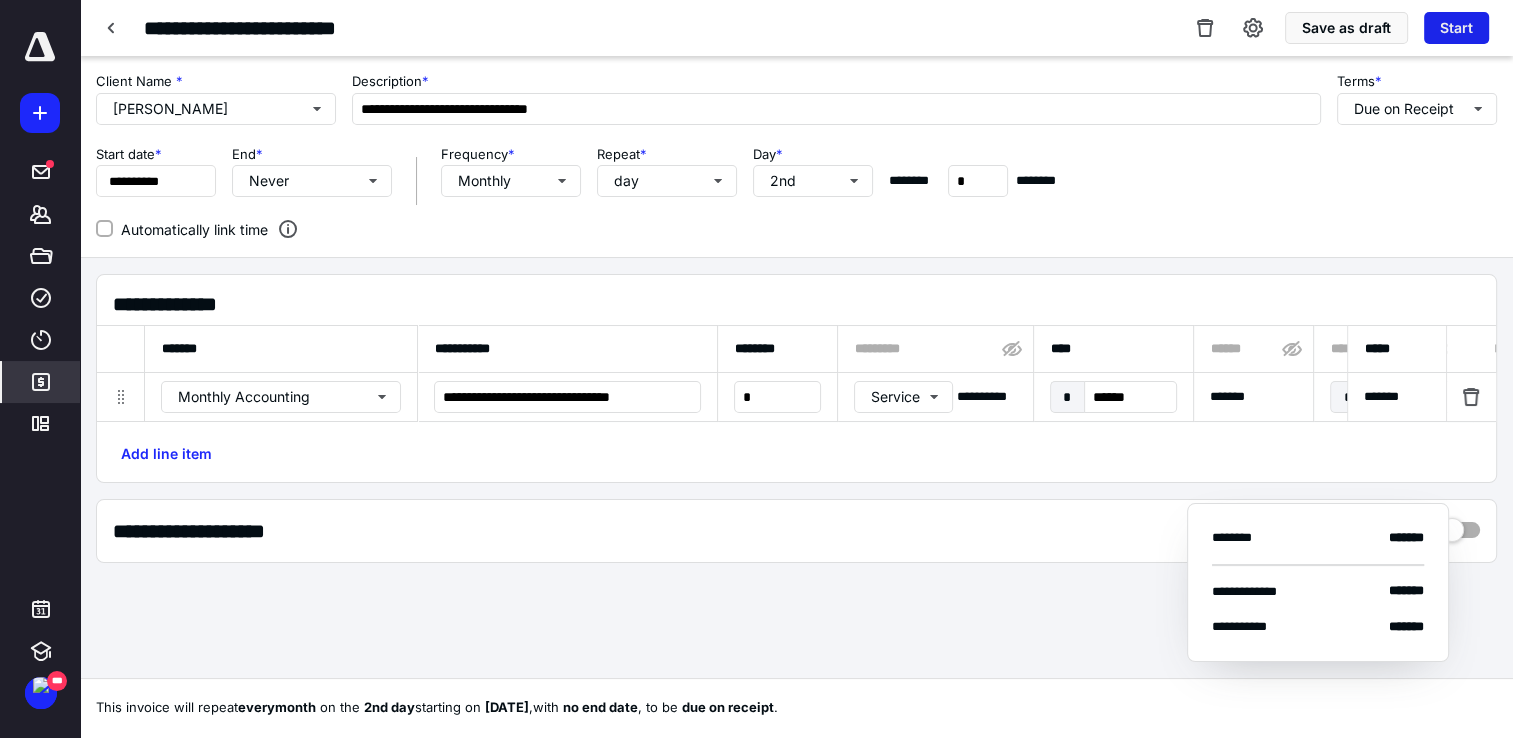 click on "Start" at bounding box center [1456, 28] 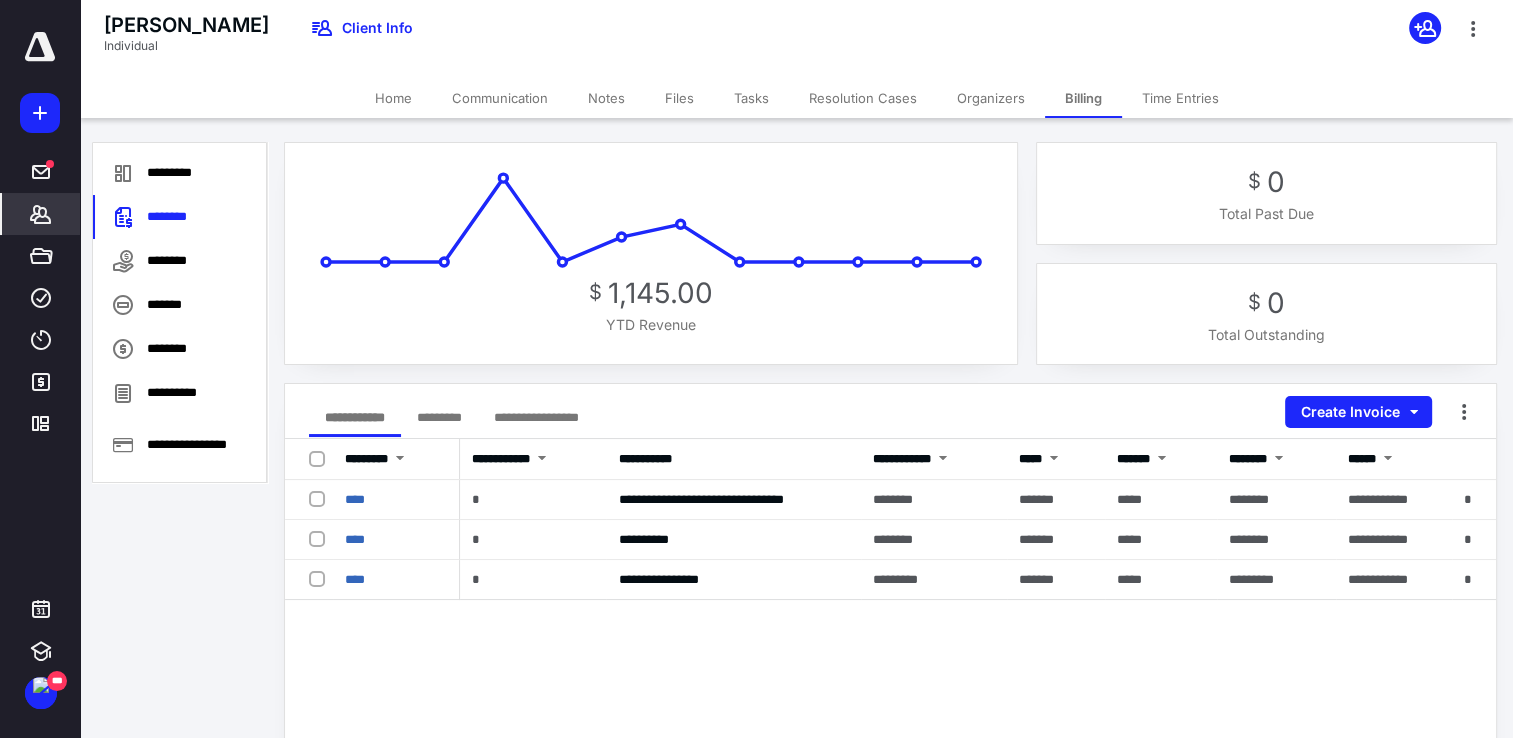 click at bounding box center (40, 47) 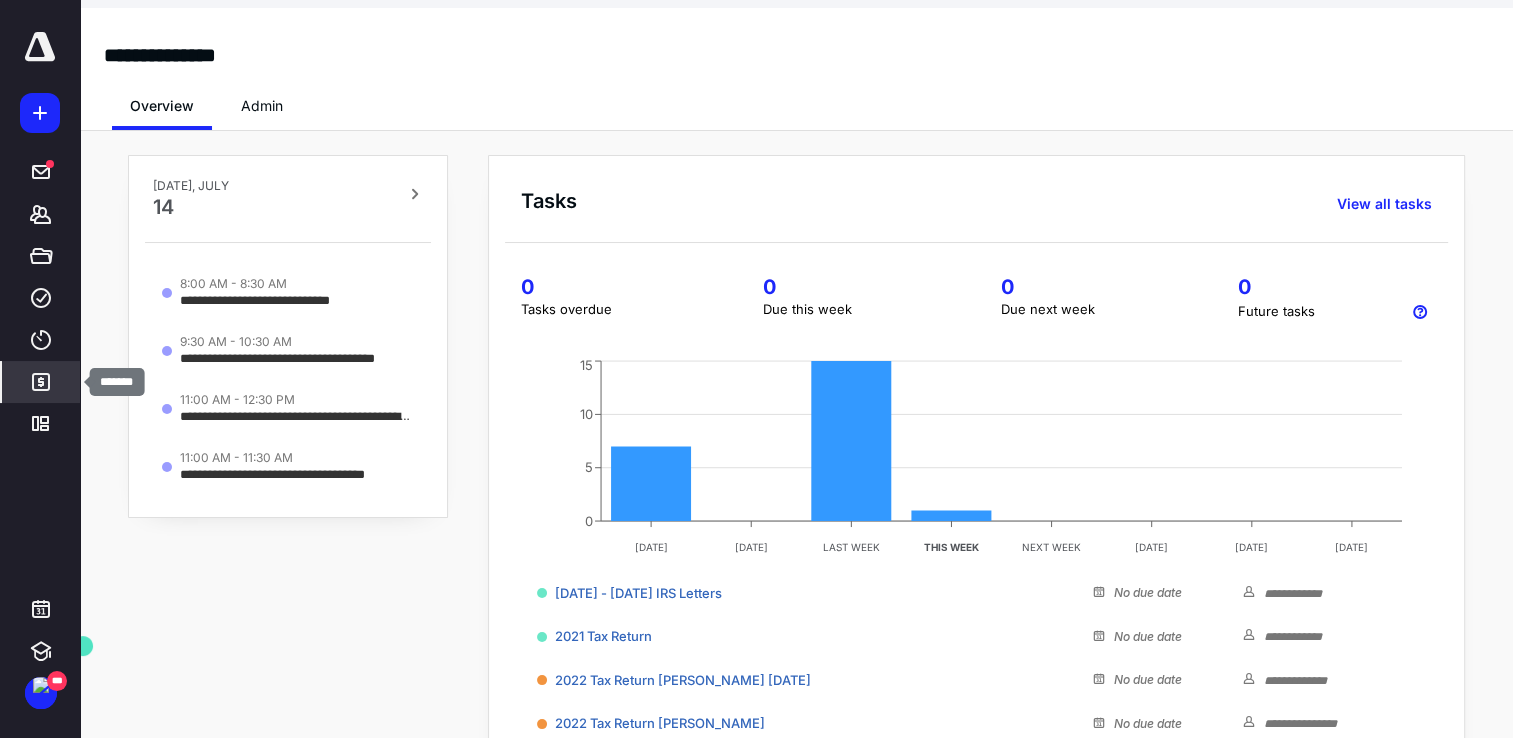 click on "*******" at bounding box center (41, 382) 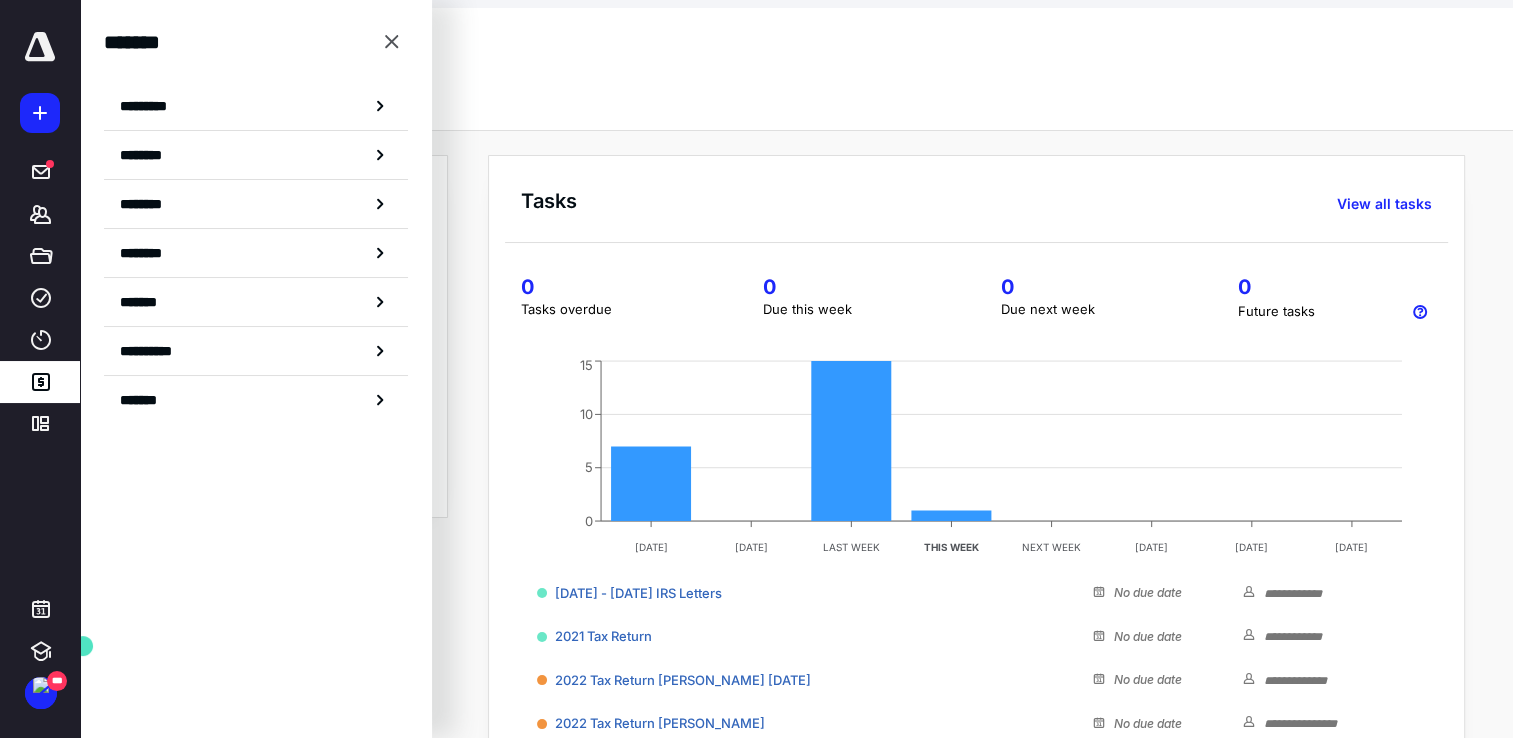 click on "Overview Admin" at bounding box center (796, 100) 